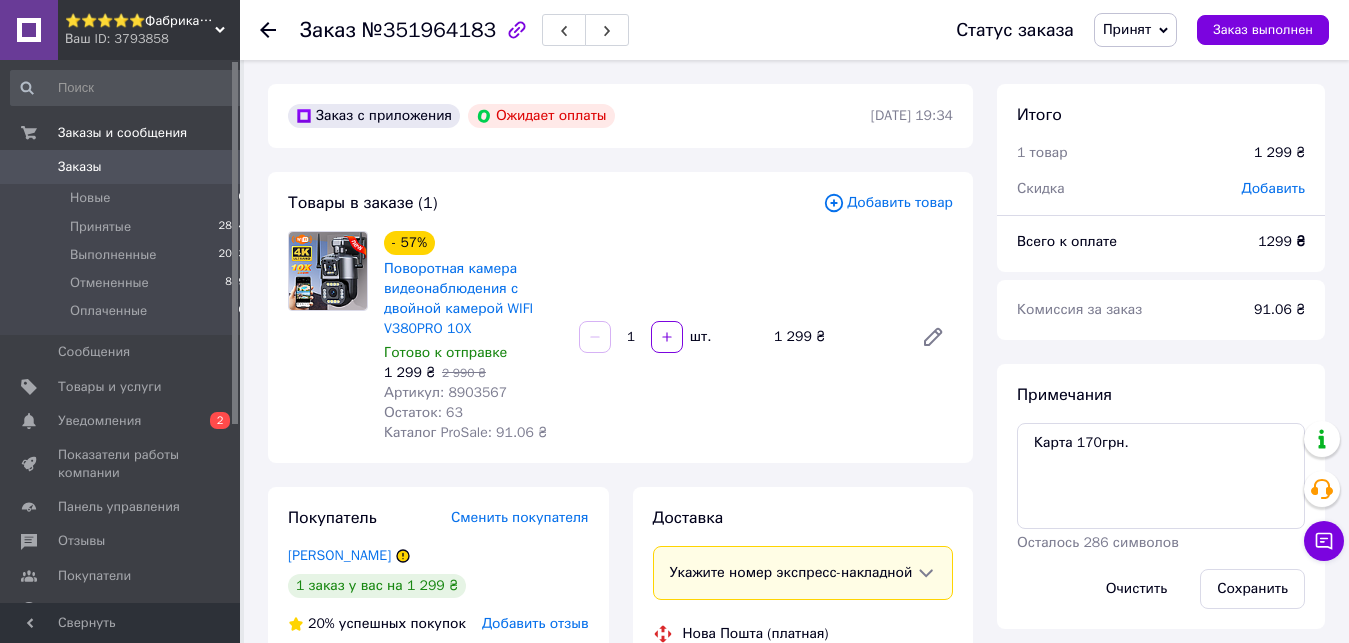 scroll, scrollTop: 408, scrollLeft: 0, axis: vertical 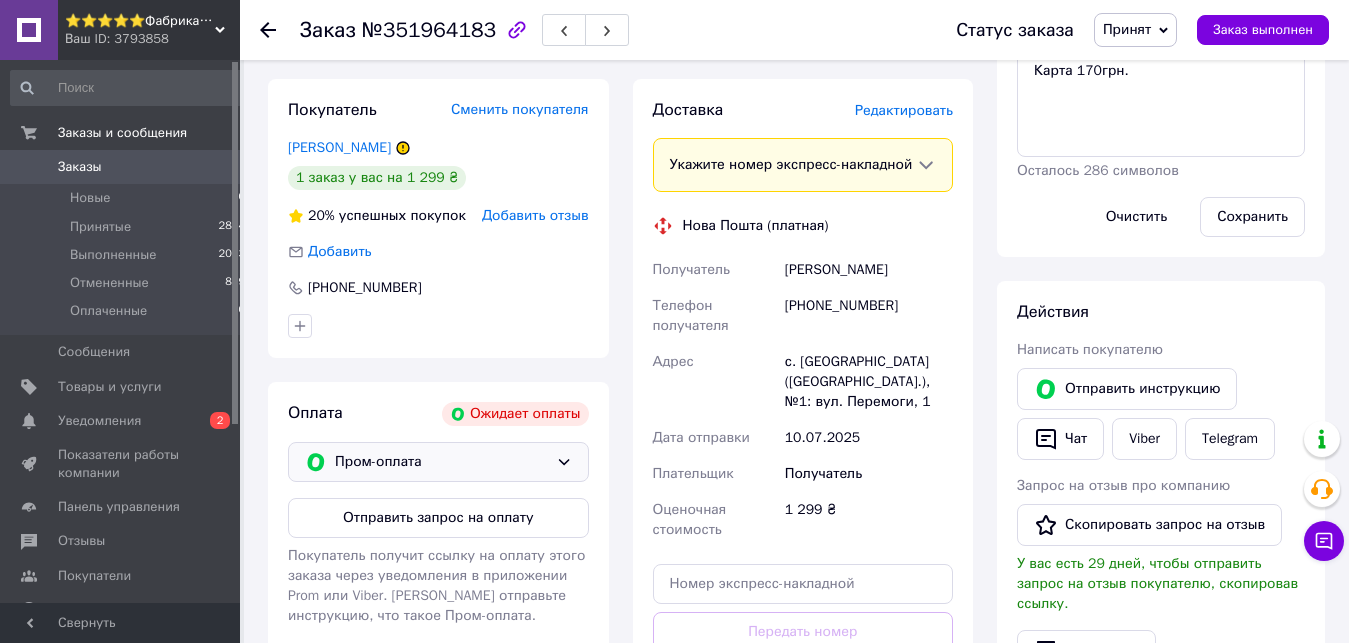 click 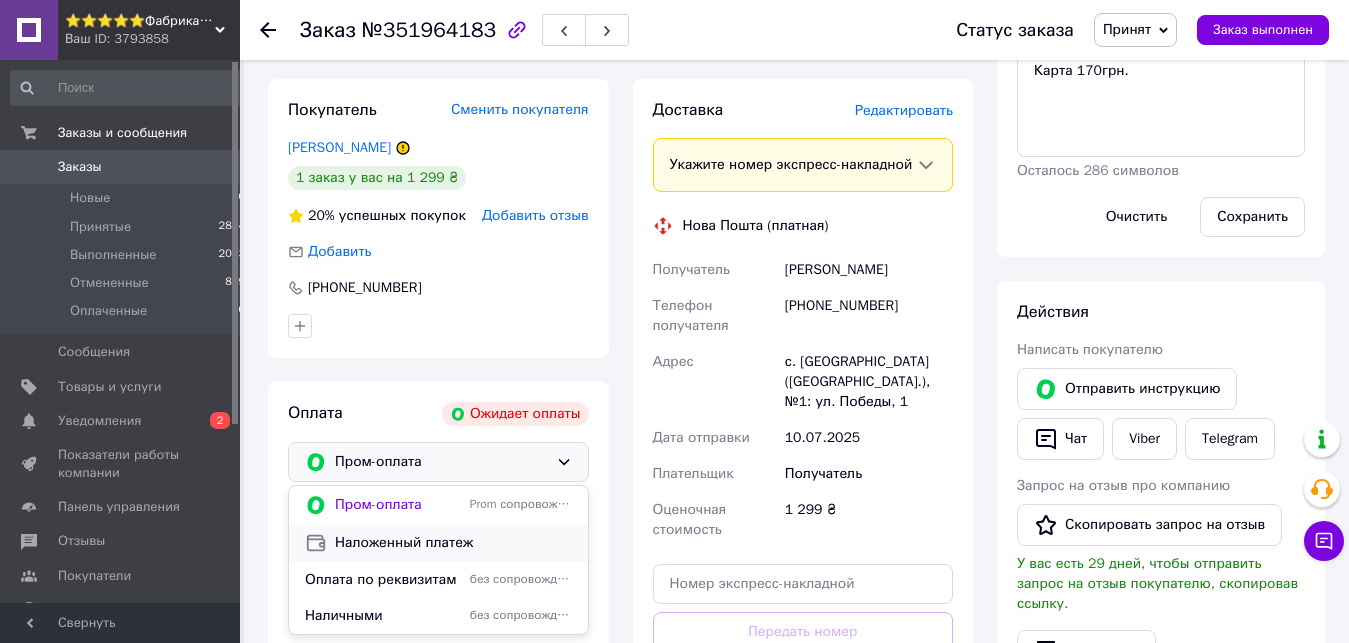 click on "Наложенный платеж" at bounding box center (453, 543) 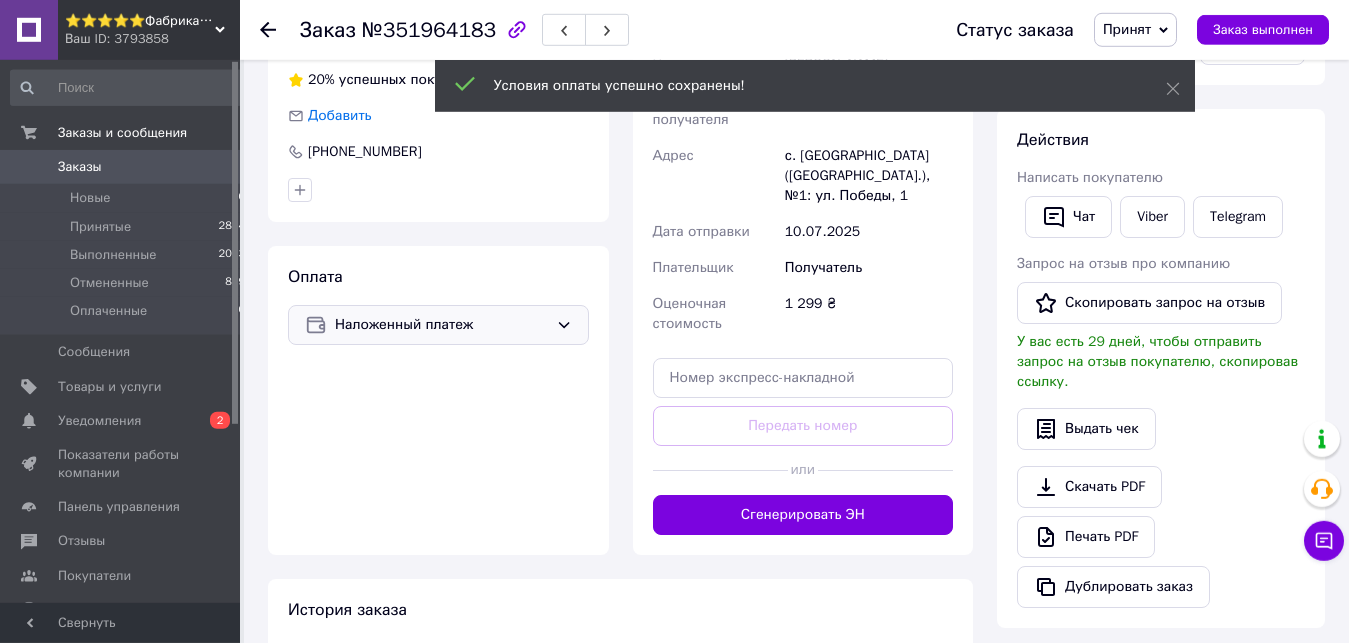 scroll, scrollTop: 612, scrollLeft: 0, axis: vertical 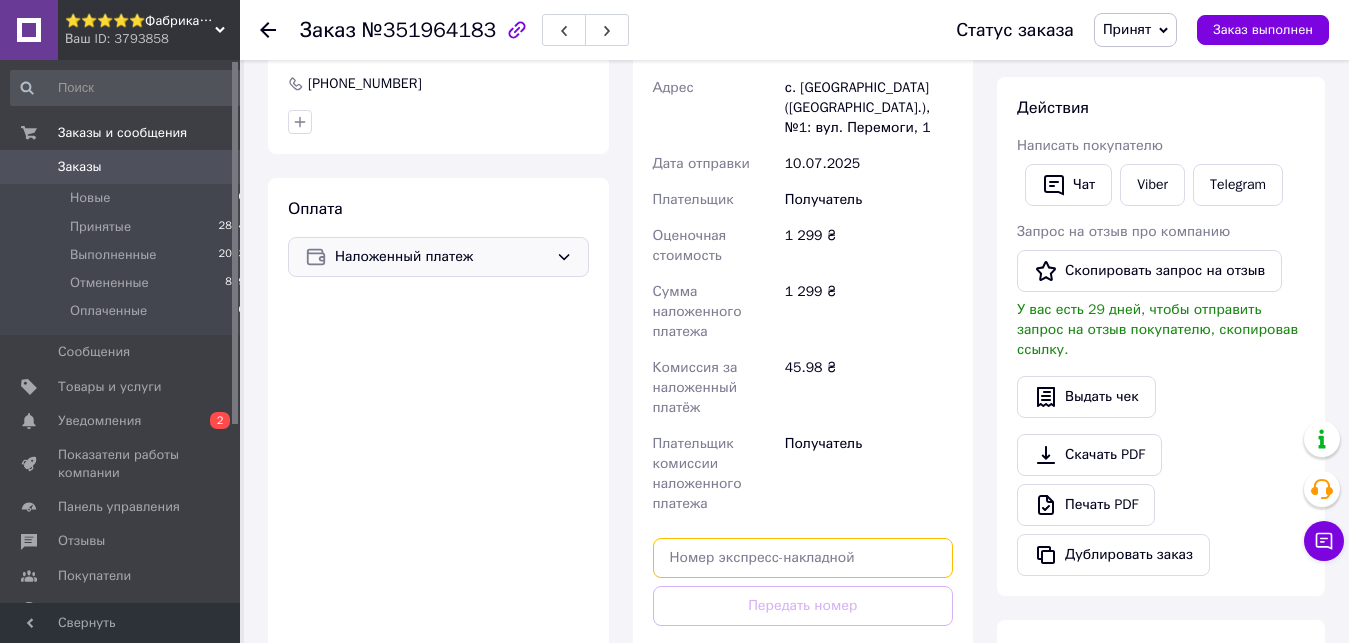 click at bounding box center [803, 558] 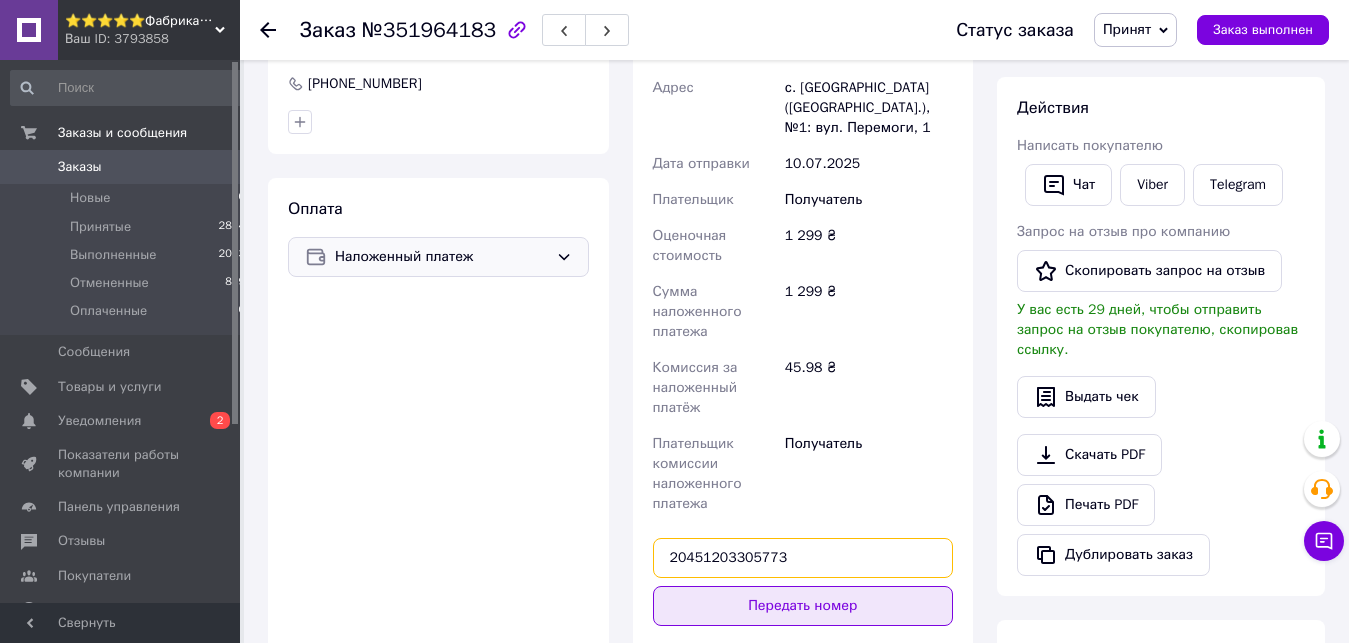 type on "20451203305773" 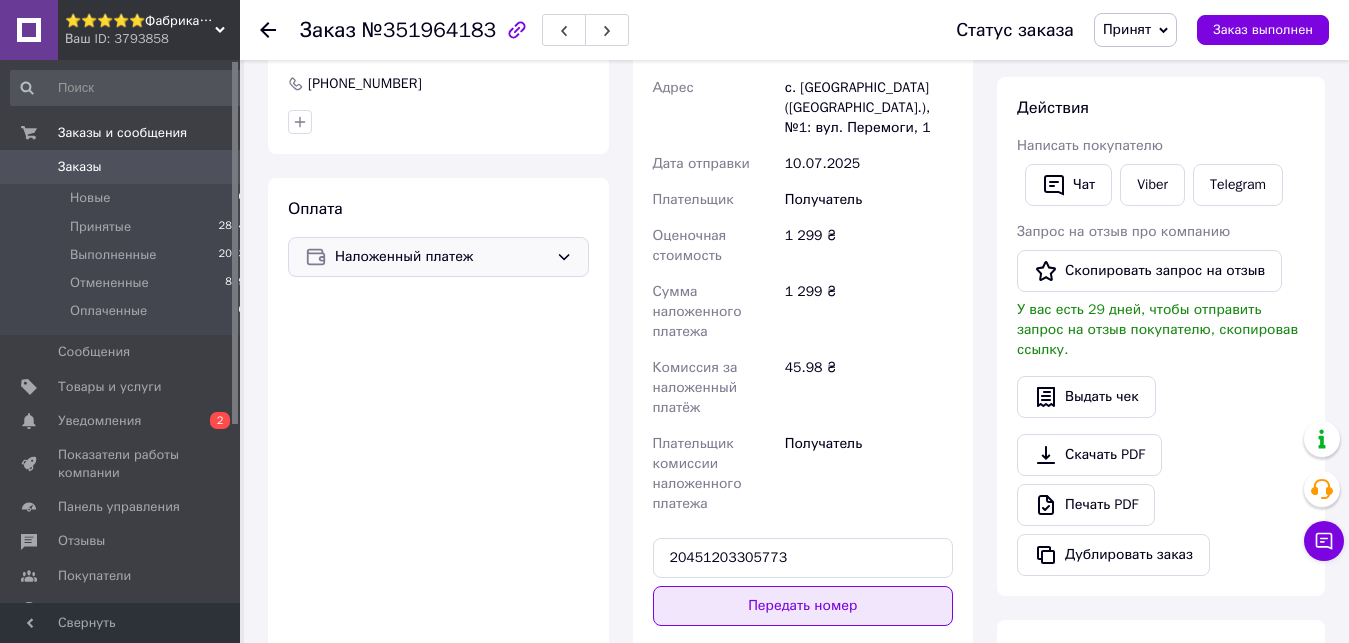 click on "Передать номер" at bounding box center (803, 606) 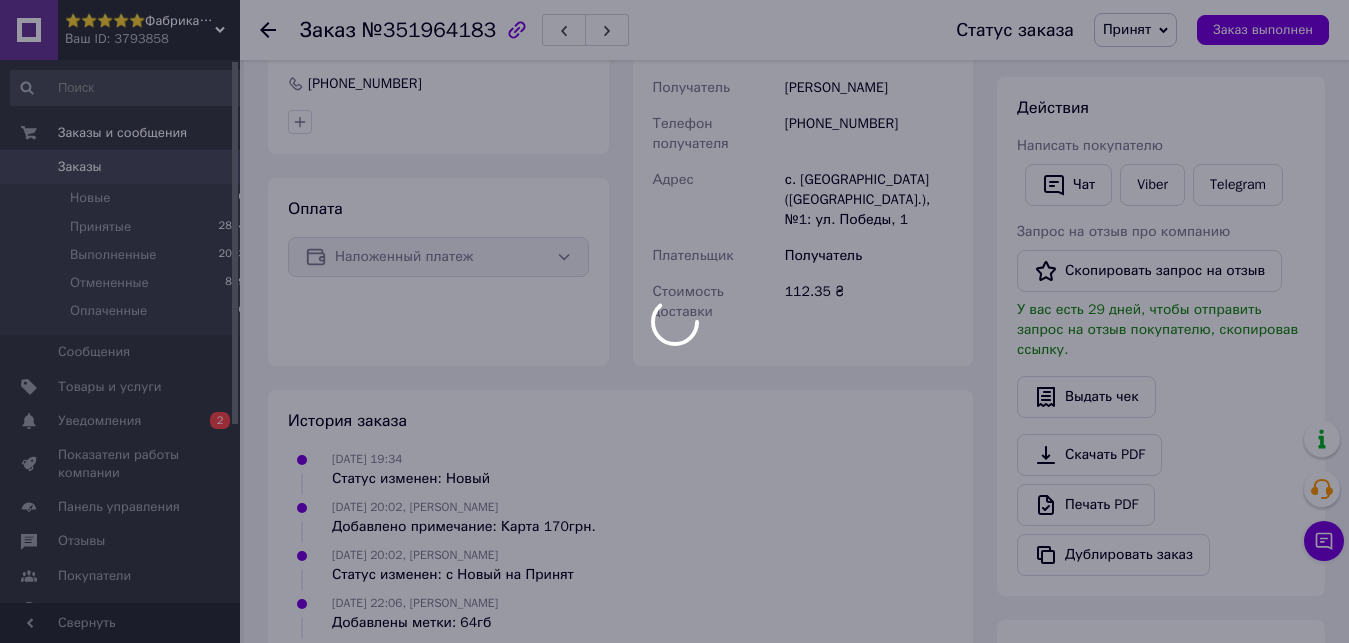 scroll, scrollTop: 408, scrollLeft: 0, axis: vertical 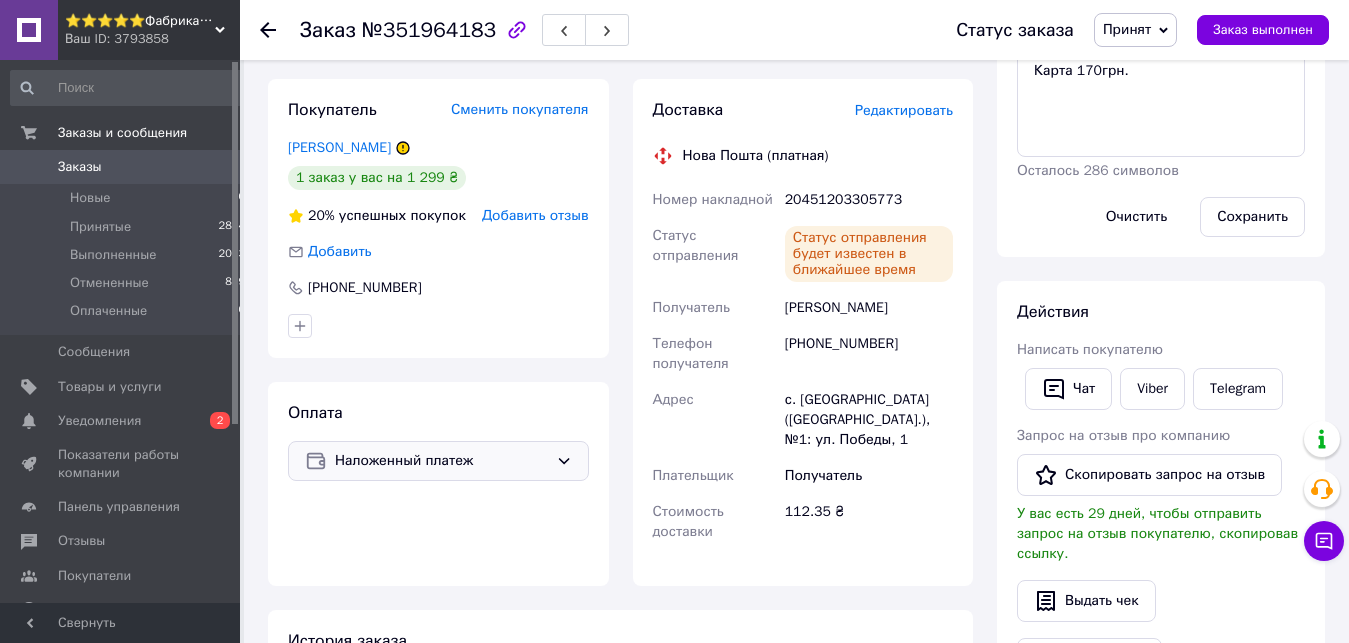 click on "Заказы" at bounding box center (121, 167) 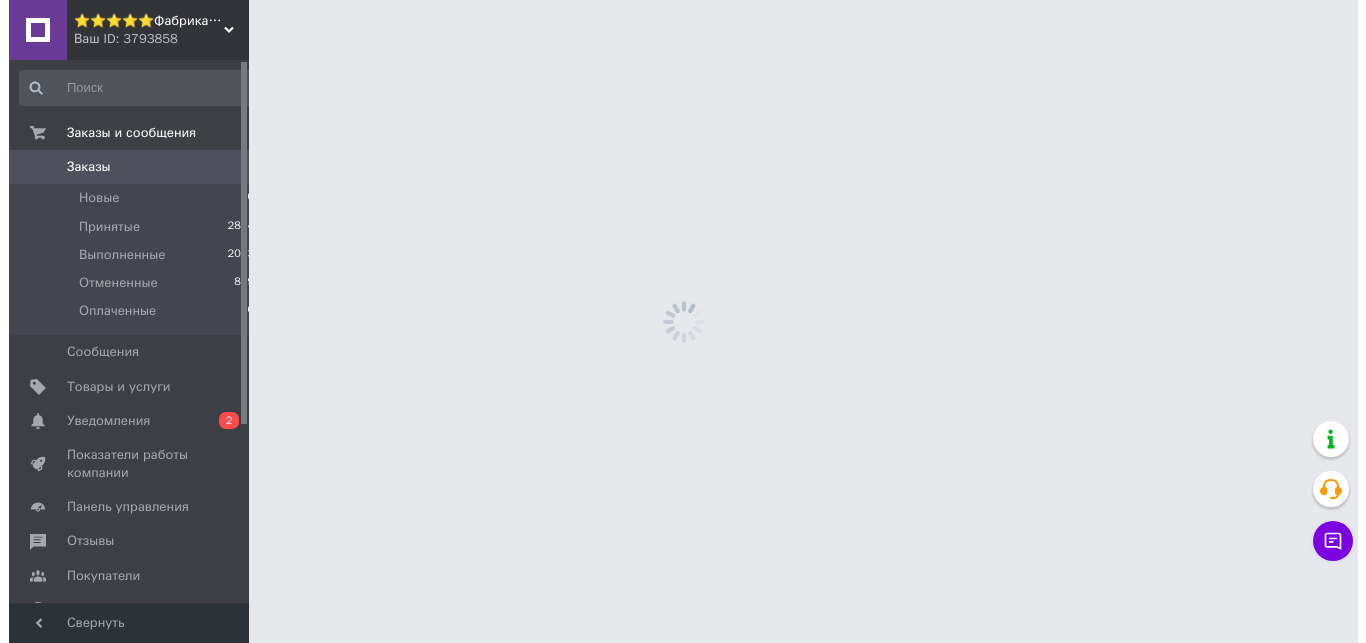 scroll, scrollTop: 0, scrollLeft: 0, axis: both 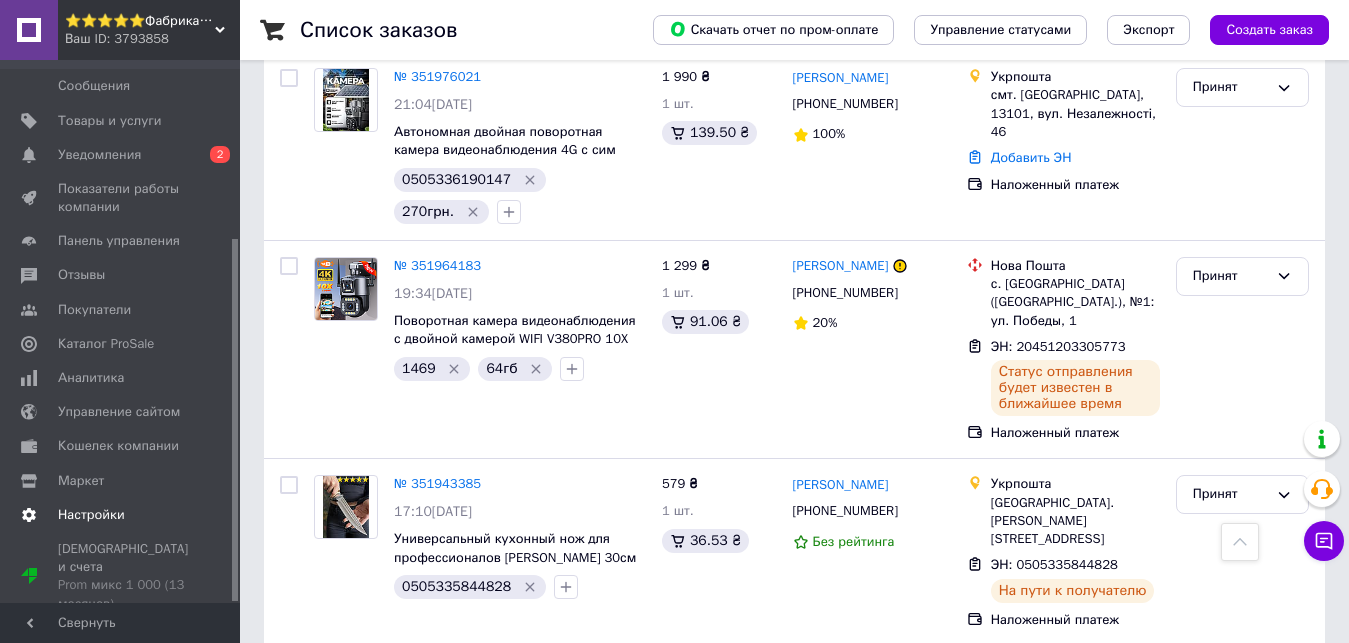 click on "Настройки" at bounding box center (121, 515) 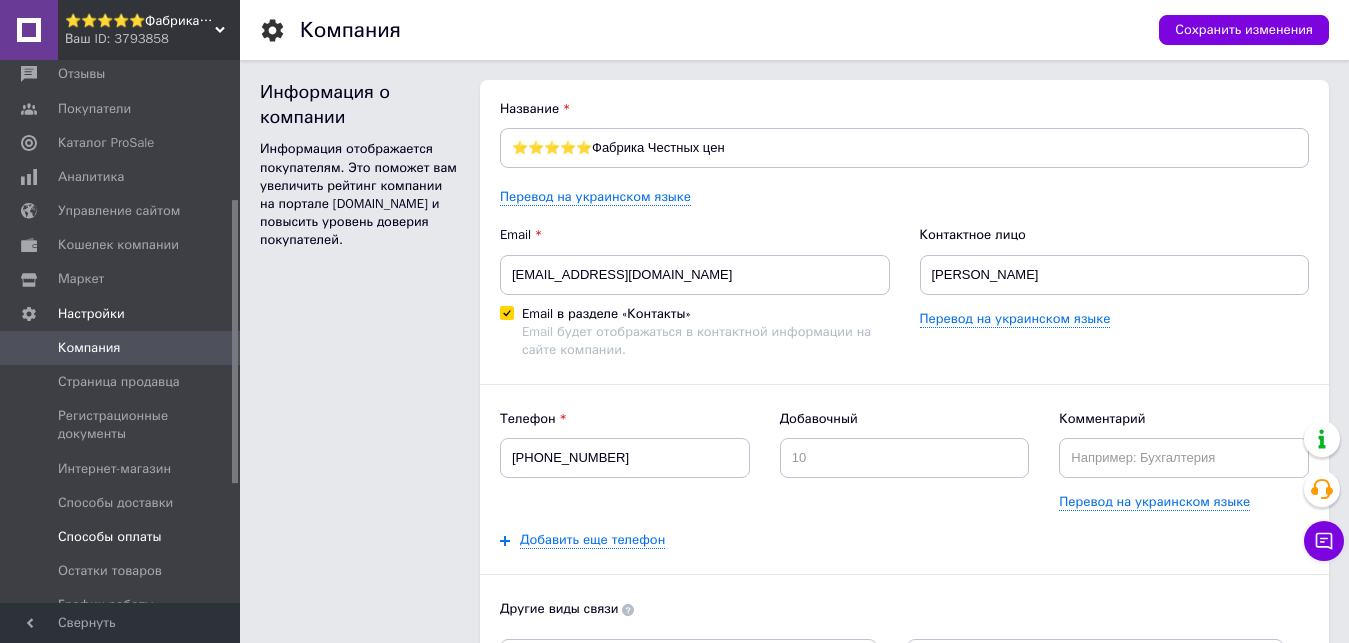 scroll, scrollTop: 0, scrollLeft: 0, axis: both 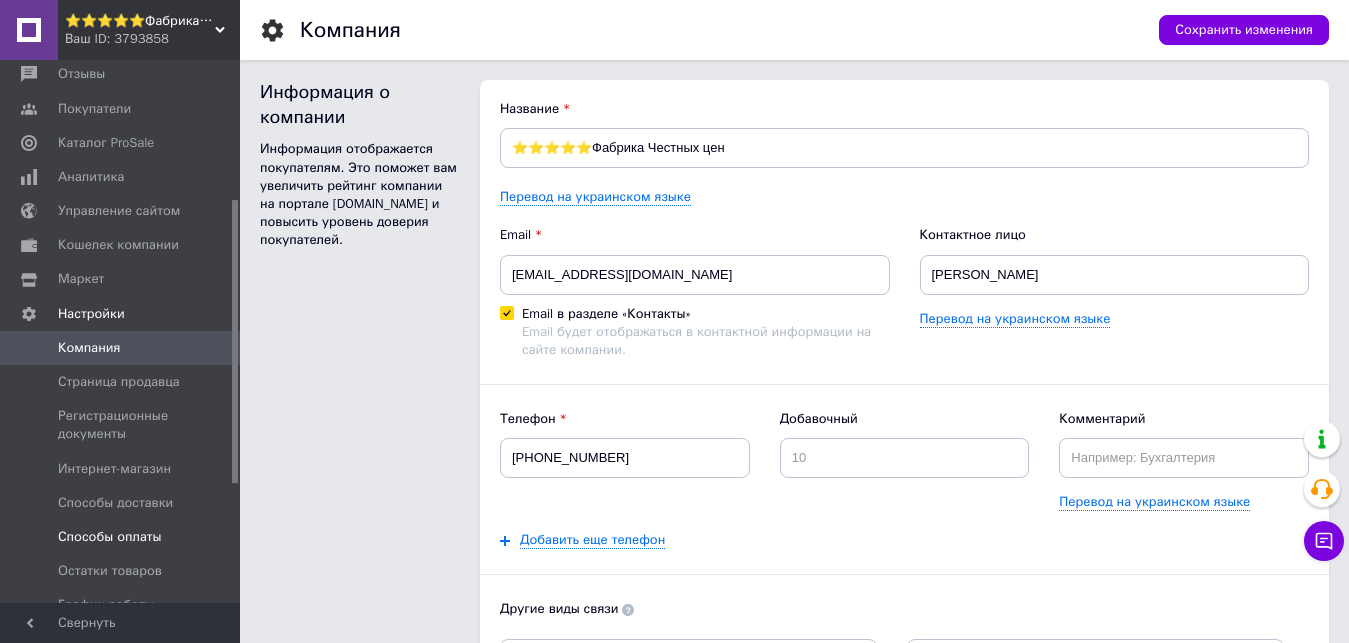 click on "Способы оплаты" at bounding box center [110, 537] 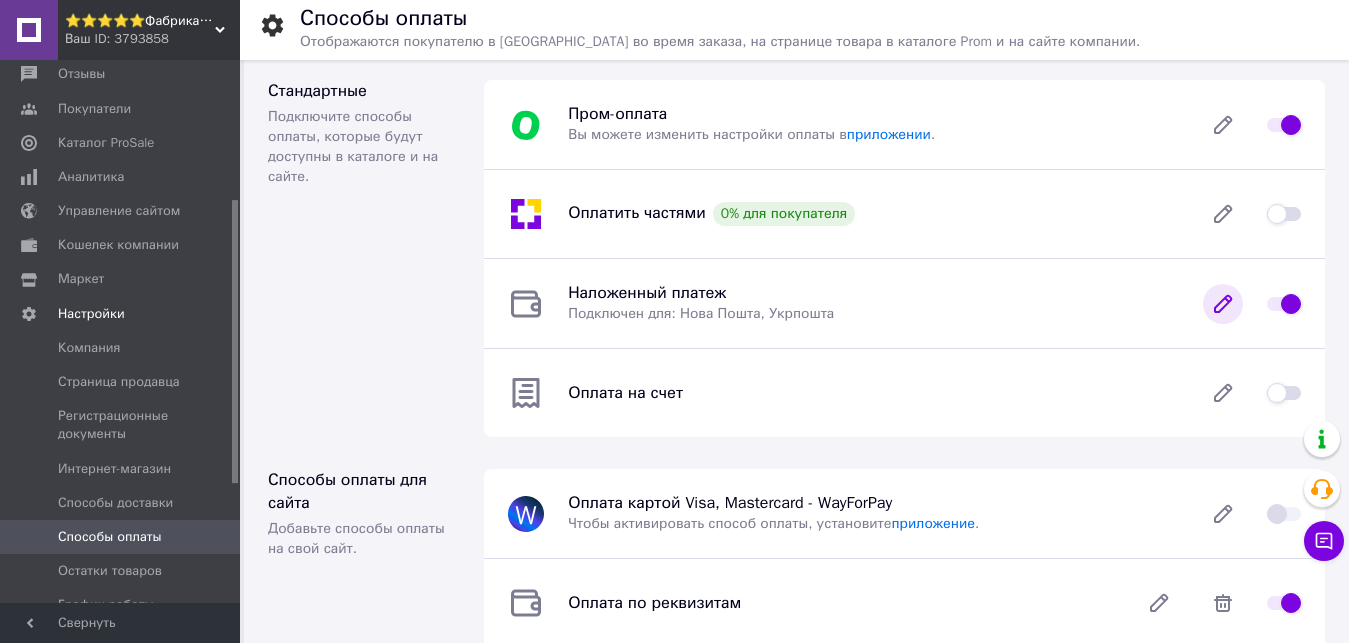 click 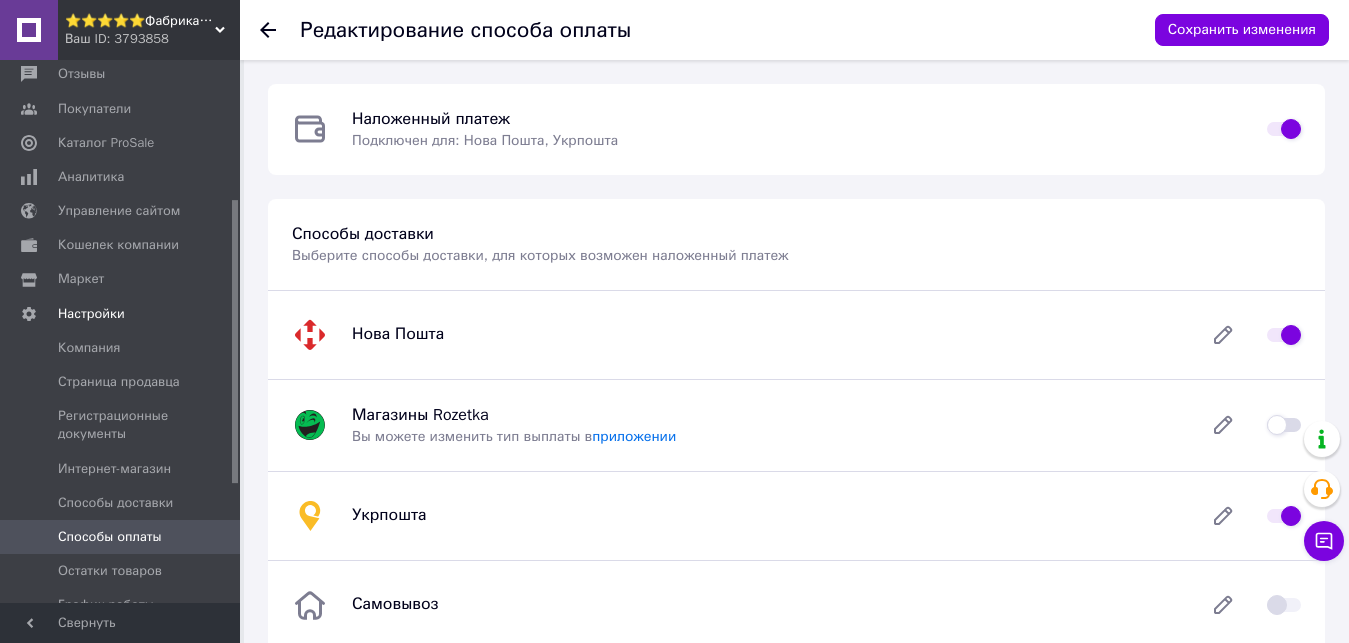 click at bounding box center [1284, 335] 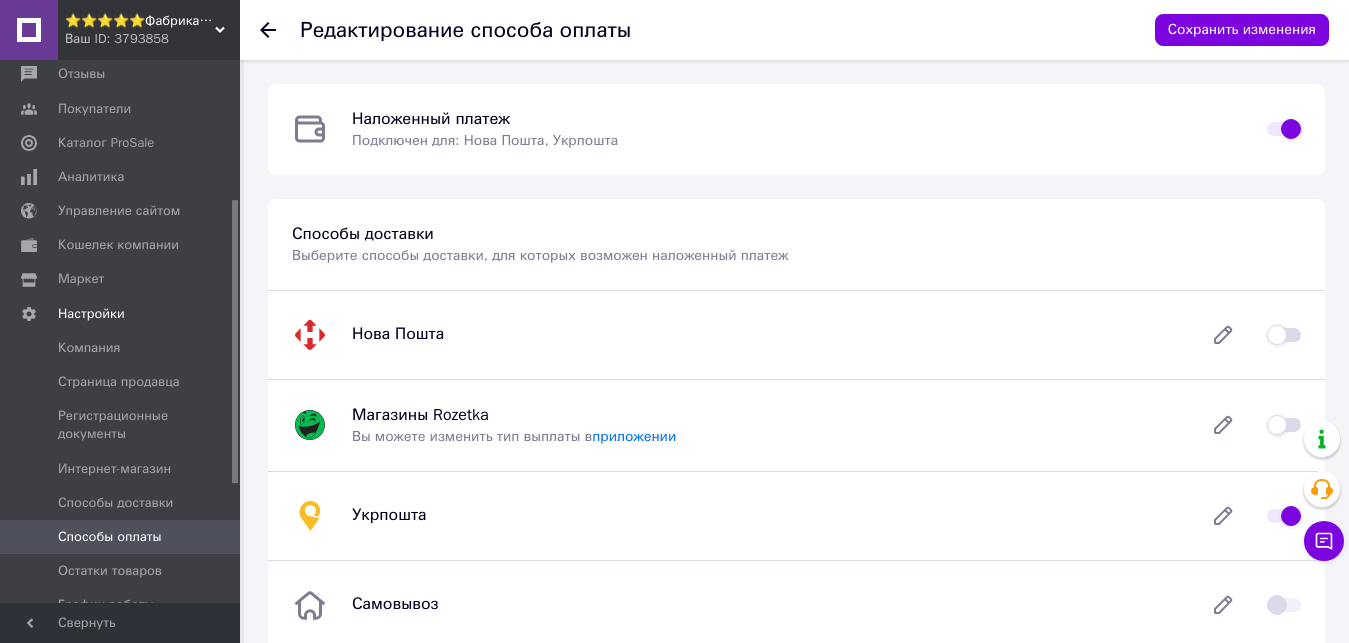 checkbox on "false" 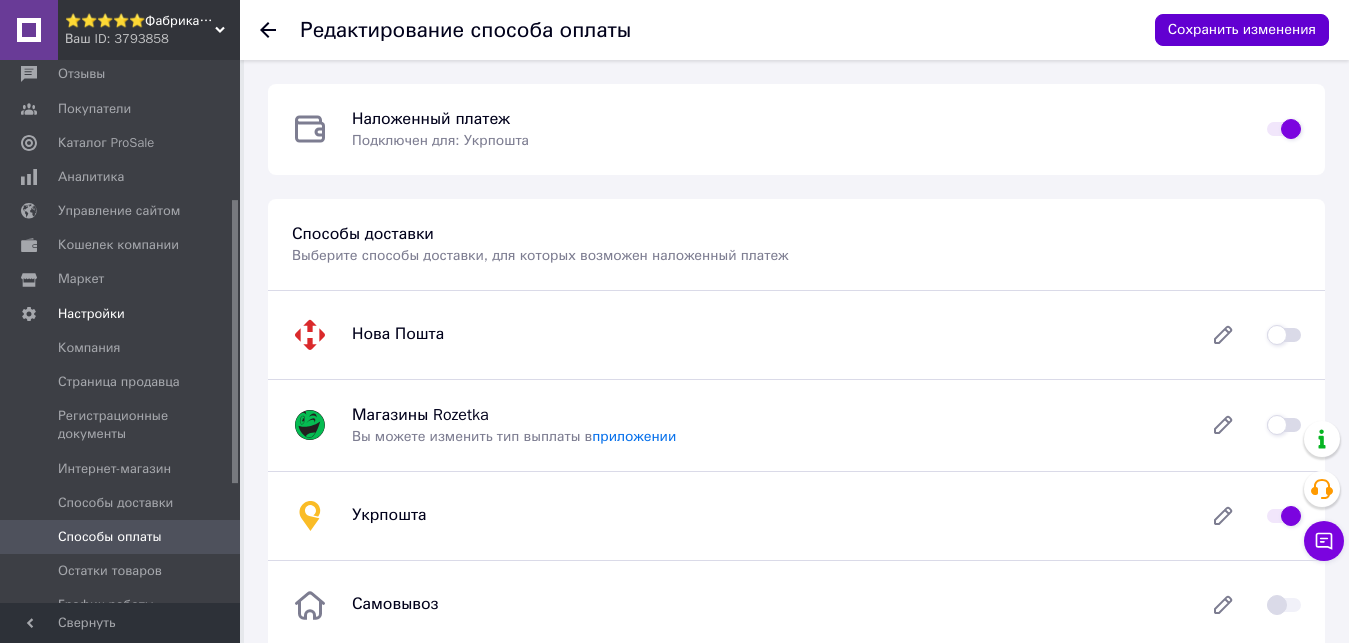 click on "Сохранить изменения" at bounding box center (1242, 30) 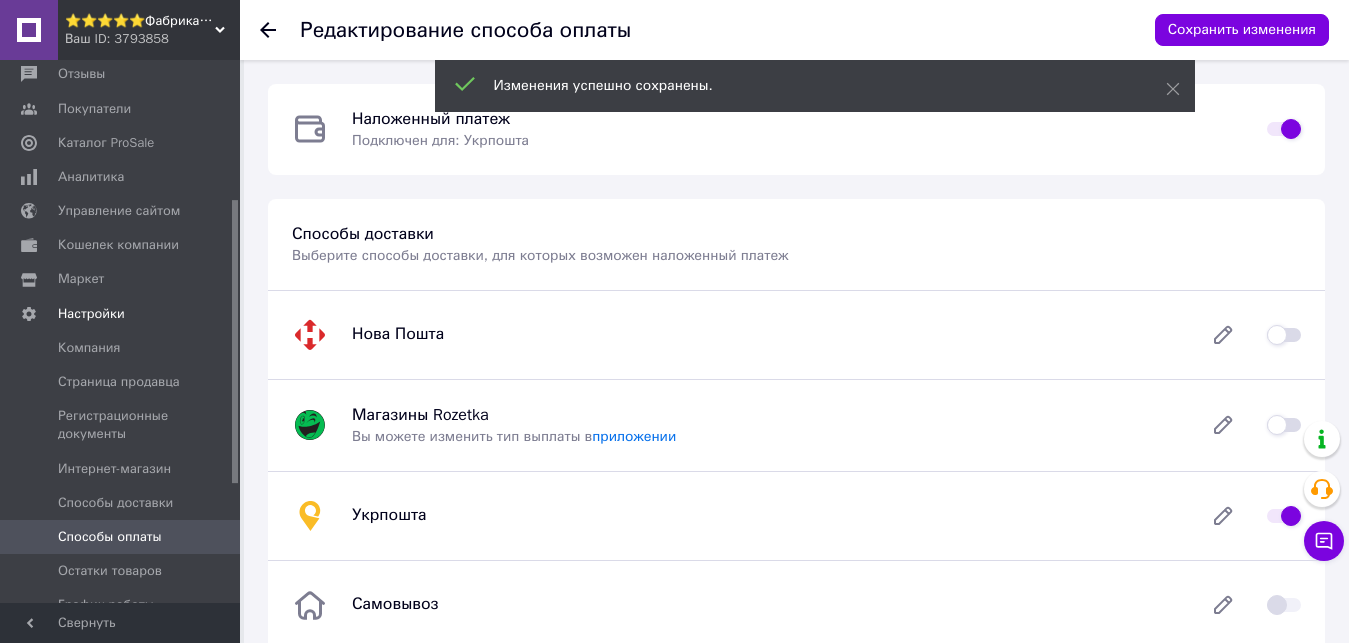 click on "Способы оплаты" at bounding box center (110, 537) 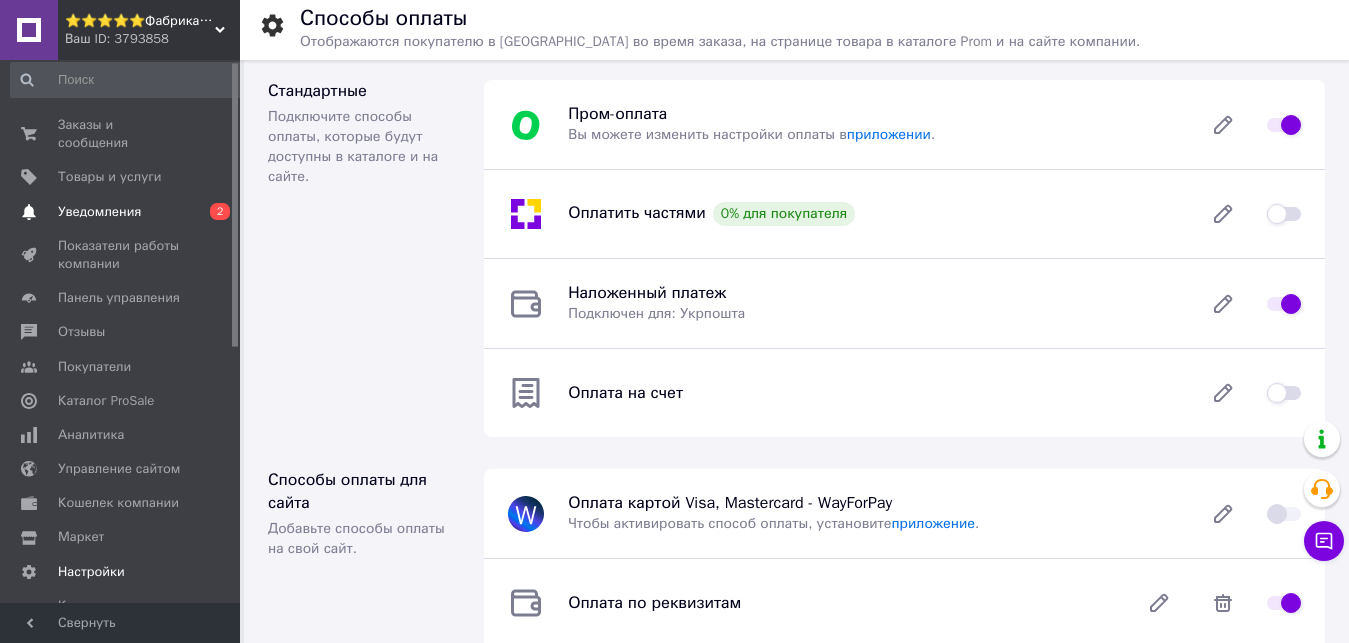 scroll, scrollTop: 0, scrollLeft: 0, axis: both 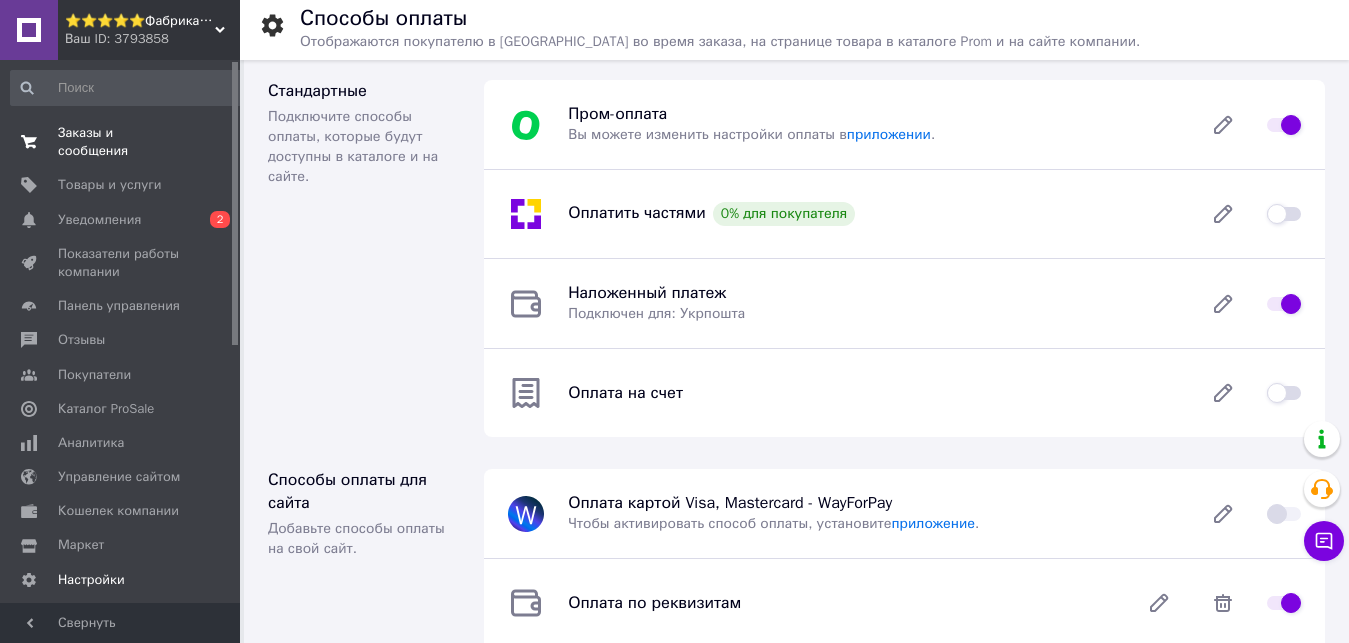 click on "Заказы и сообщения" at bounding box center [121, 142] 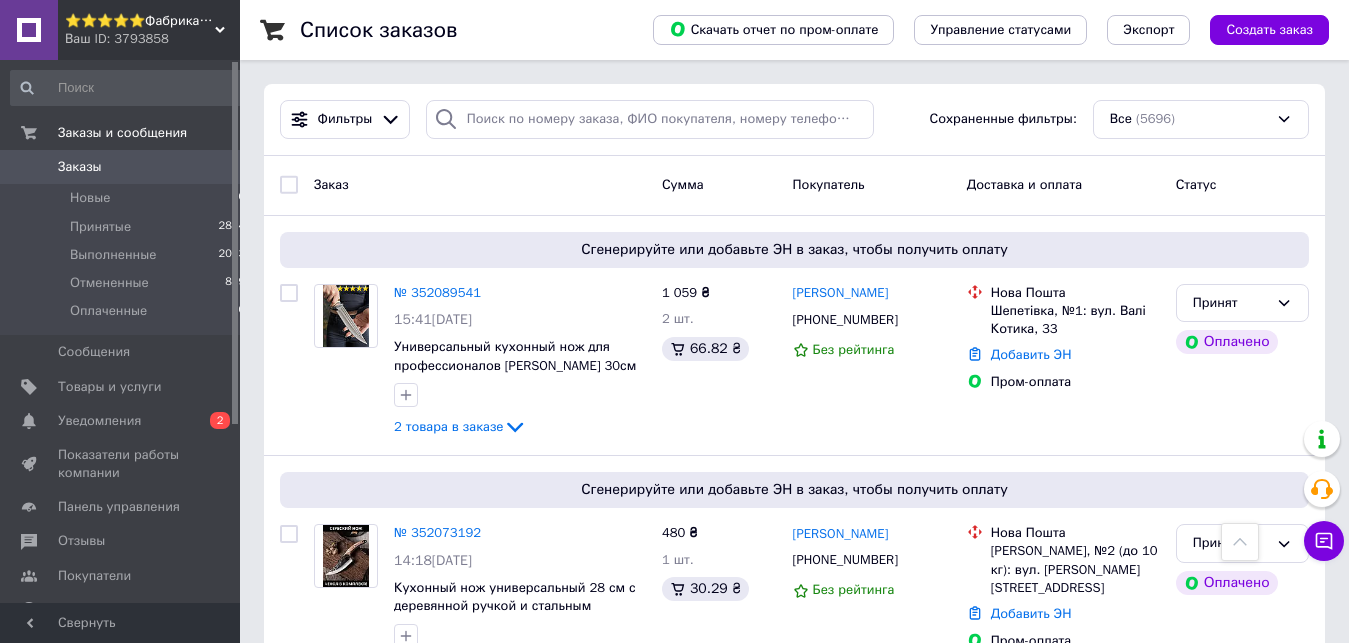 scroll, scrollTop: 918, scrollLeft: 0, axis: vertical 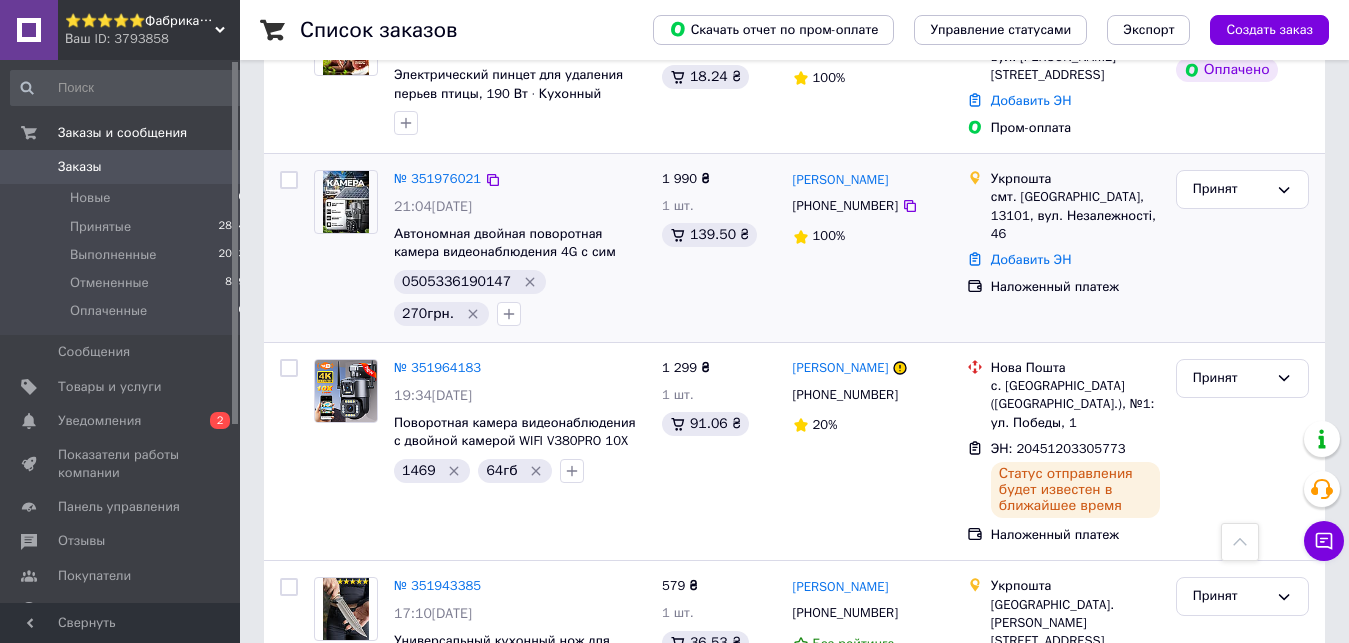 click on "0505336190147" at bounding box center [456, 282] 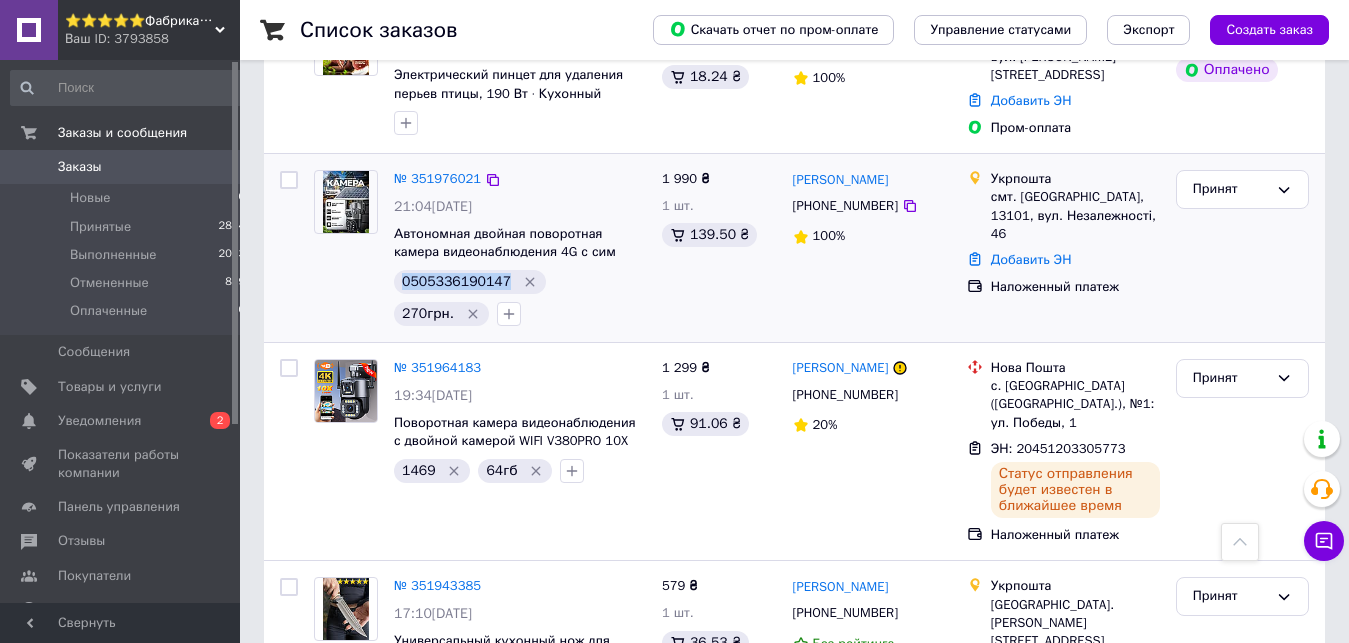 click on "0505336190147" at bounding box center (456, 282) 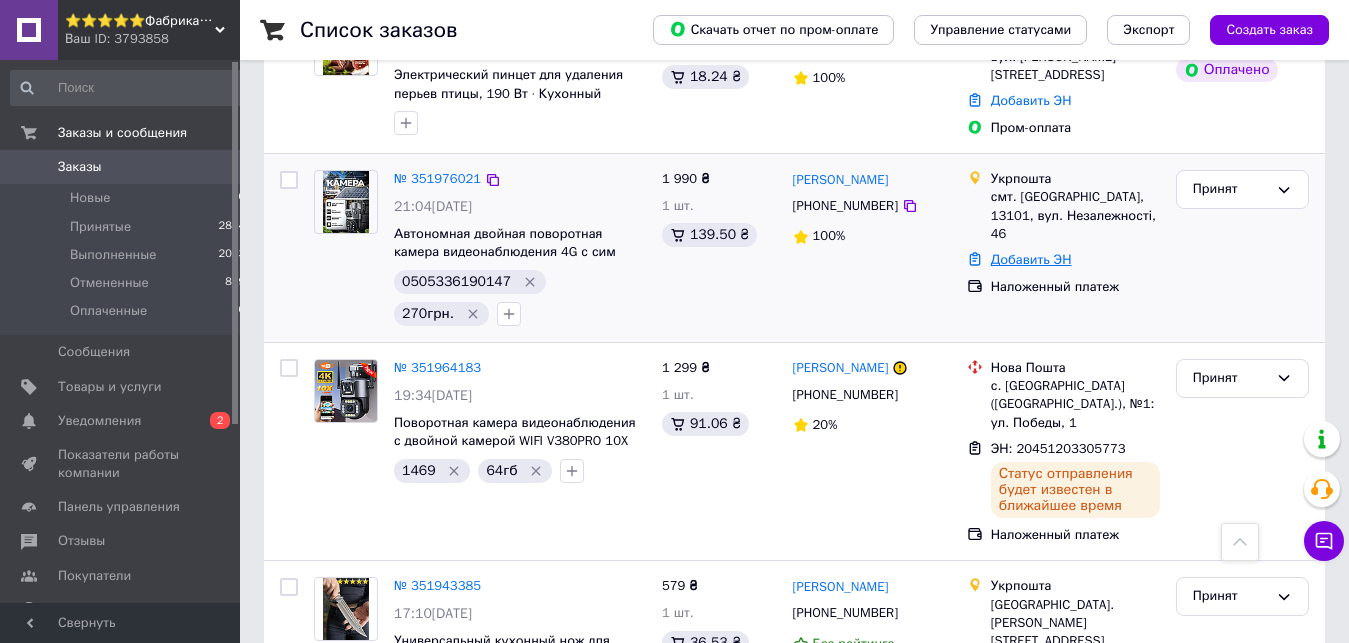 click on "Добавить ЭН" at bounding box center (1031, 259) 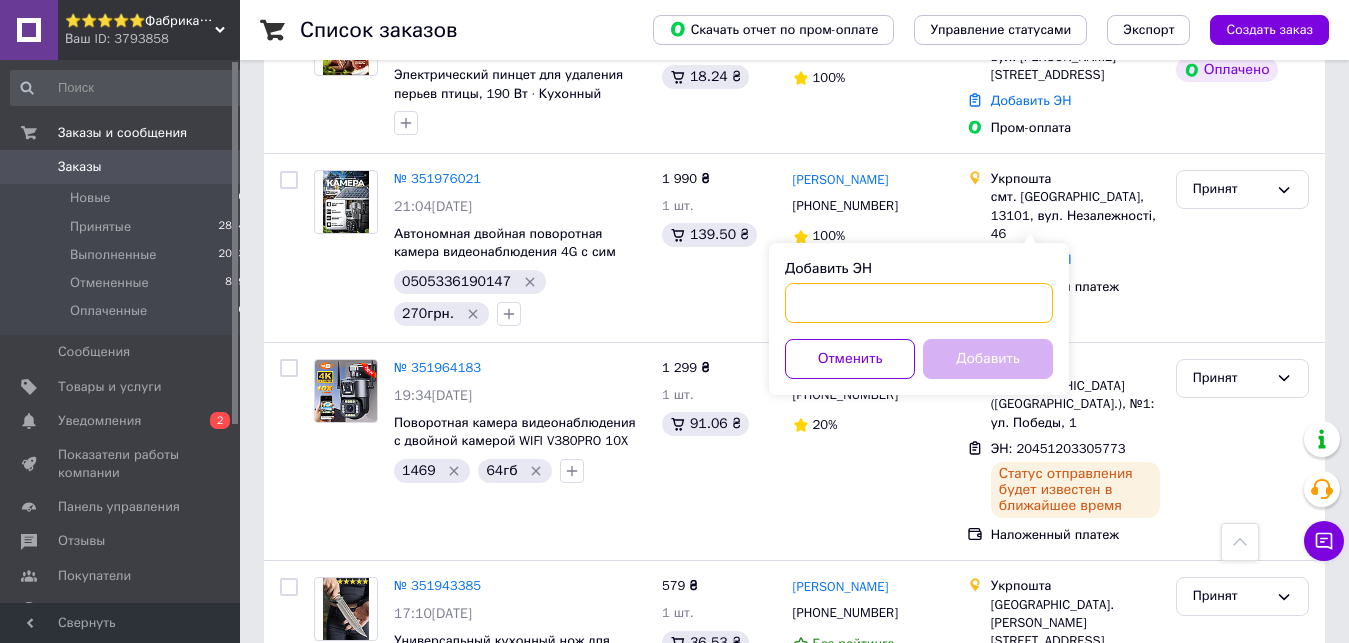 click on "Добавить ЭН" at bounding box center (919, 303) 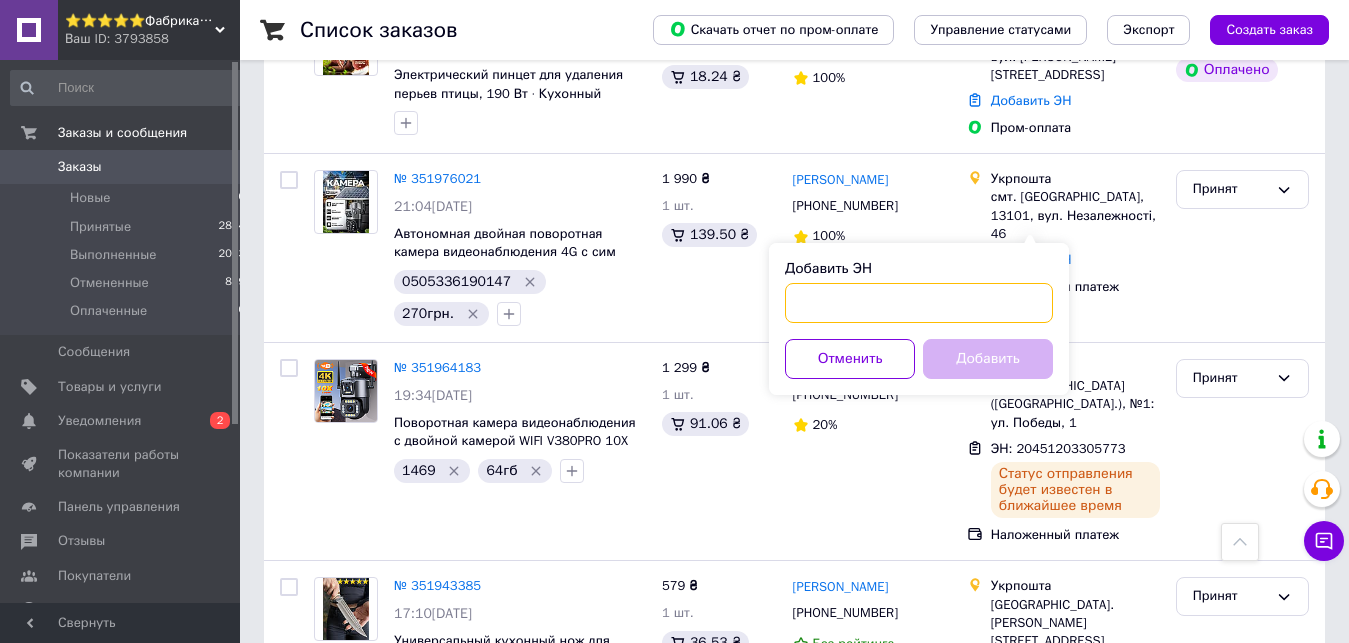 paste on "0505336190147" 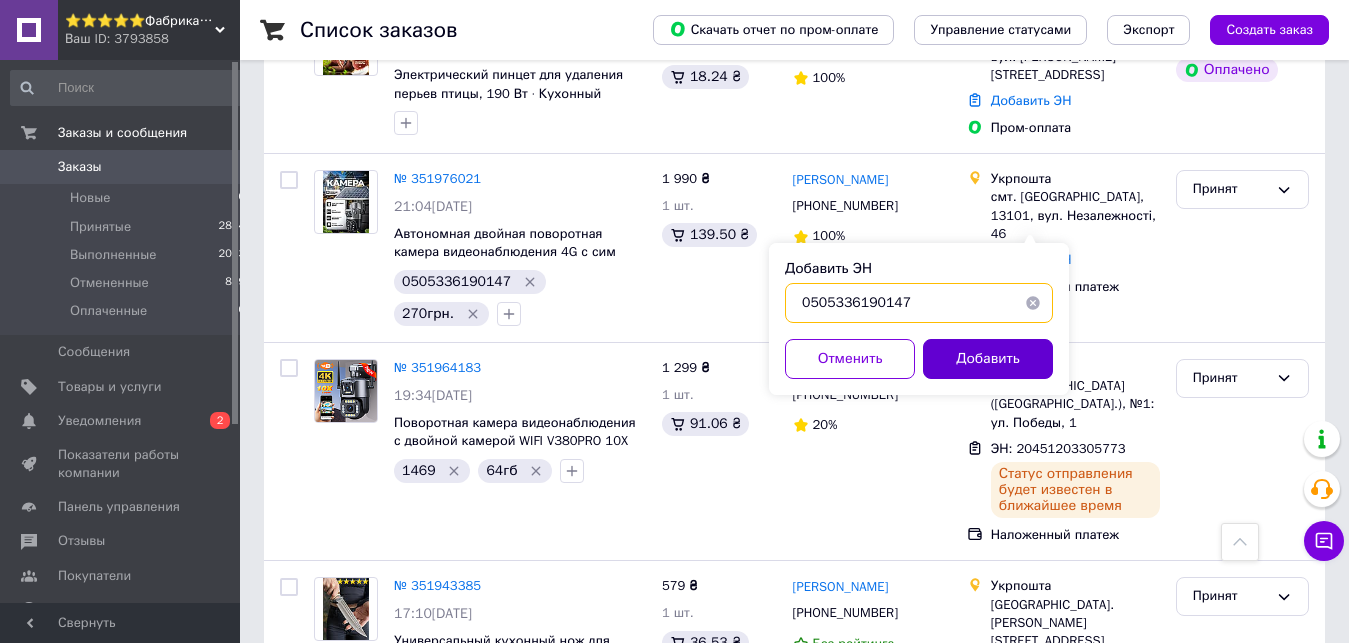 type on "0505336190147" 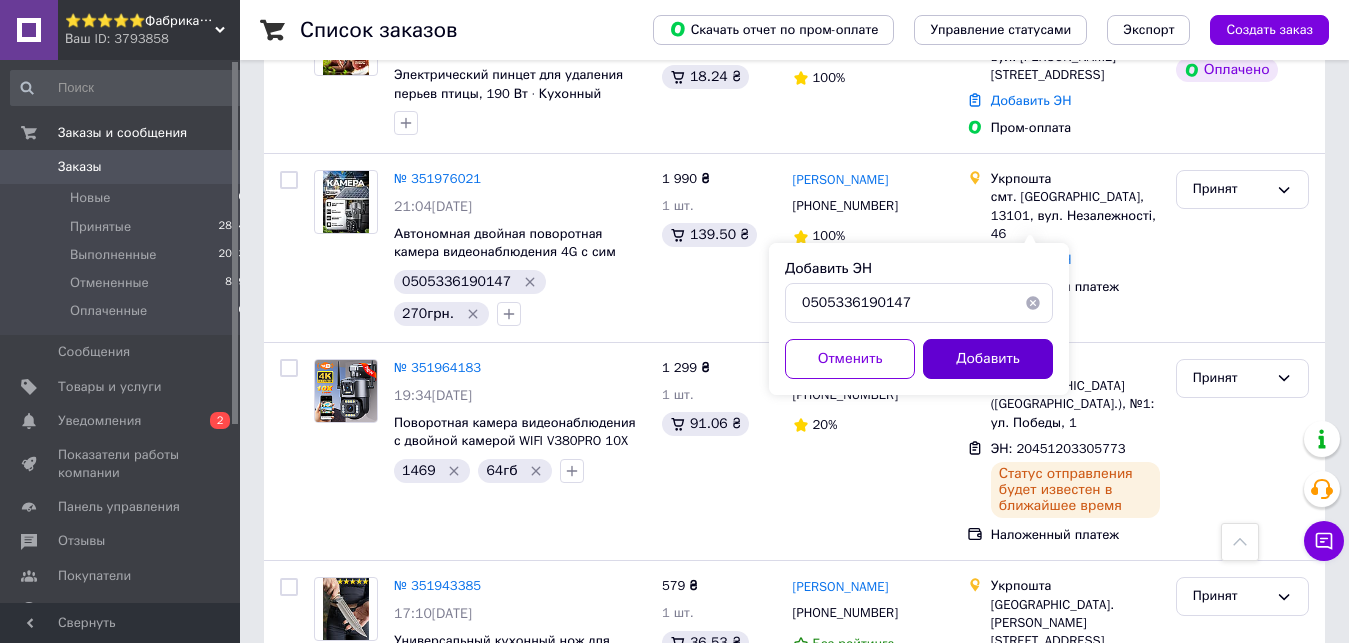 click on "Добавить" at bounding box center (988, 359) 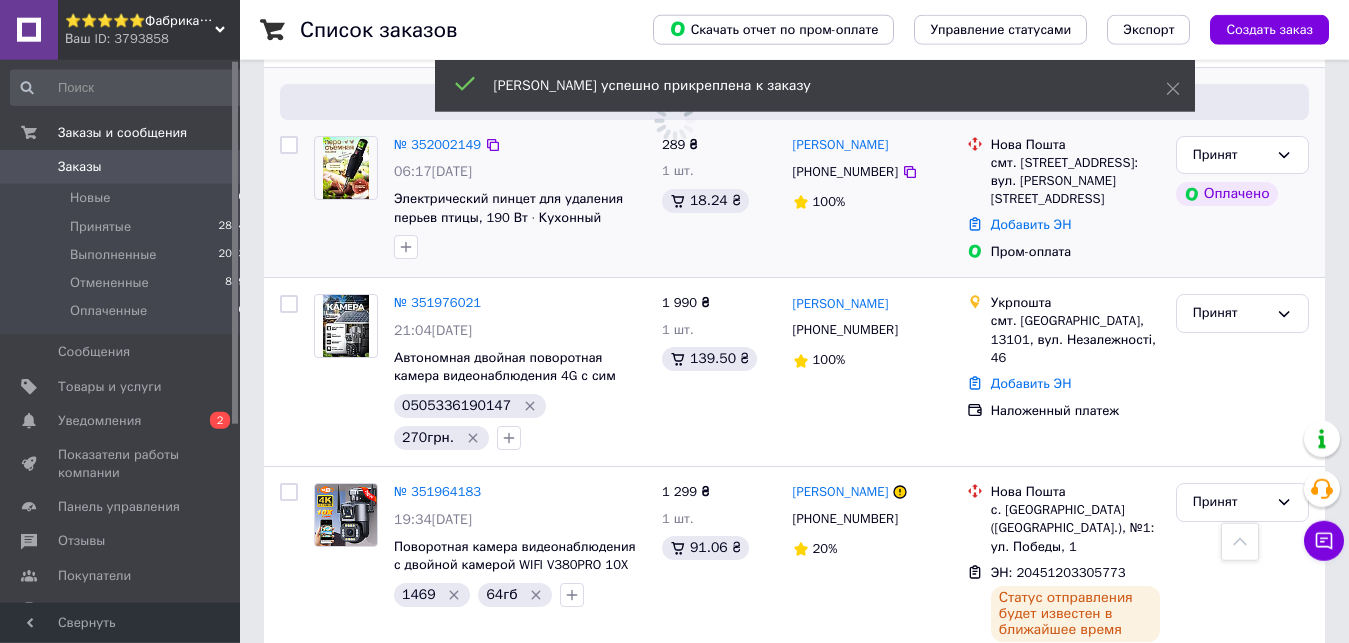 scroll, scrollTop: 714, scrollLeft: 0, axis: vertical 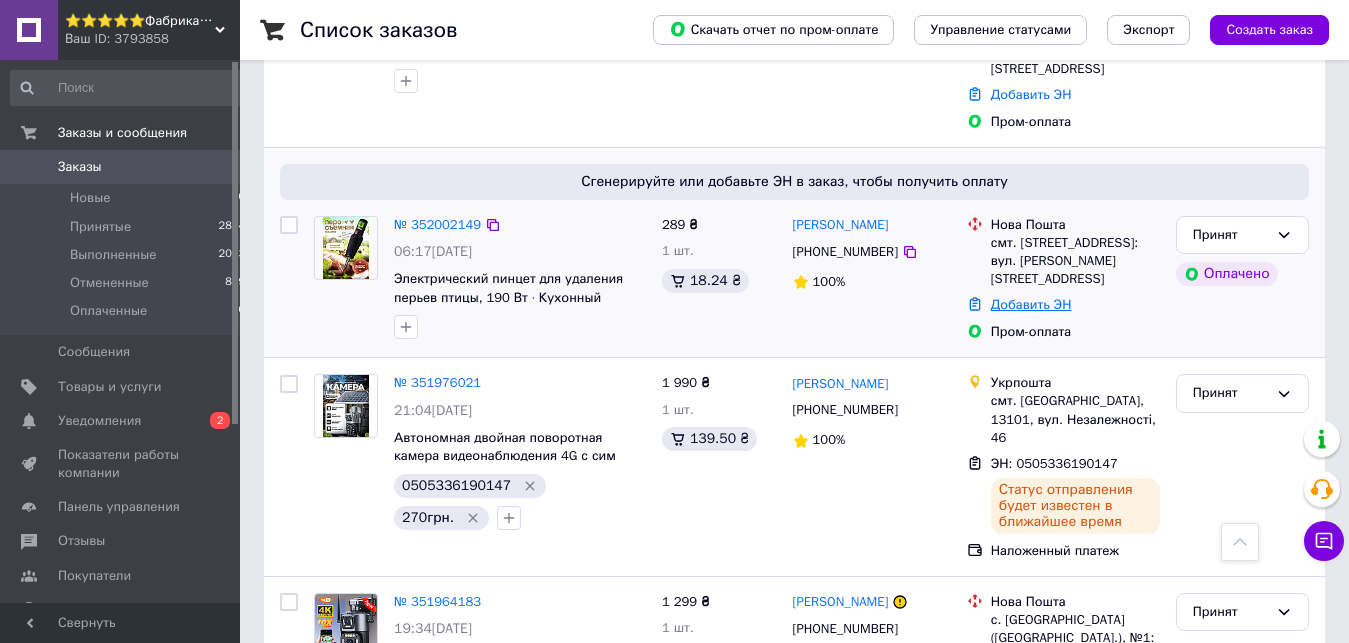 click on "Добавить ЭН" at bounding box center [1031, 304] 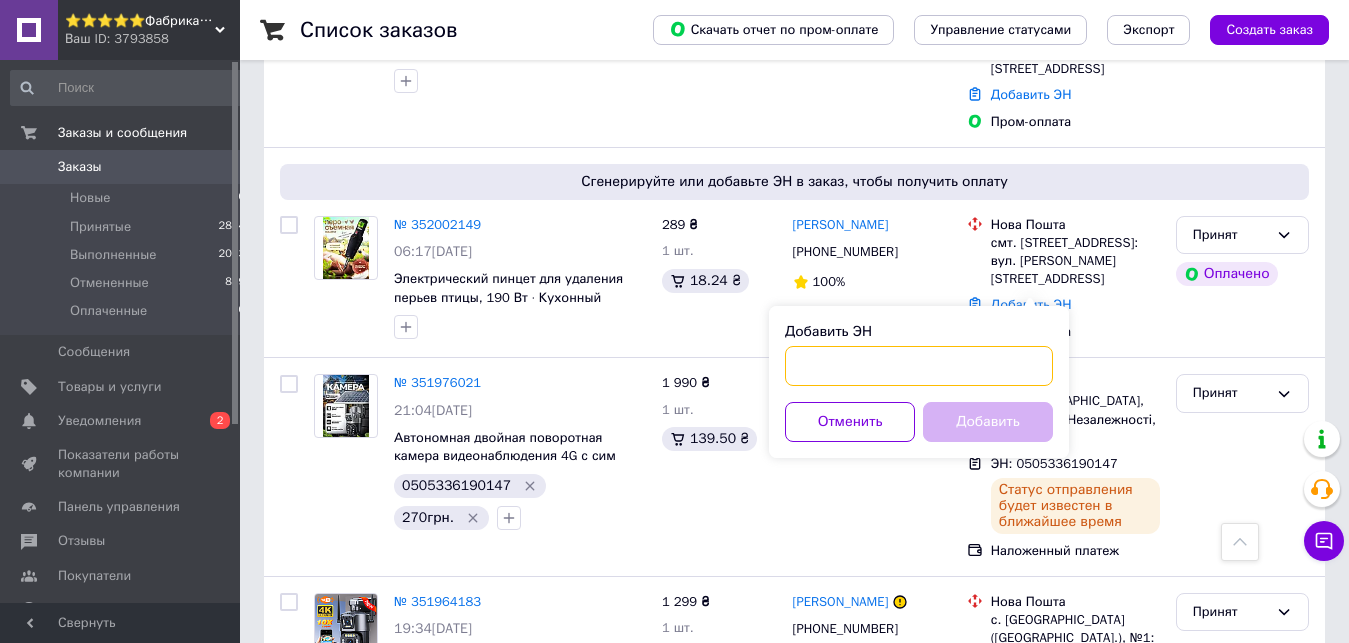 click on "Добавить ЭН" at bounding box center (919, 366) 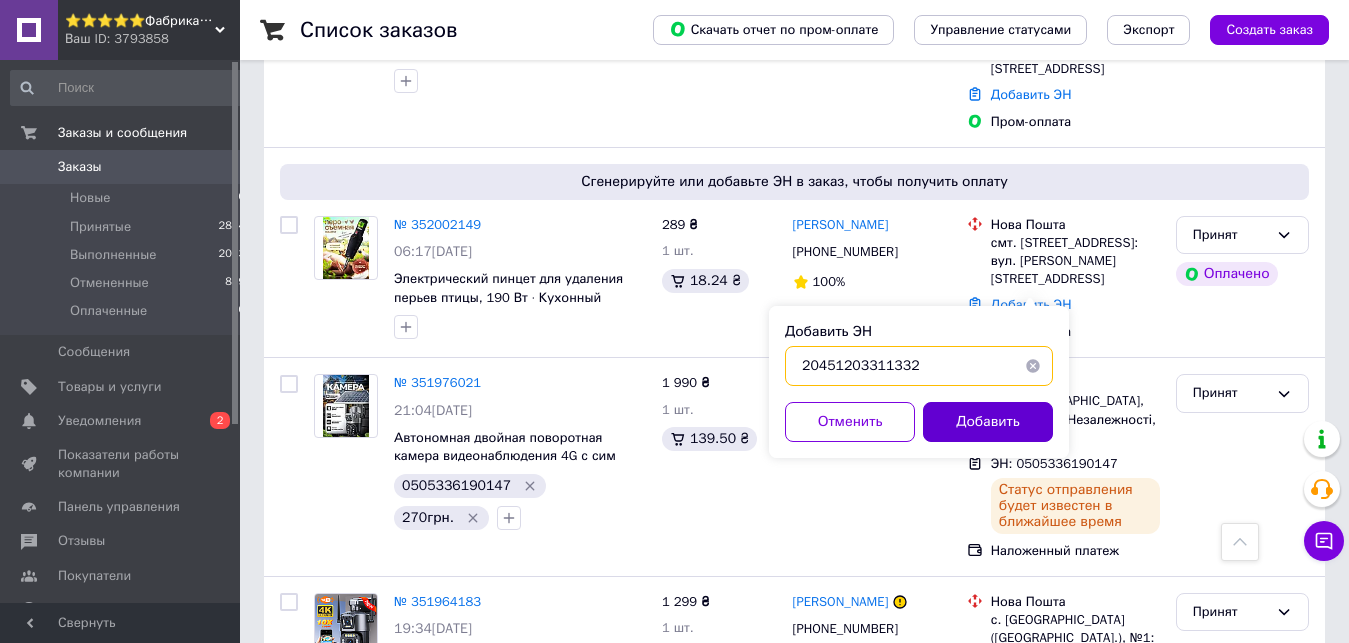 type on "20451203311332" 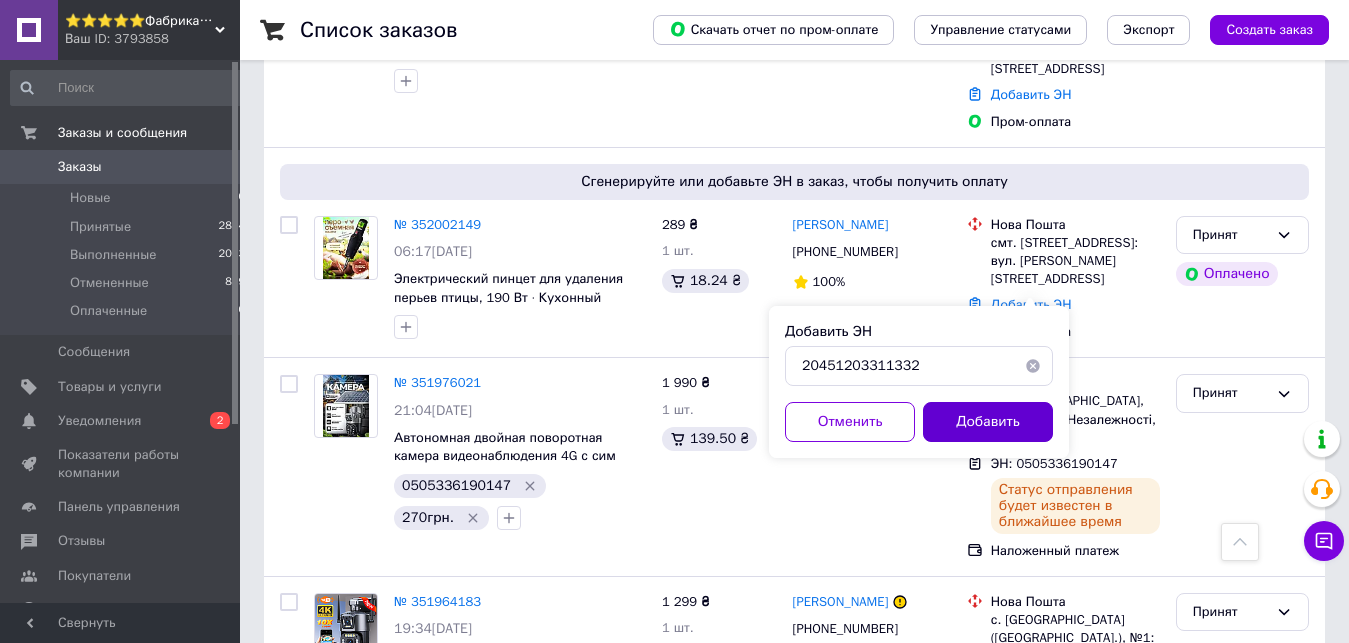 click on "Добавить" at bounding box center [988, 422] 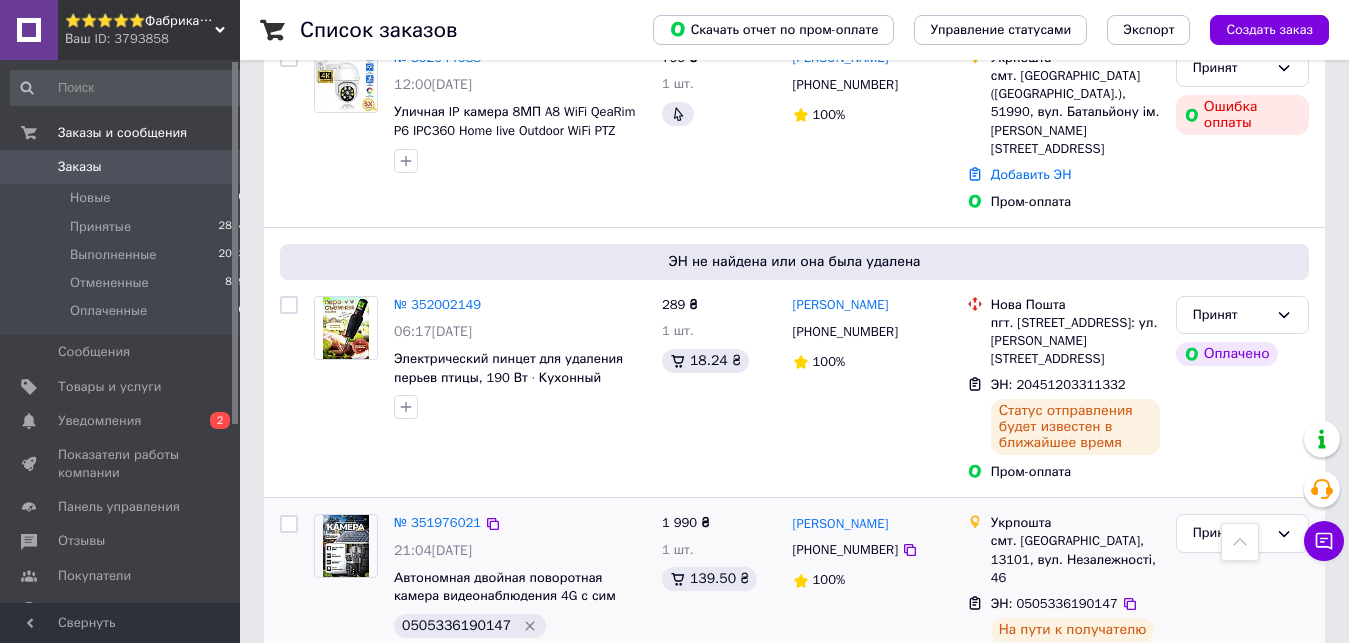 scroll, scrollTop: 510, scrollLeft: 0, axis: vertical 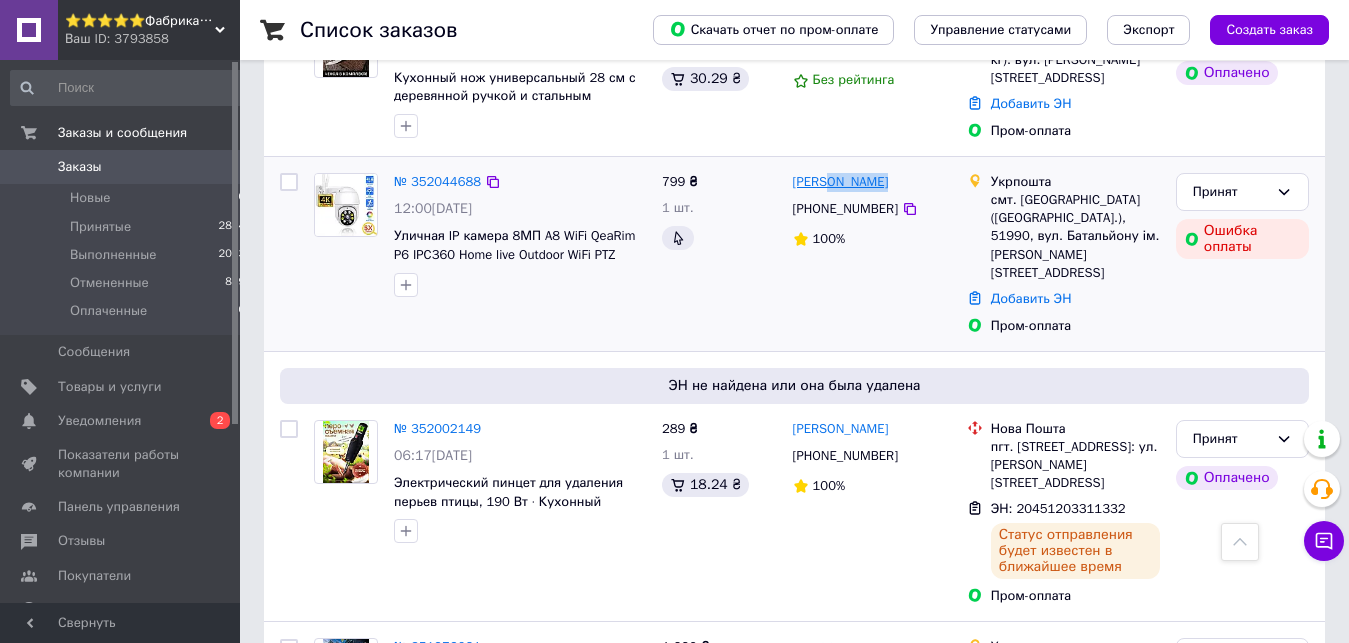 drag, startPoint x: 904, startPoint y: 182, endPoint x: 835, endPoint y: 180, distance: 69.02898 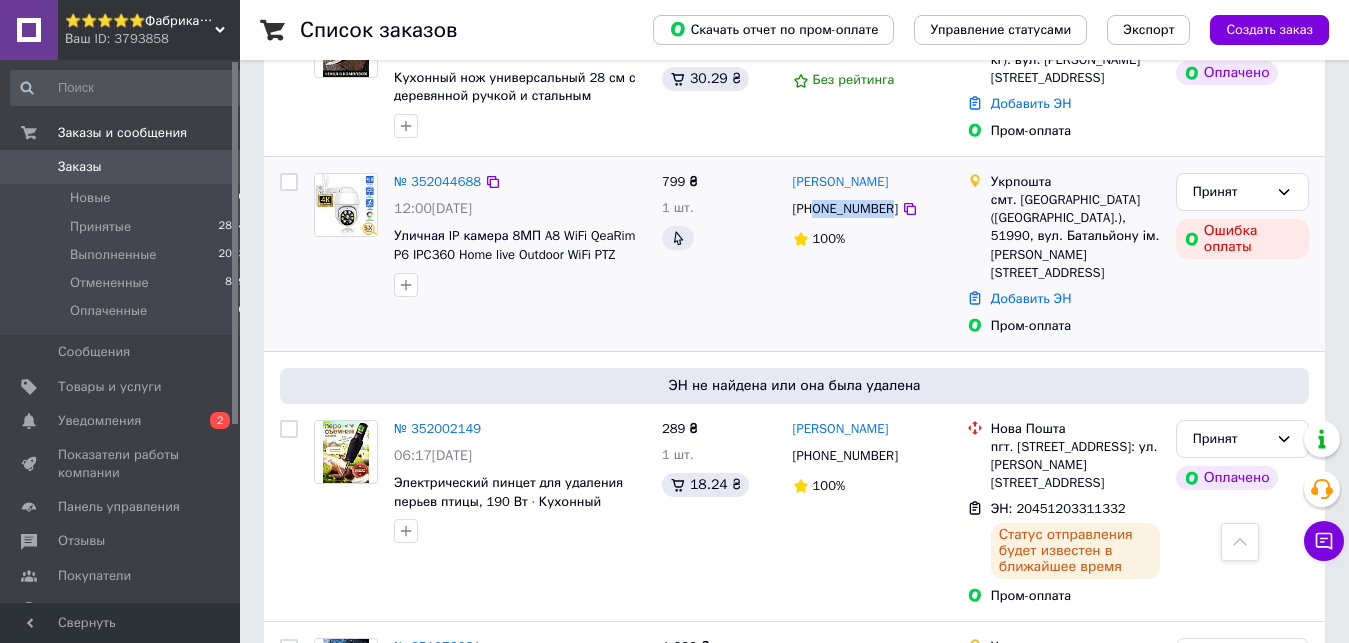 drag, startPoint x: 817, startPoint y: 205, endPoint x: 883, endPoint y: 205, distance: 66 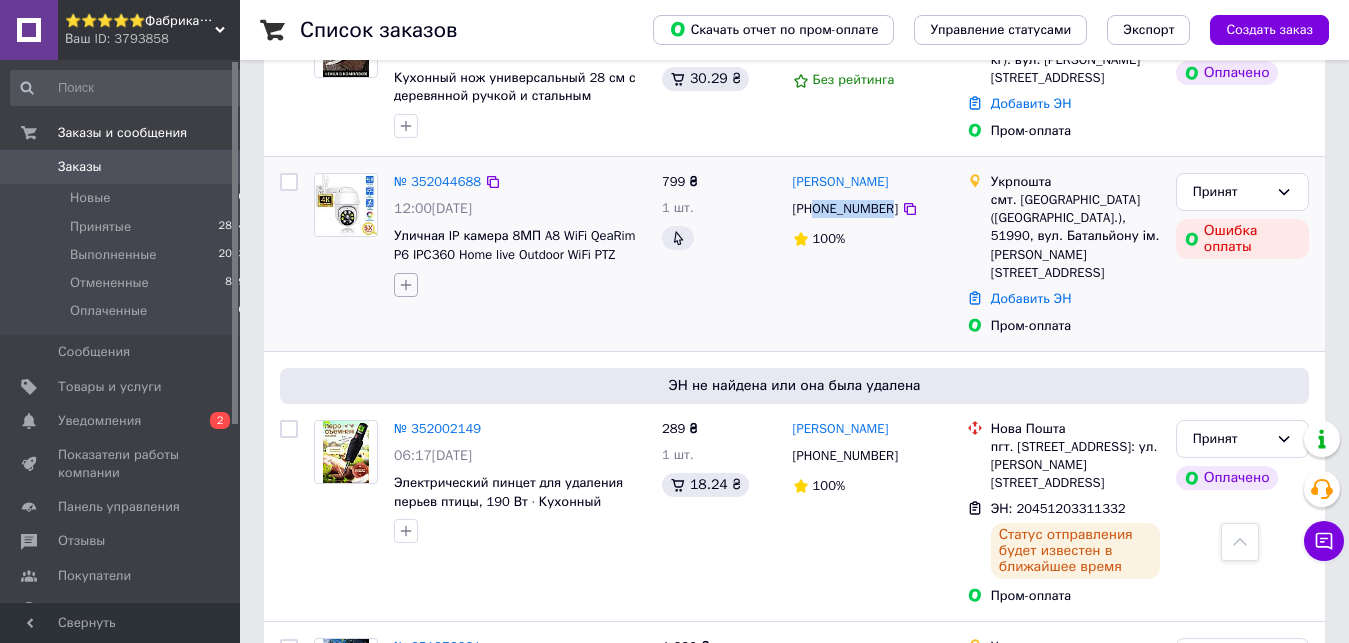 click 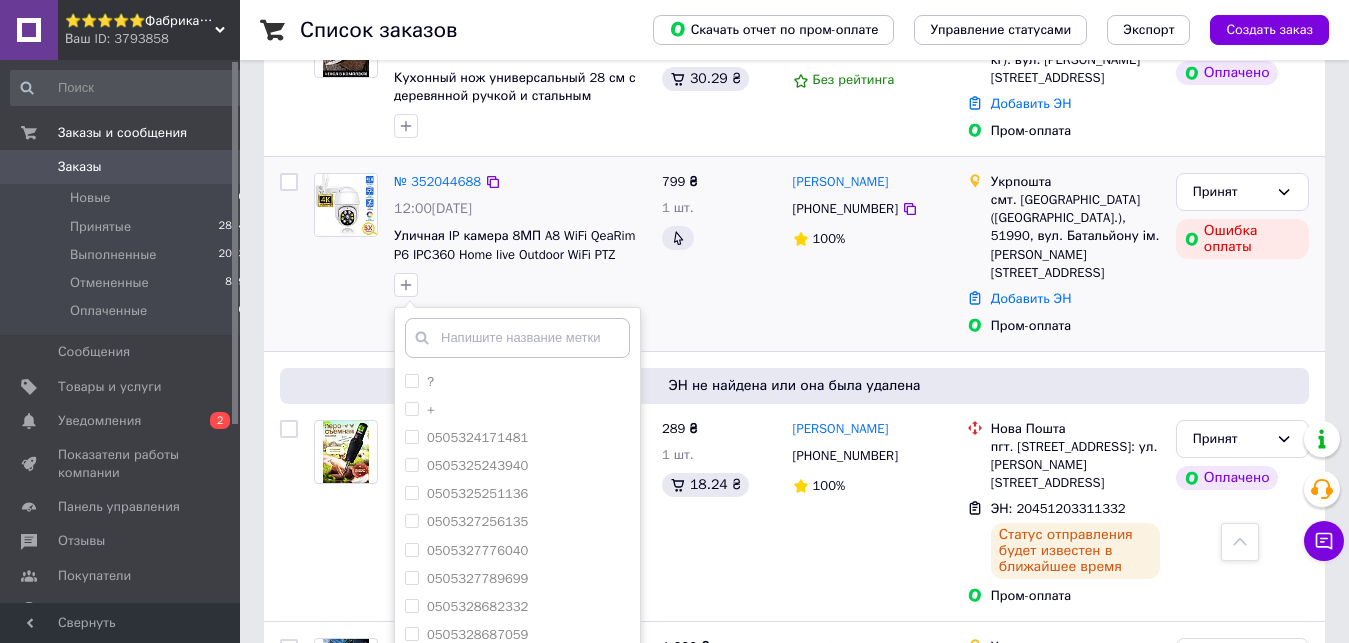 click at bounding box center [517, 338] 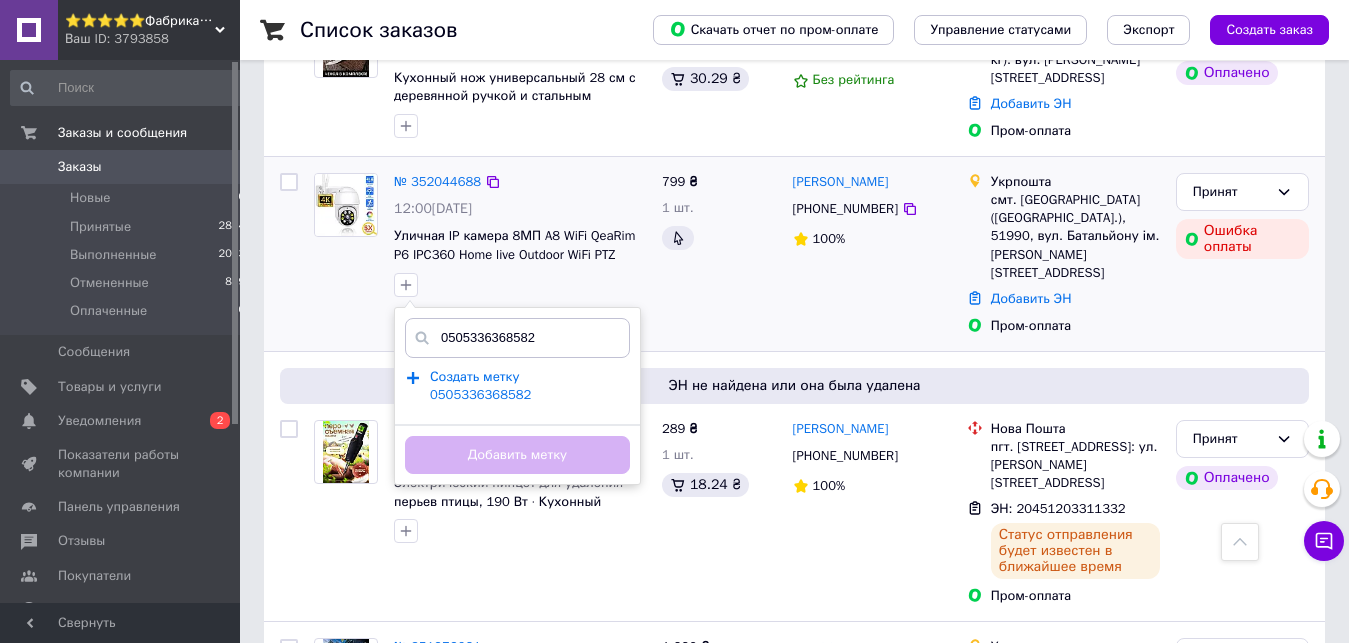type on "0505336368582" 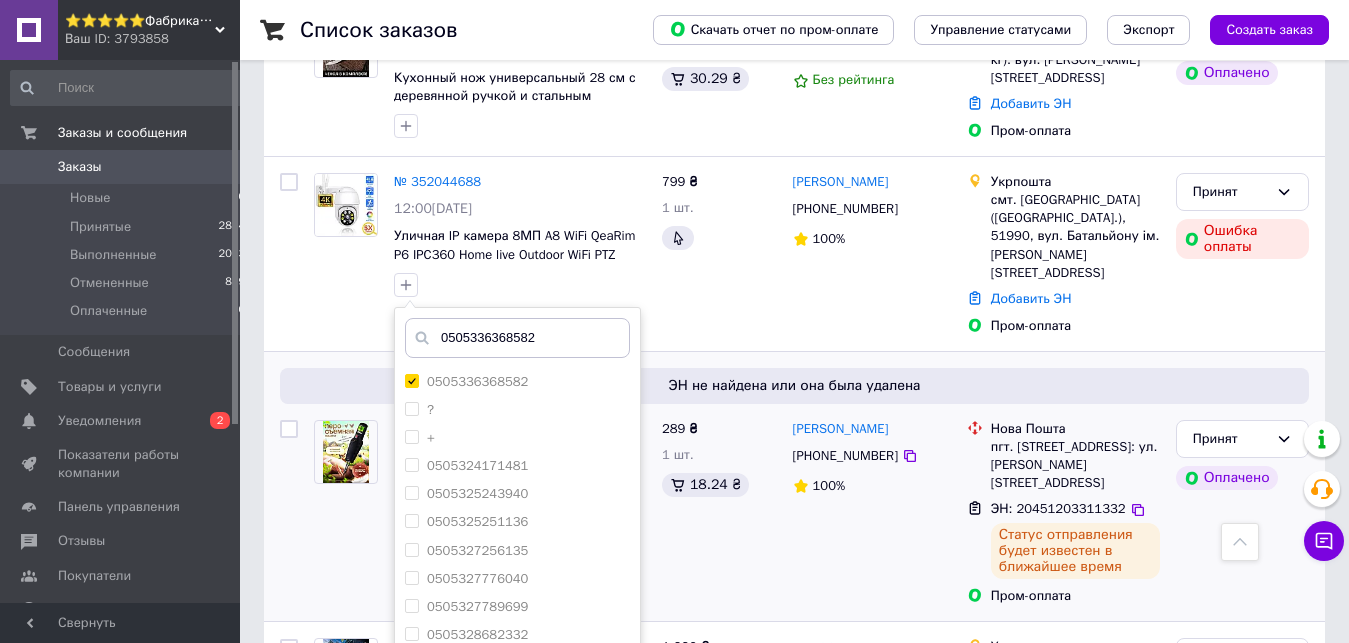 type 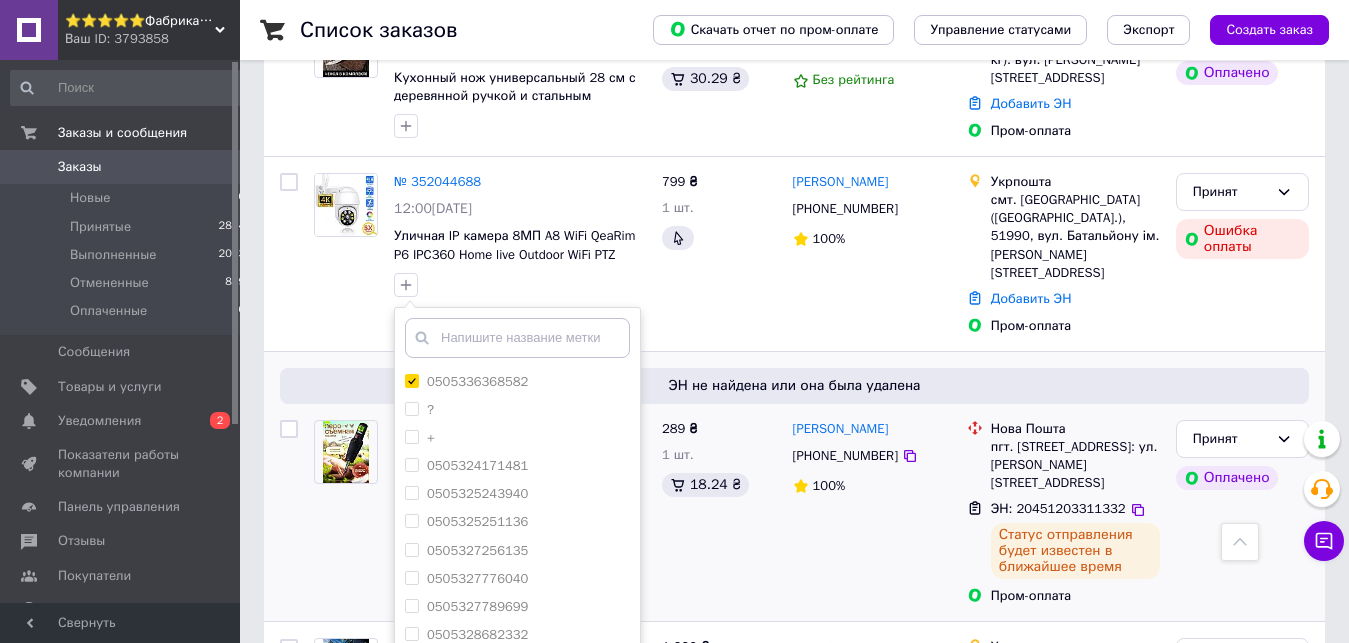 scroll, scrollTop: 612, scrollLeft: 0, axis: vertical 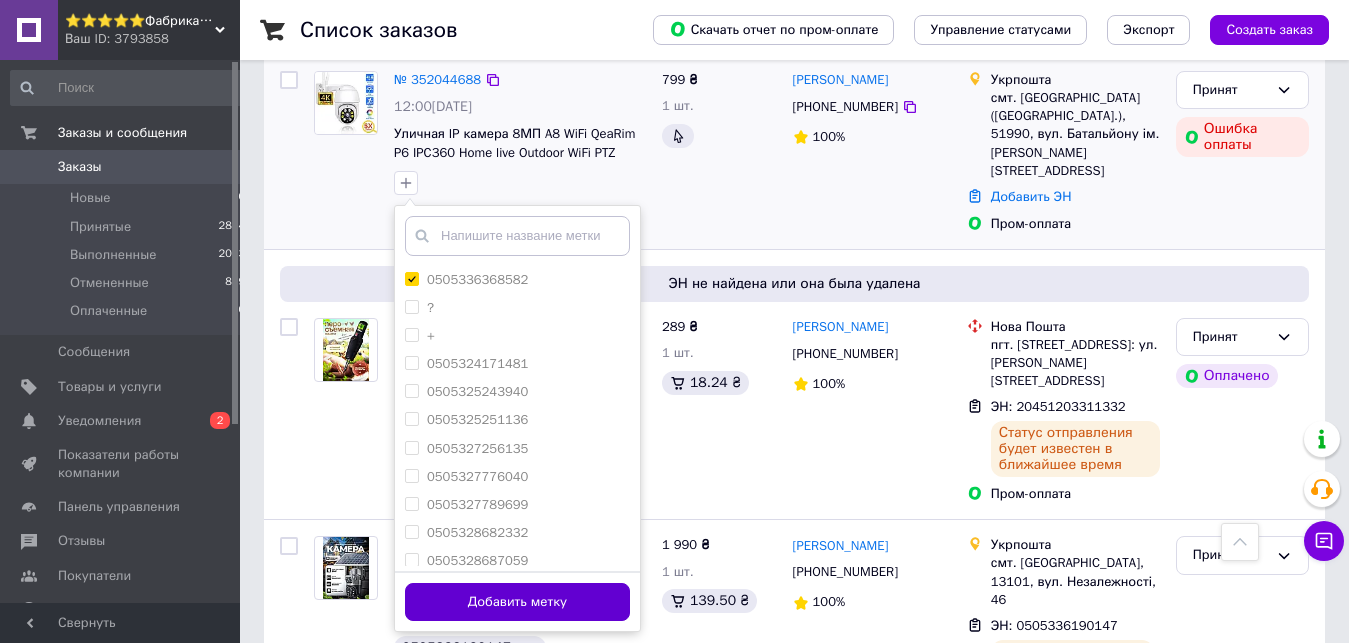 click on "Добавить метку" at bounding box center (517, 602) 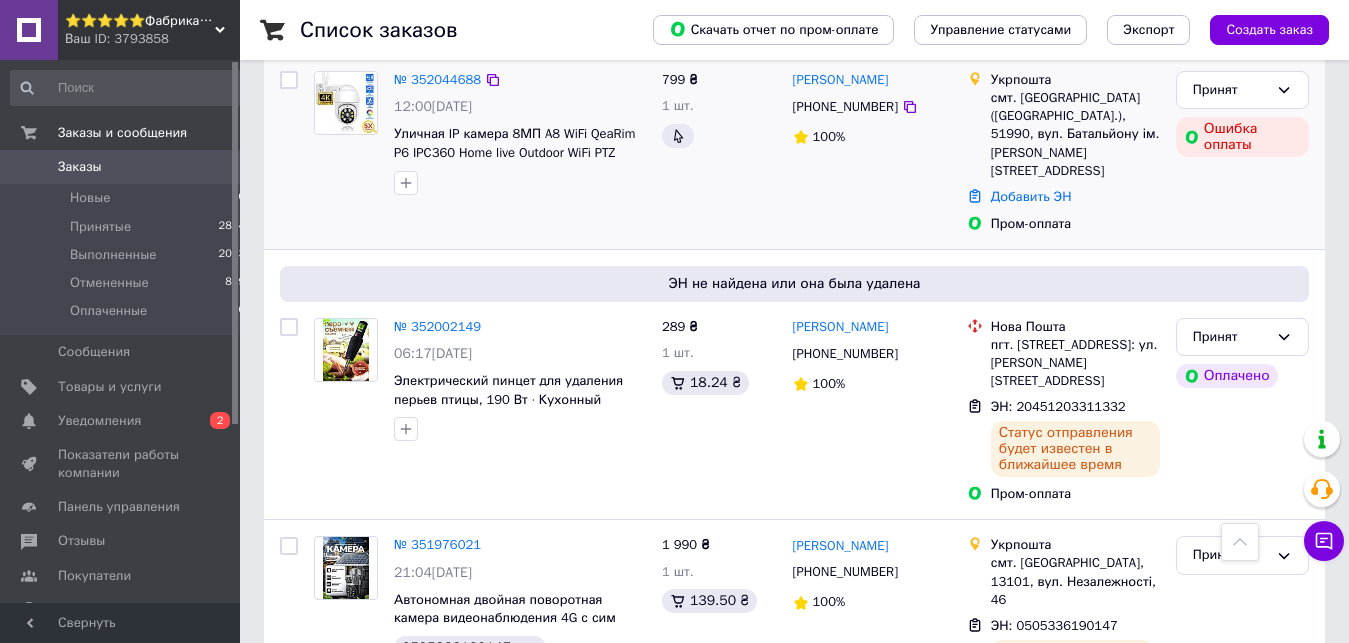 scroll, scrollTop: 408, scrollLeft: 0, axis: vertical 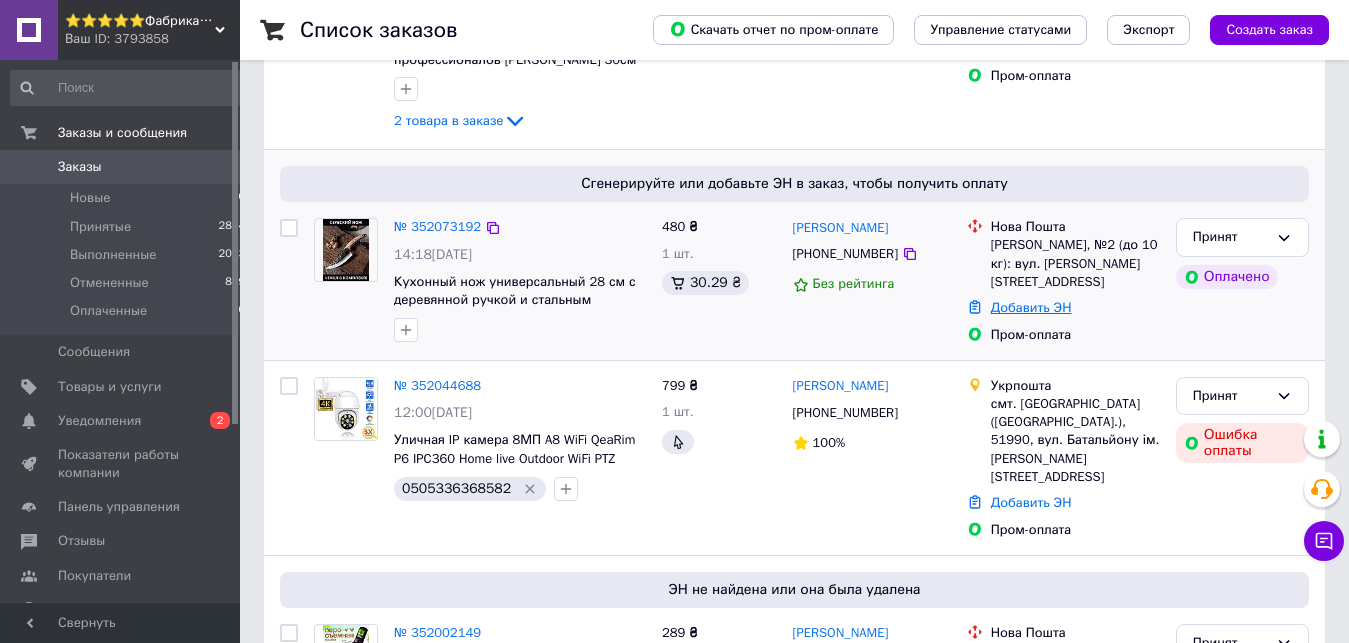click on "Добавить ЭН" at bounding box center (1031, 307) 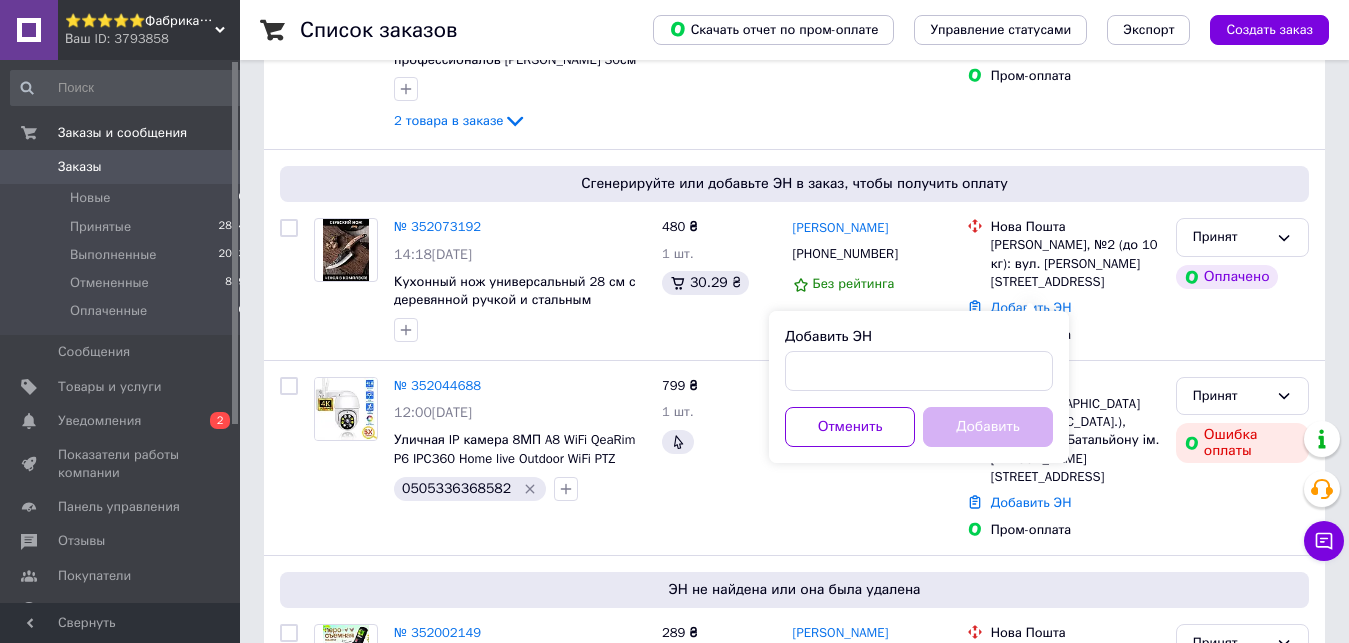 click on "Добавить ЭН" at bounding box center [919, 359] 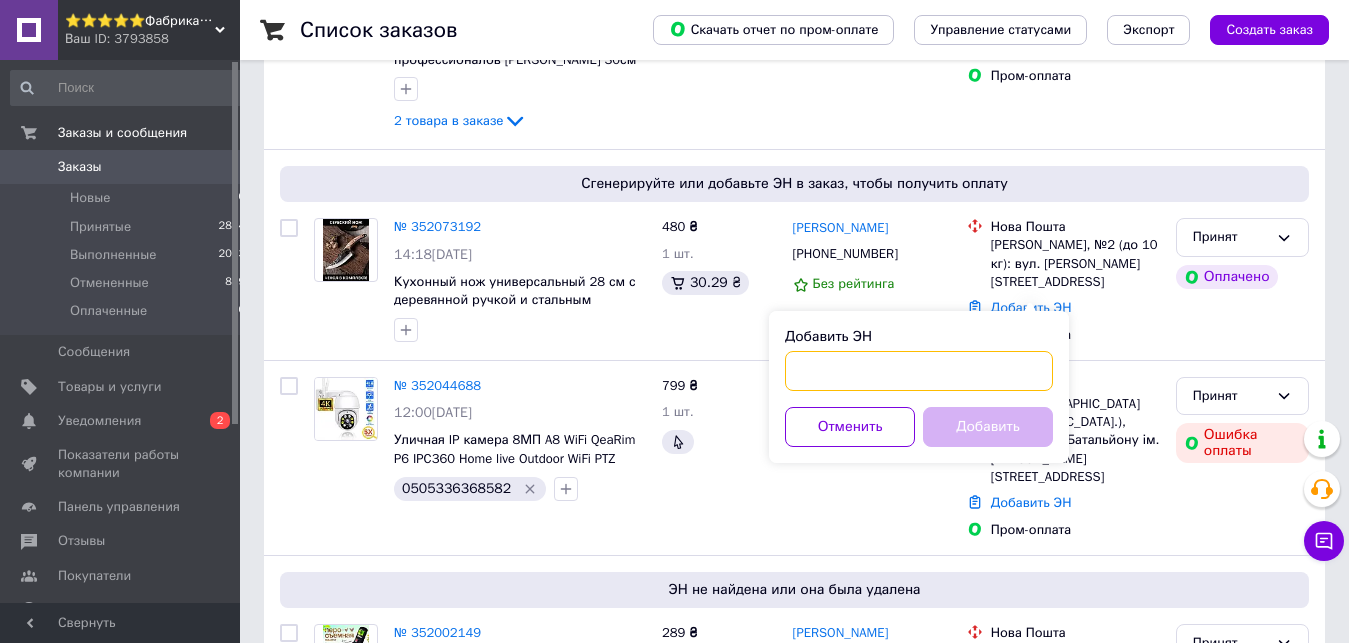 click on "Добавить ЭН" at bounding box center [919, 371] 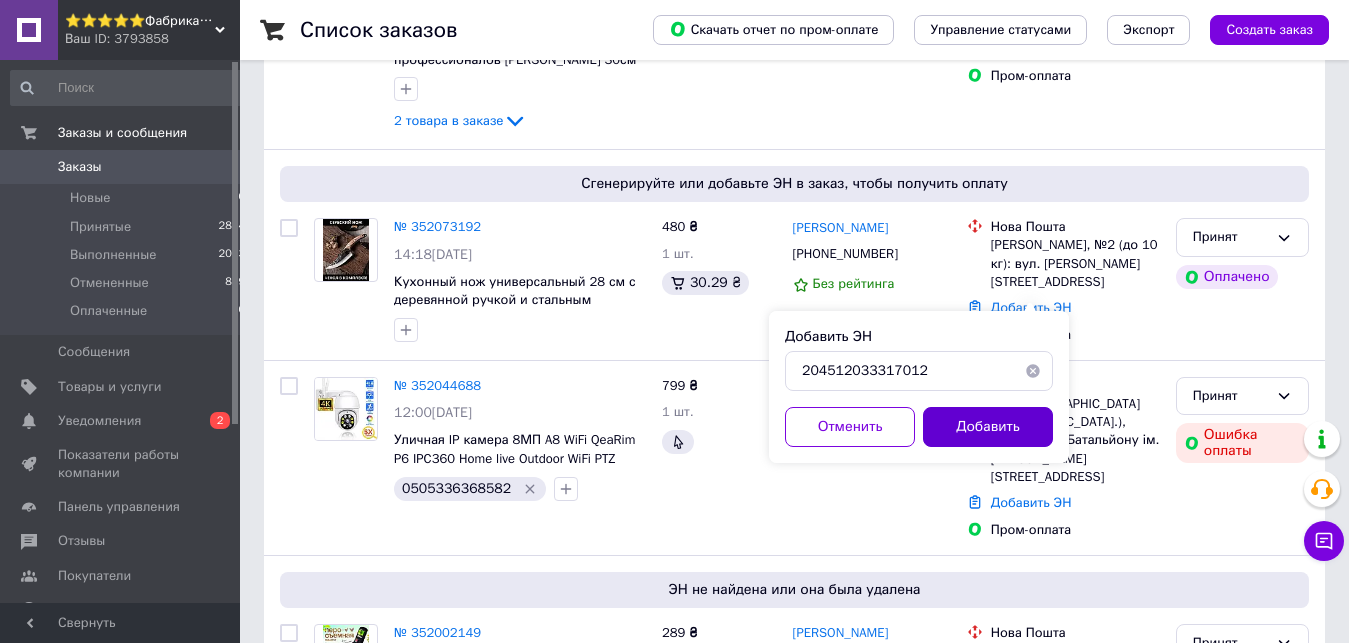 click on "Добавить" at bounding box center (988, 427) 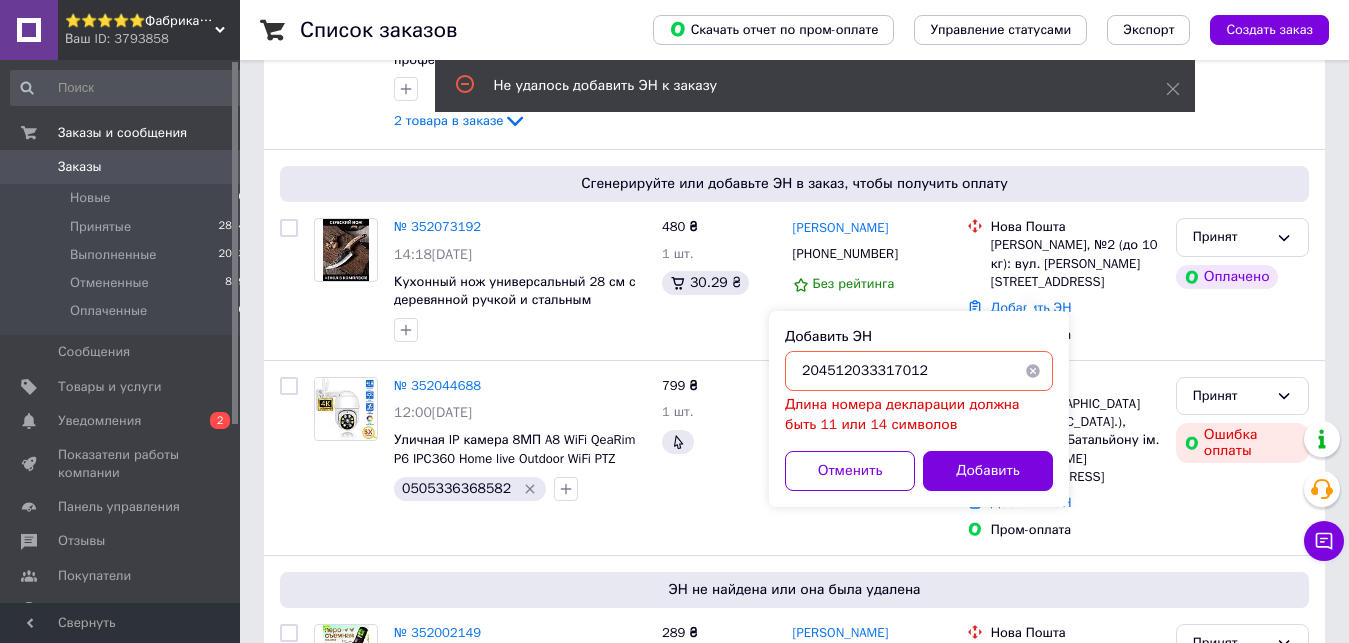 drag, startPoint x: 1014, startPoint y: 363, endPoint x: 816, endPoint y: 344, distance: 198.90953 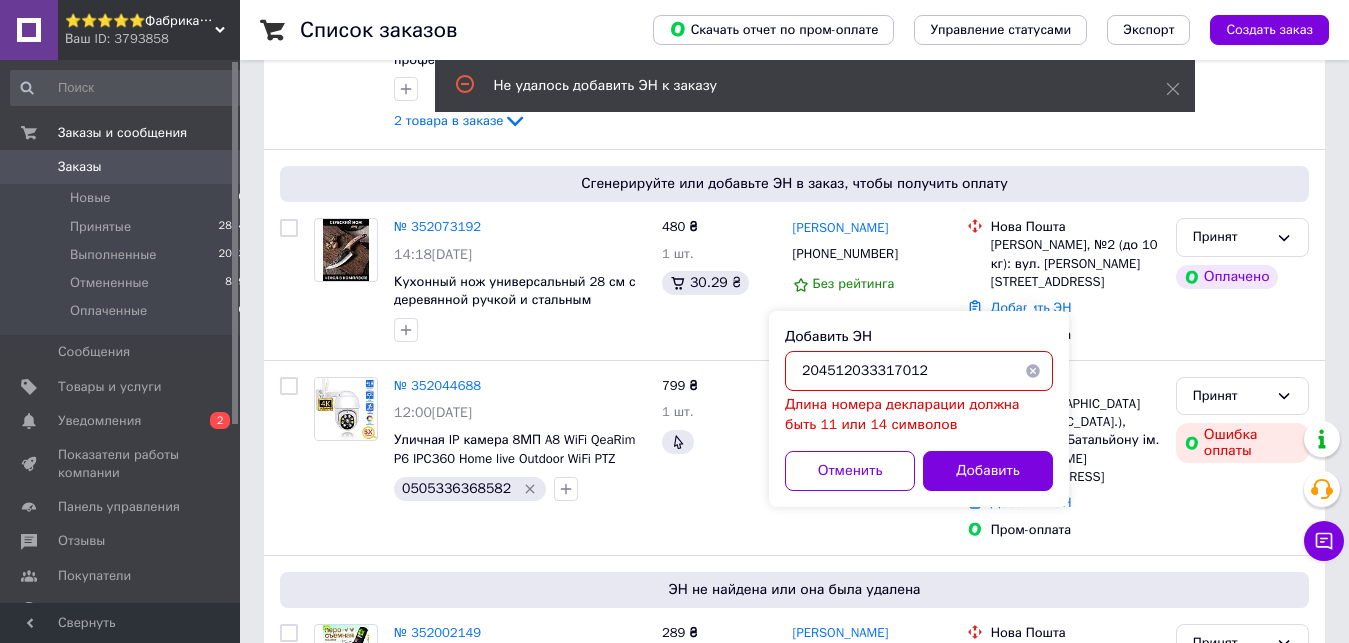 click on "204512033317012" at bounding box center [919, 371] 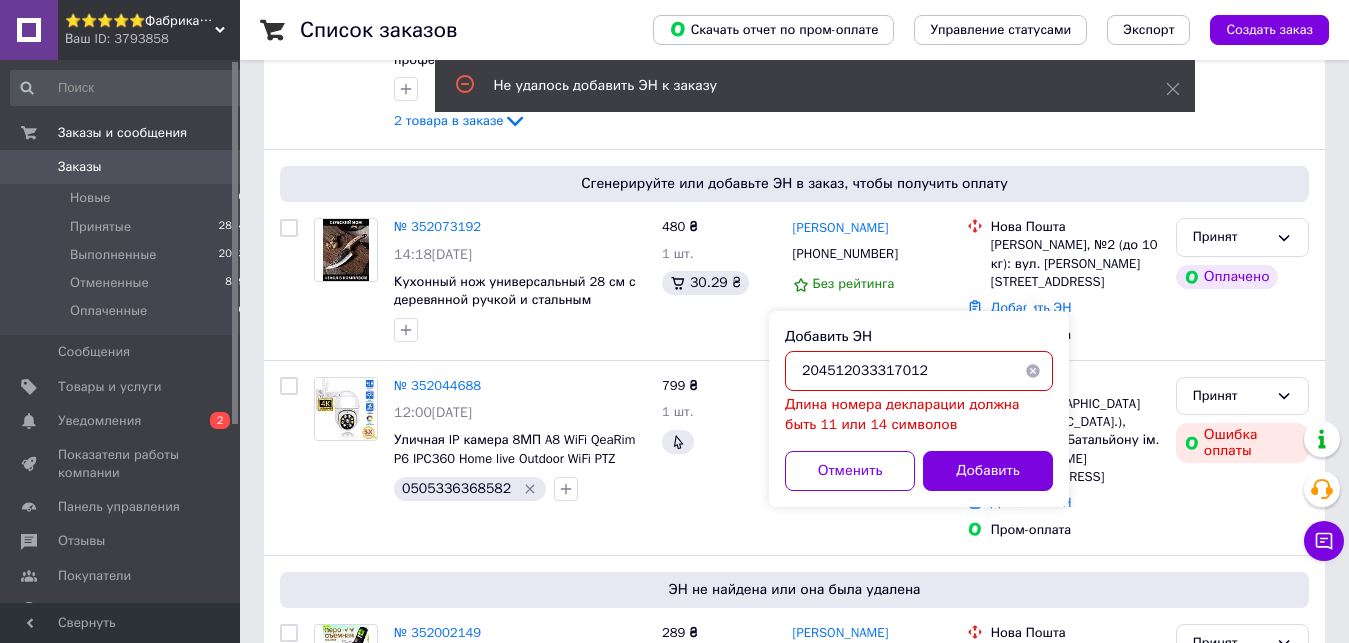 click on "204512033317012" at bounding box center [919, 371] 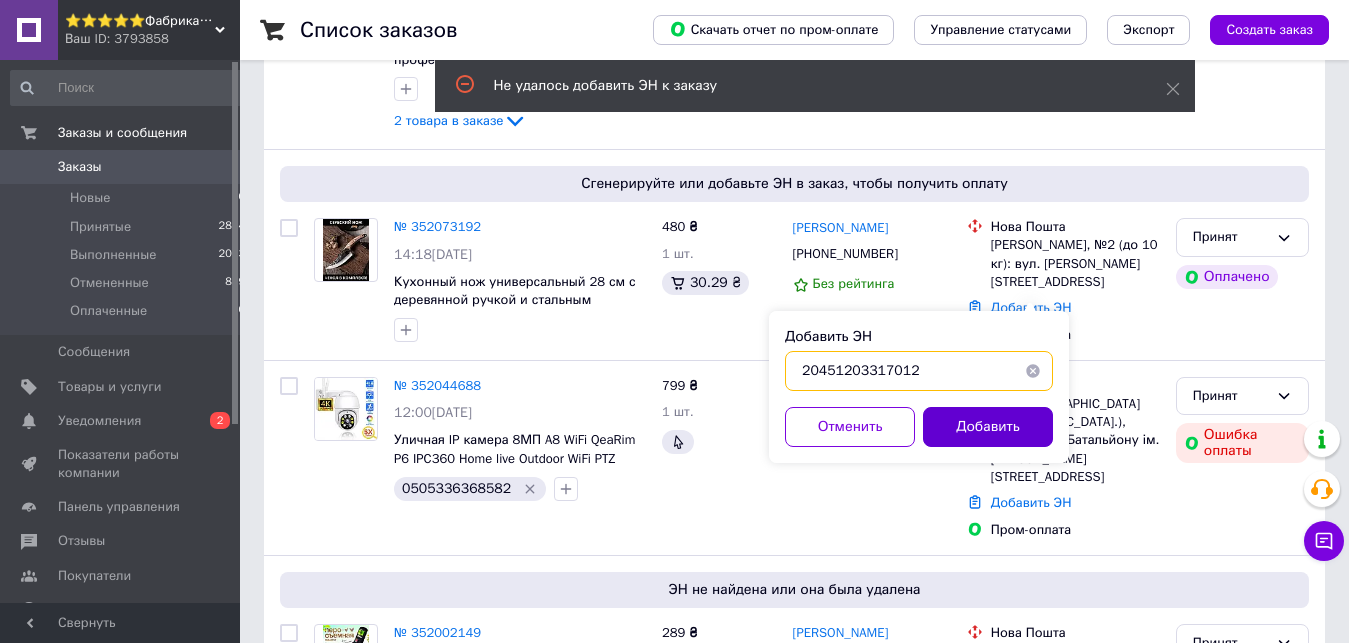 type on "20451203317012" 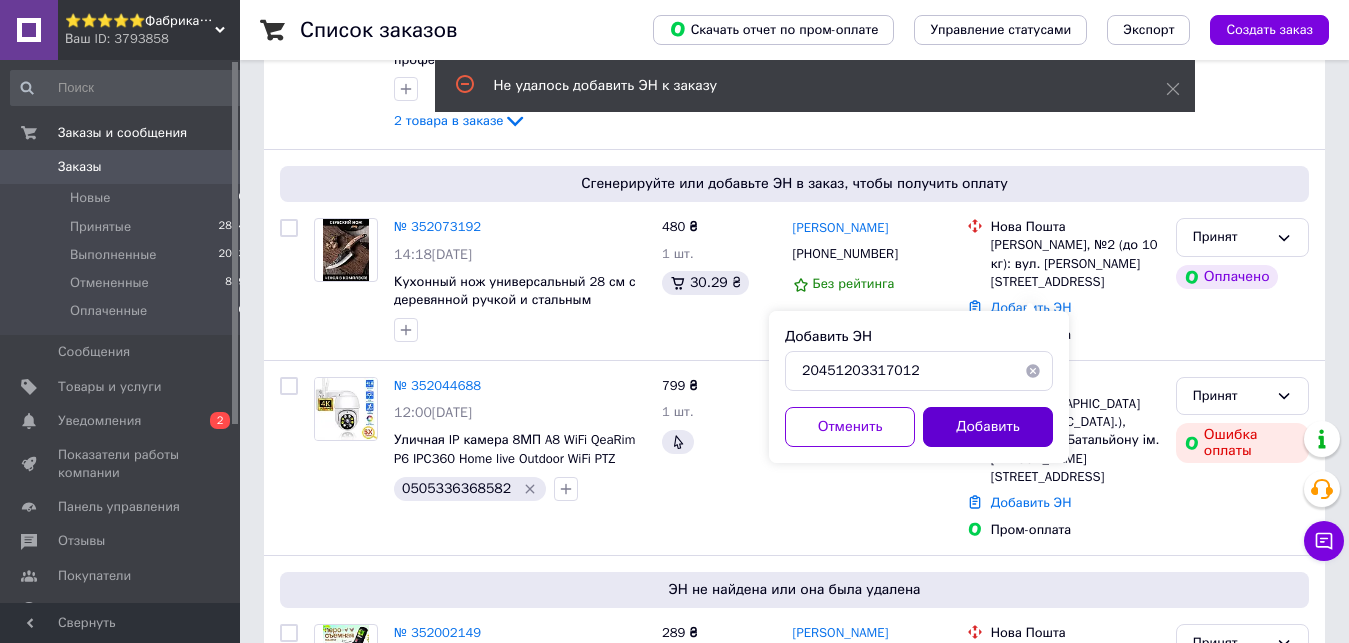 click on "Добавить" at bounding box center [988, 427] 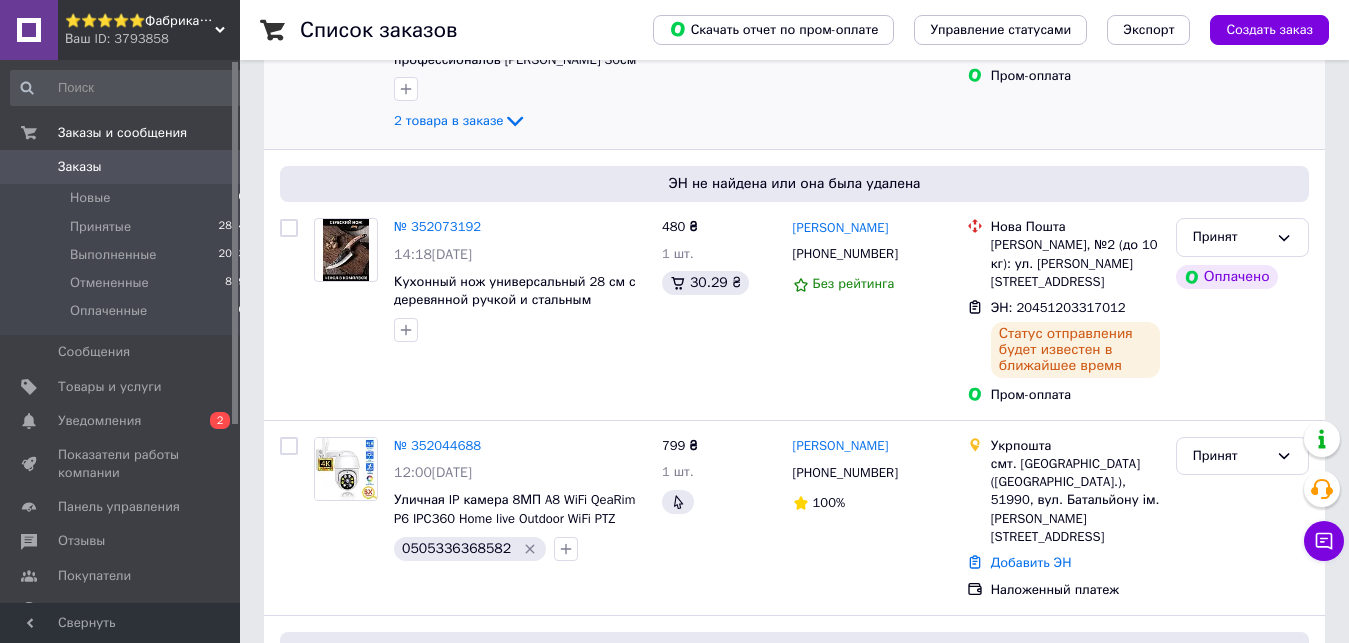 scroll, scrollTop: 0, scrollLeft: 0, axis: both 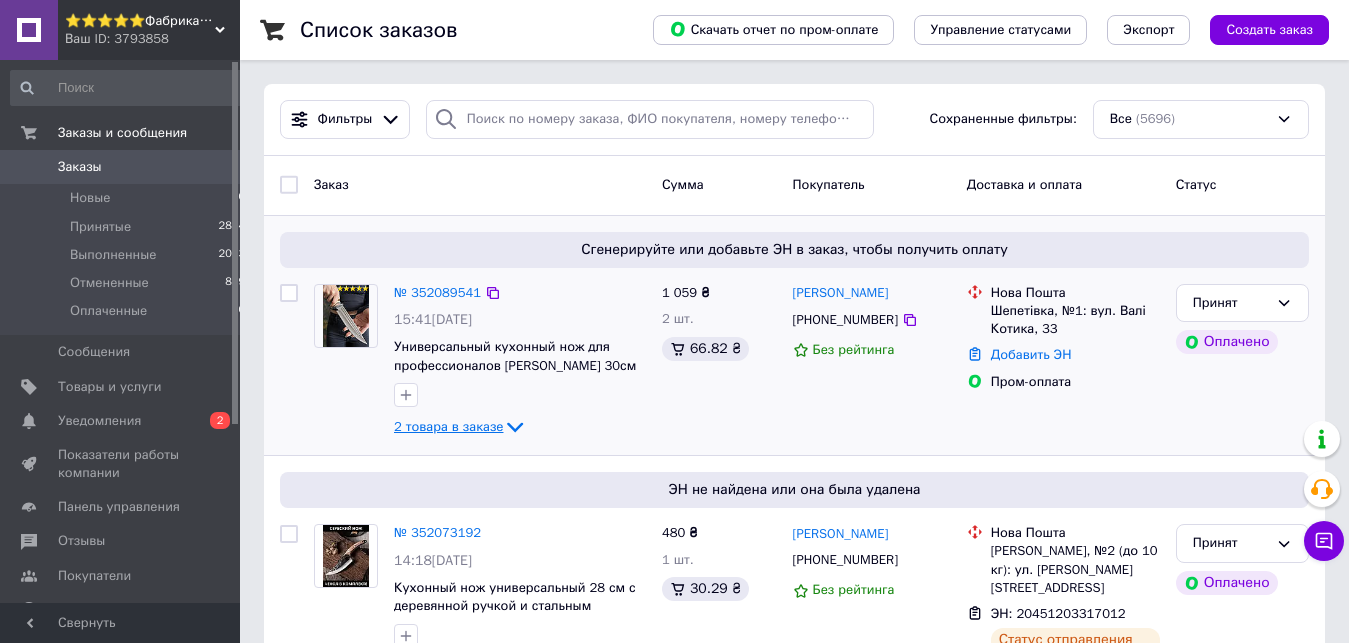 click on "2 товара в заказе" at bounding box center (448, 426) 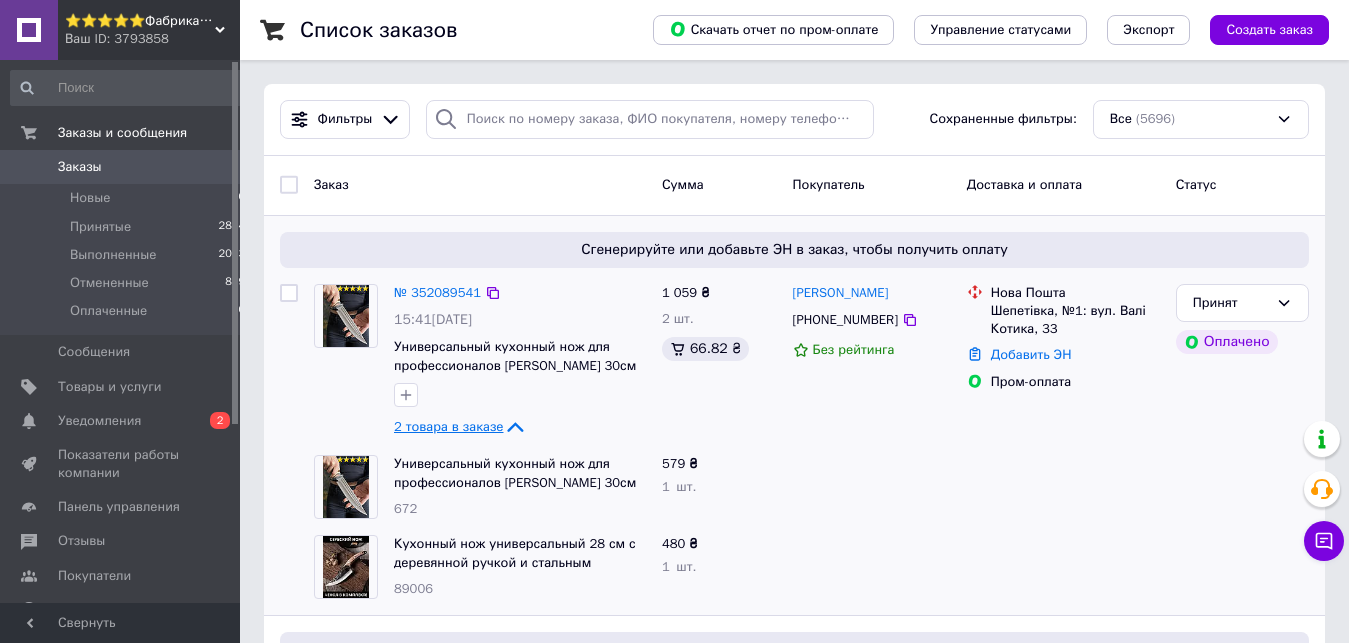 click on "2 товара в заказе" at bounding box center (448, 426) 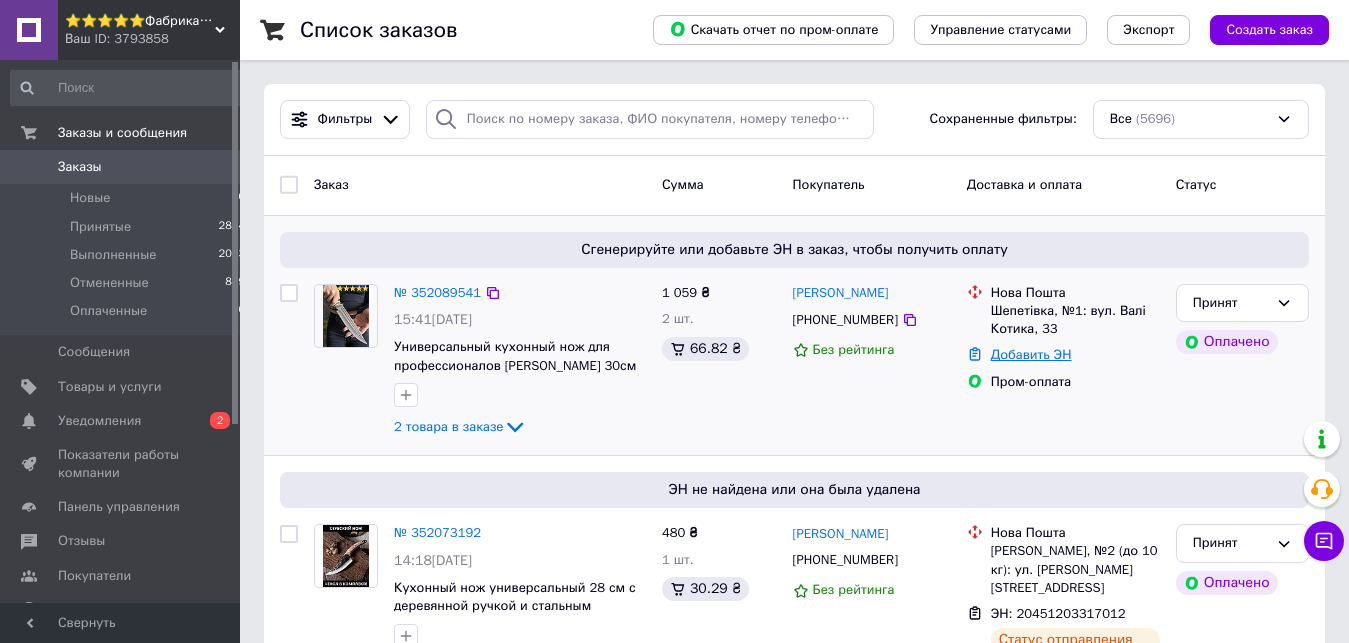 click on "Добавить ЭН" at bounding box center [1031, 354] 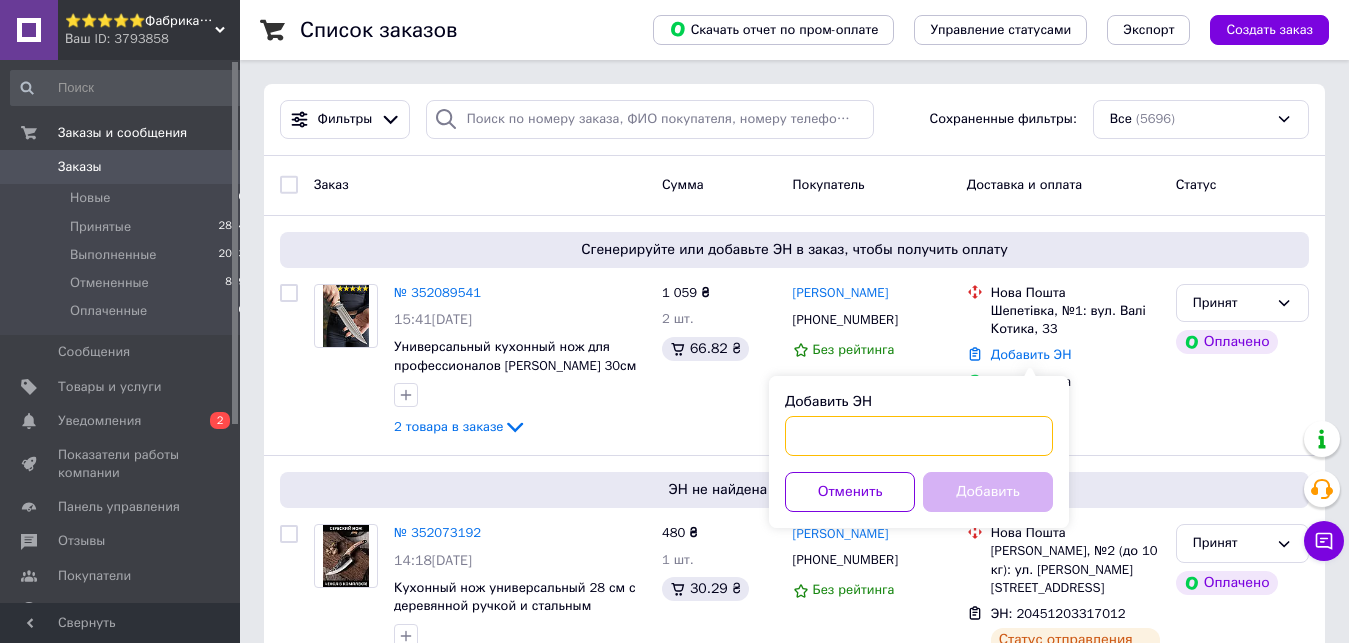 click on "Добавить ЭН" at bounding box center (919, 436) 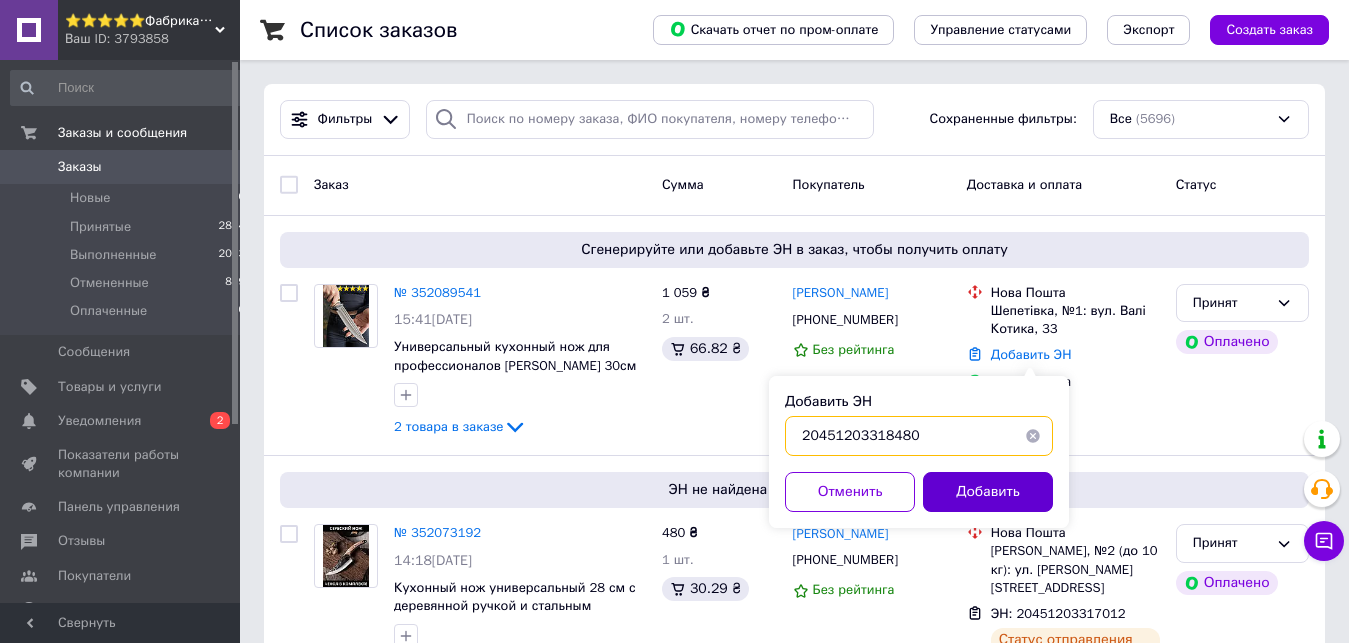 type on "20451203318480" 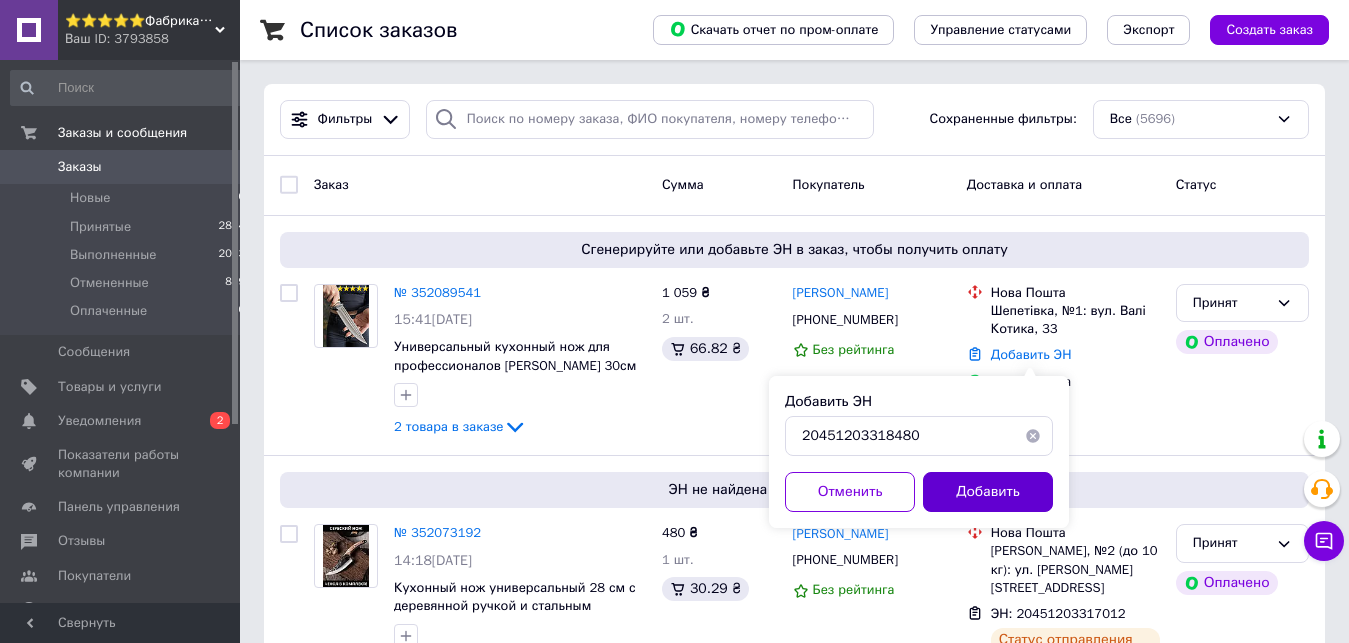 click on "Добавить" at bounding box center [988, 492] 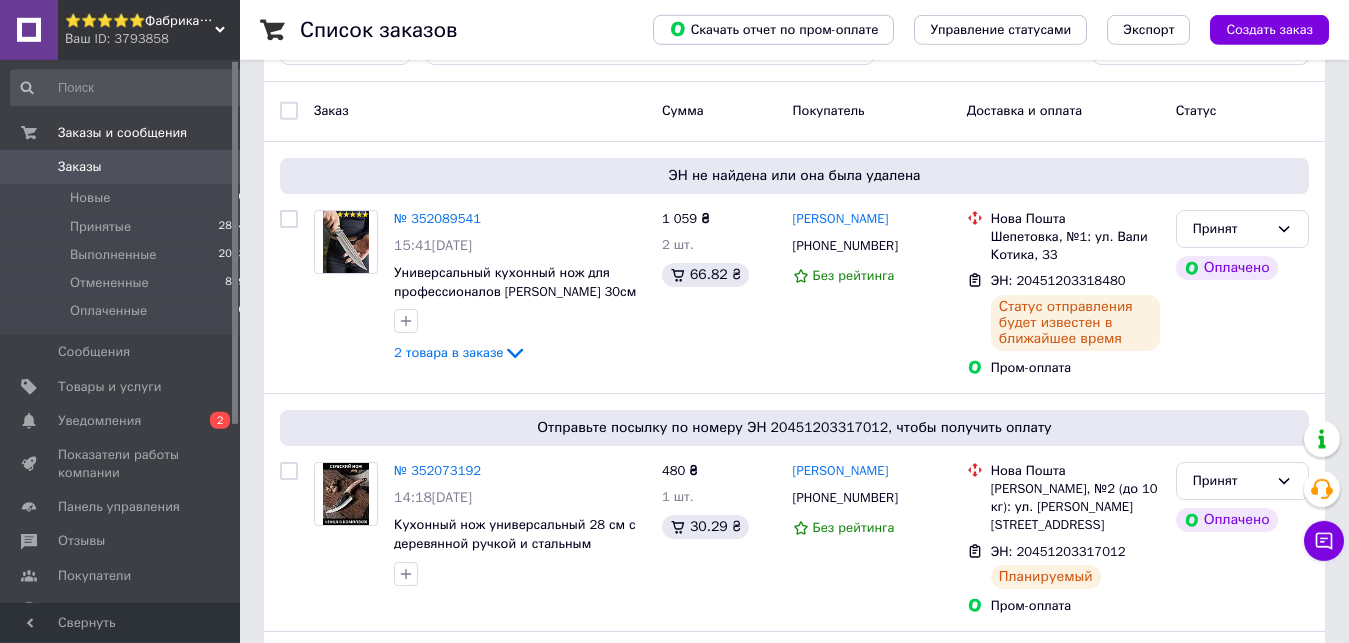 scroll, scrollTop: 0, scrollLeft: 0, axis: both 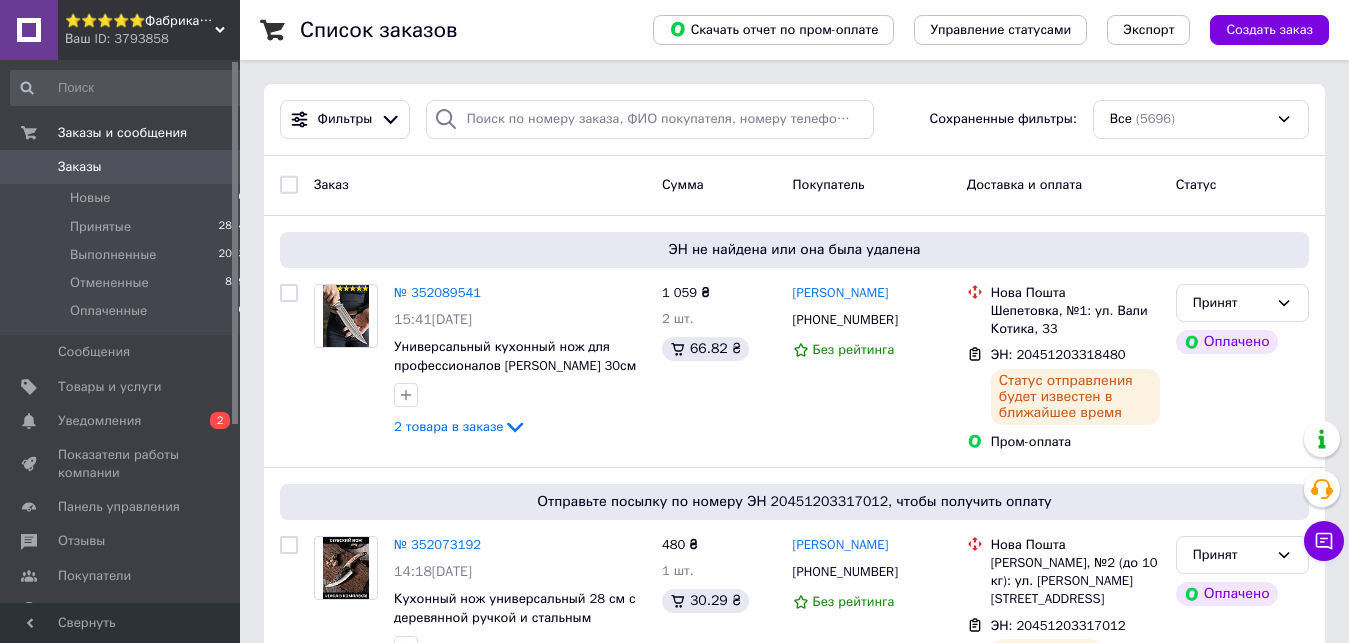 click on "Ваш ID: 3793858" at bounding box center (152, 39) 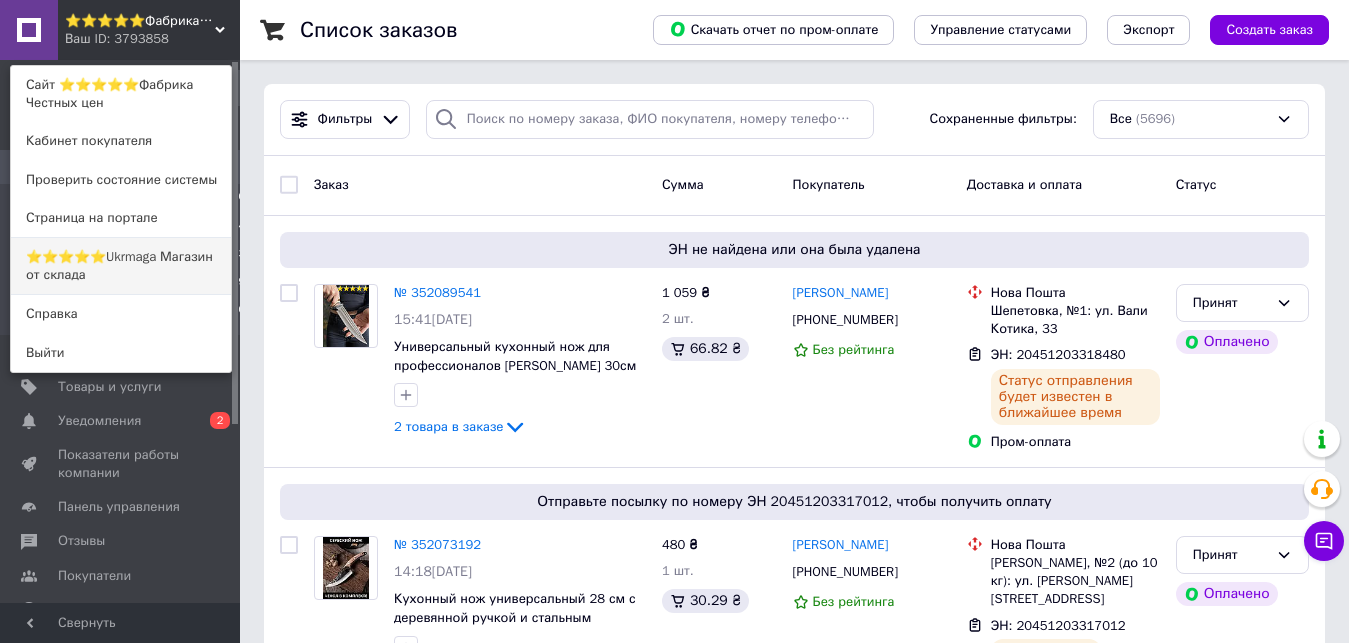 click on "⭐️⭐️⭐️⭐️⭐️Ukrmaga Магазин от склада" at bounding box center (121, 266) 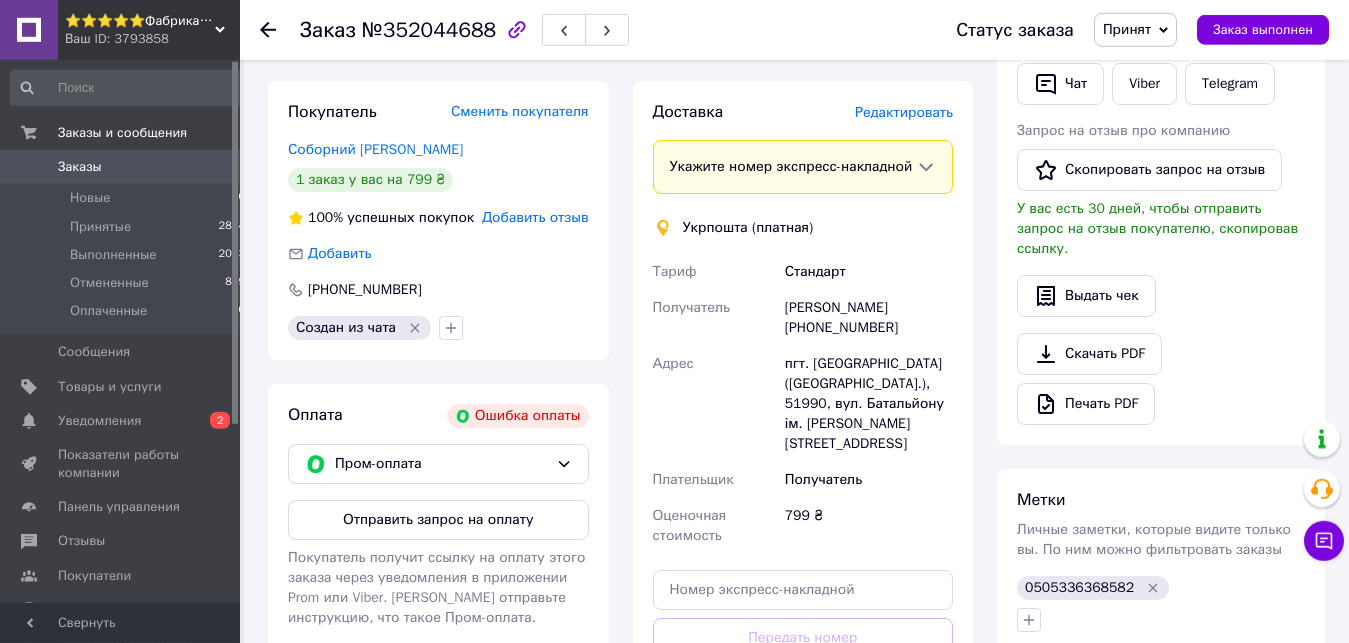 scroll, scrollTop: 408, scrollLeft: 0, axis: vertical 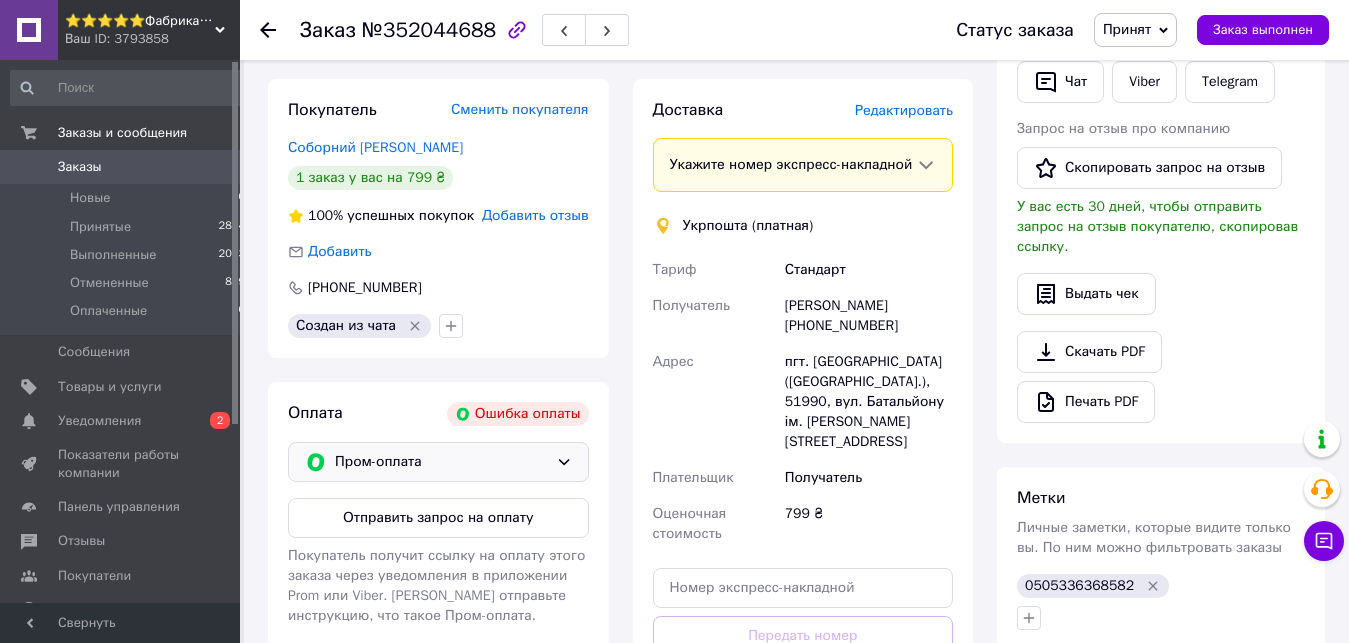 click on "Пром-оплата" at bounding box center (441, 462) 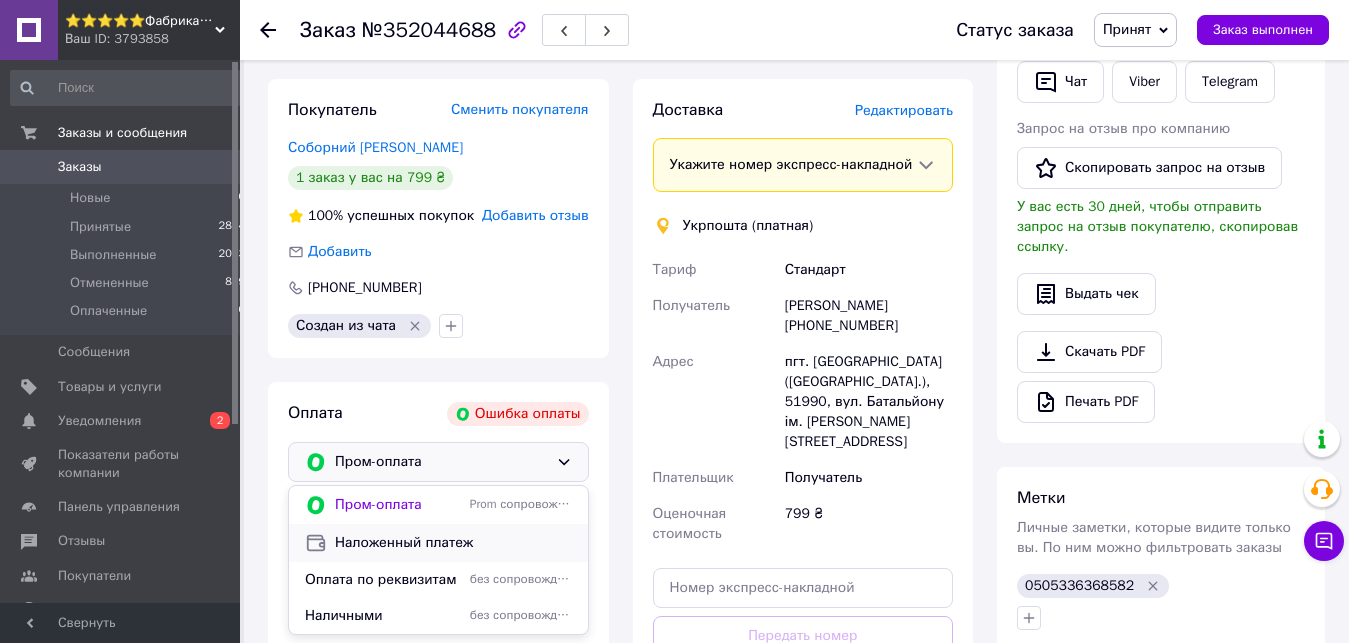 click on "Наложенный платеж" at bounding box center (453, 543) 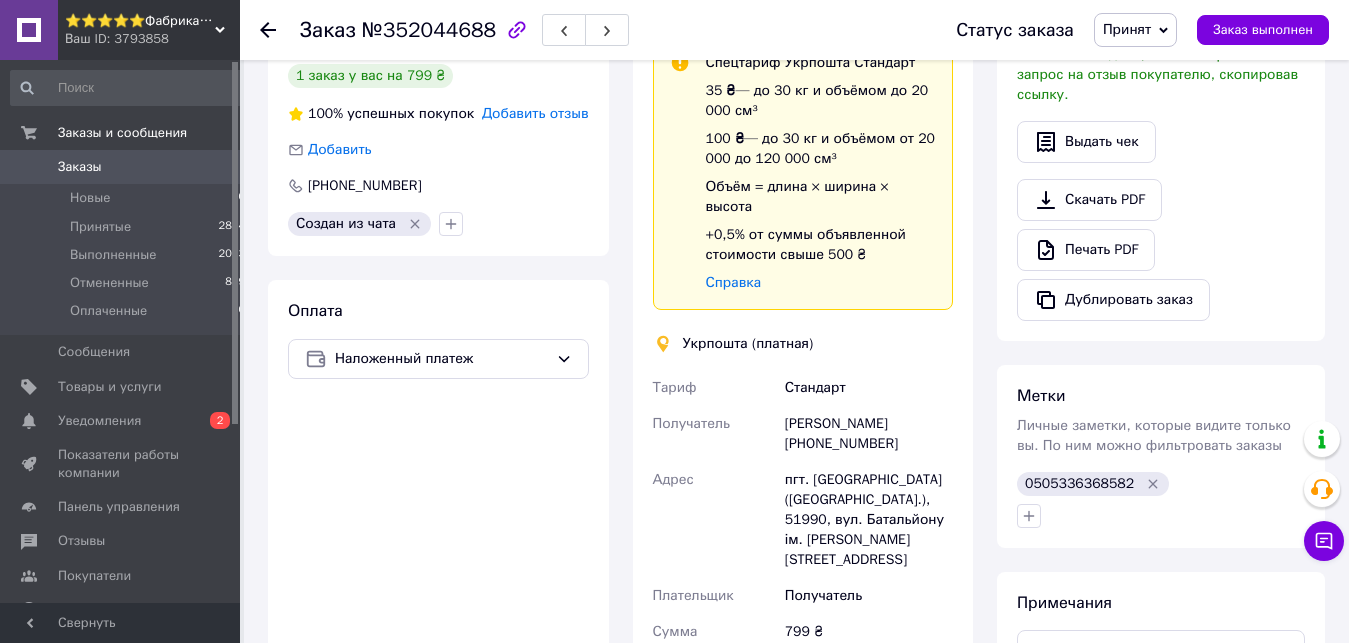 scroll, scrollTop: 816, scrollLeft: 0, axis: vertical 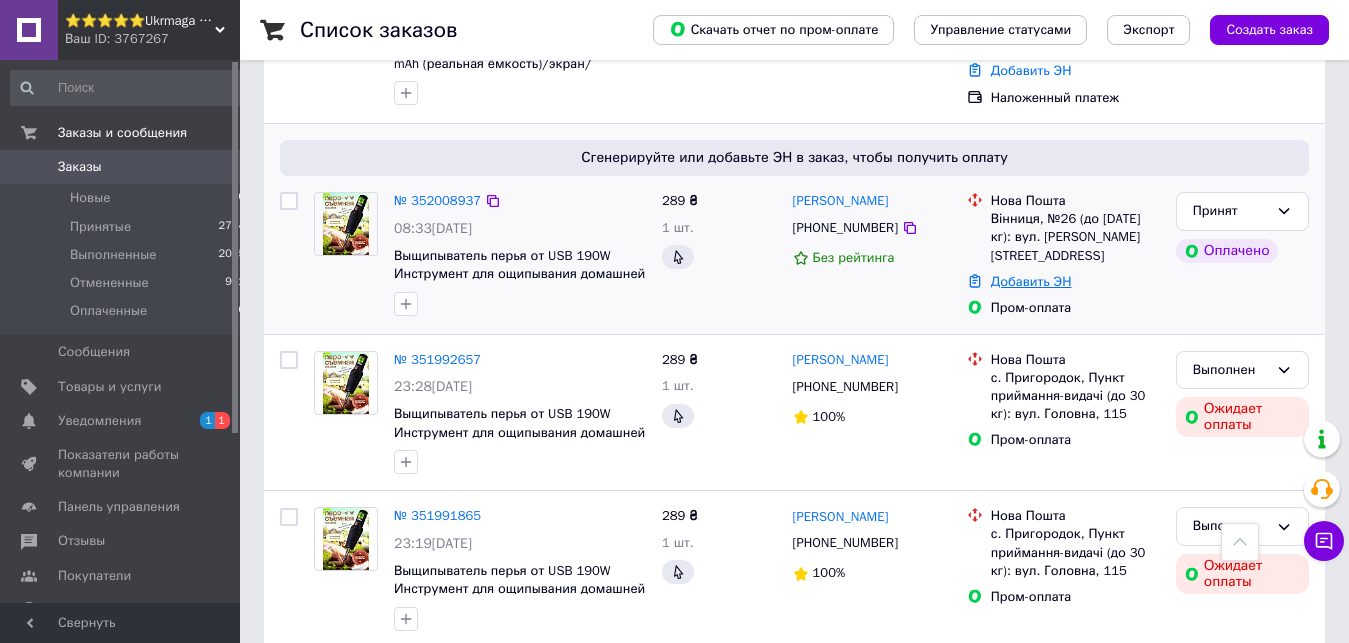 click on "Добавить ЭН" at bounding box center [1031, 281] 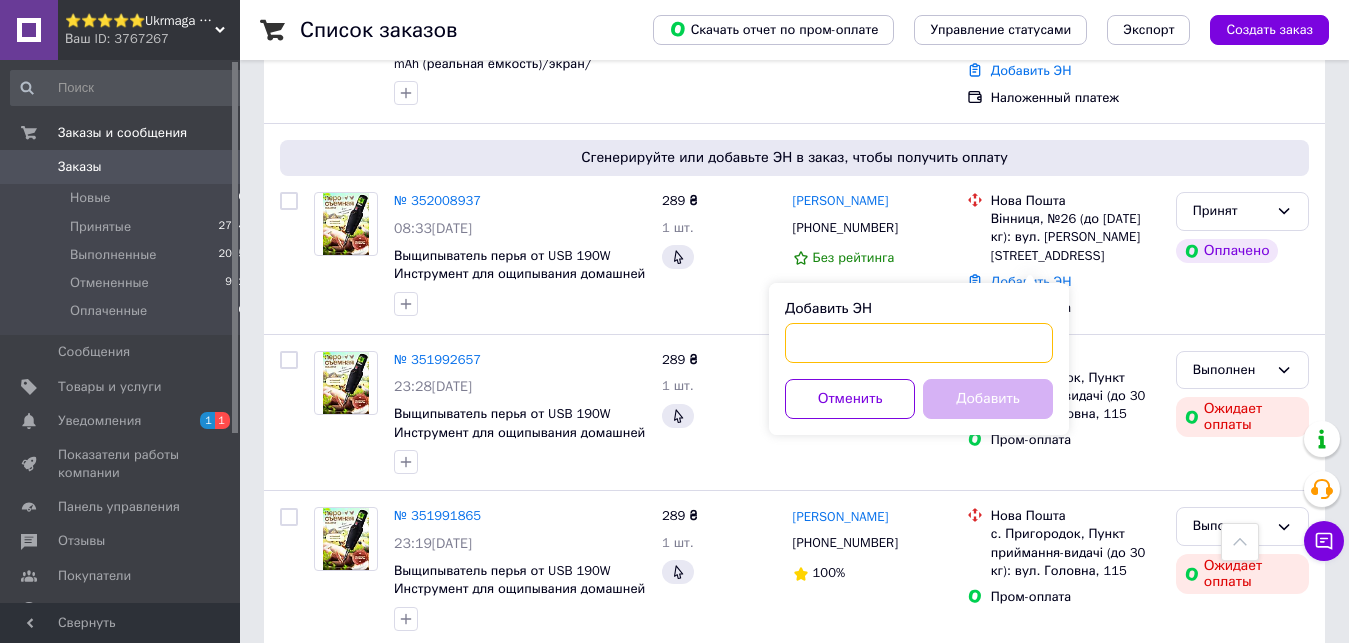 click on "Добавить ЭН" at bounding box center [919, 343] 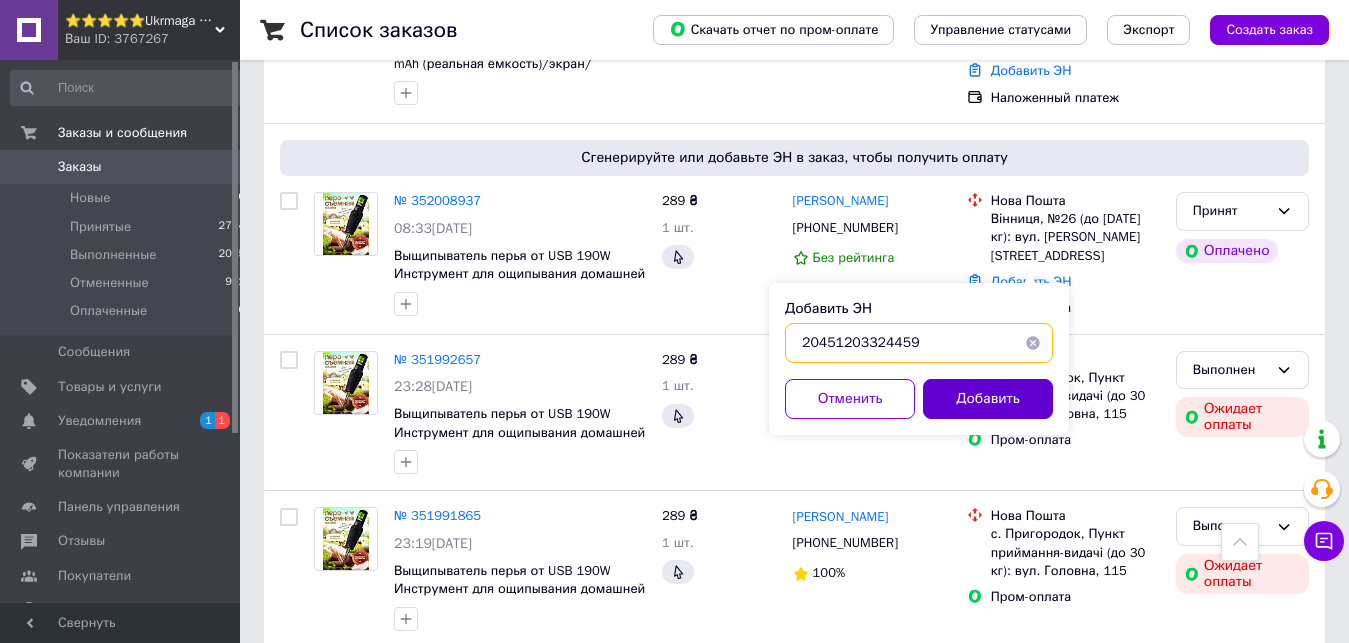 type on "20451203324459" 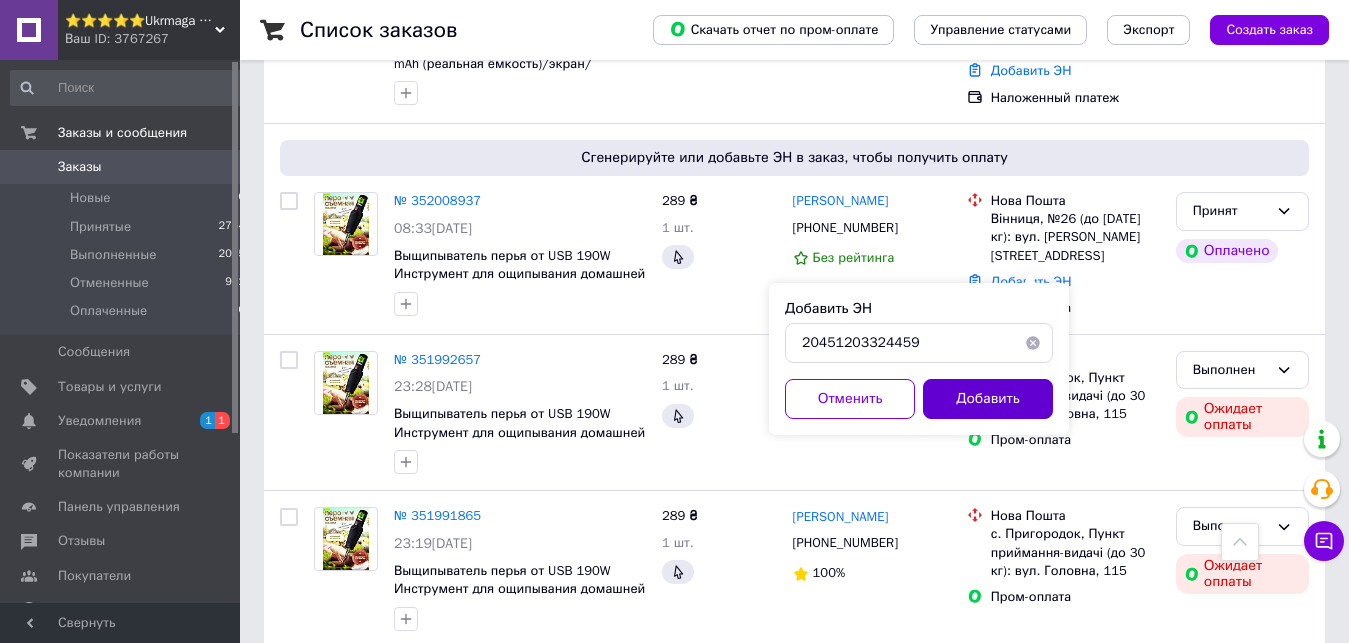 click on "Добавить" at bounding box center [988, 399] 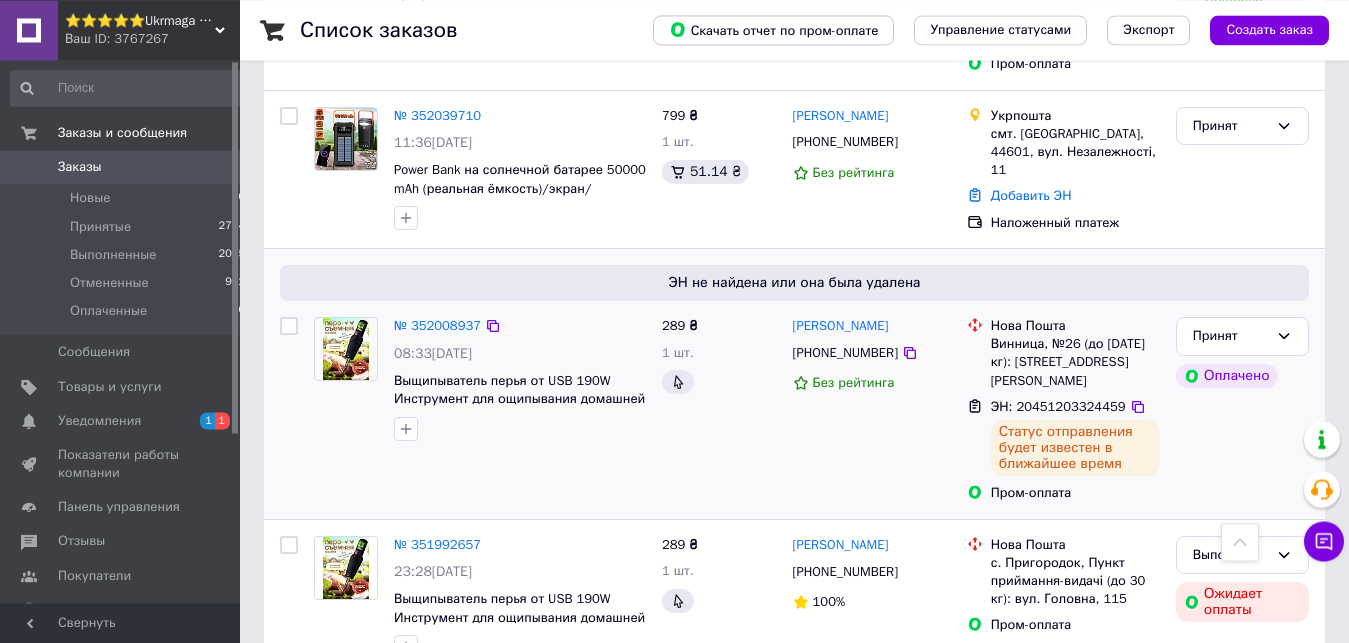 scroll, scrollTop: 714, scrollLeft: 0, axis: vertical 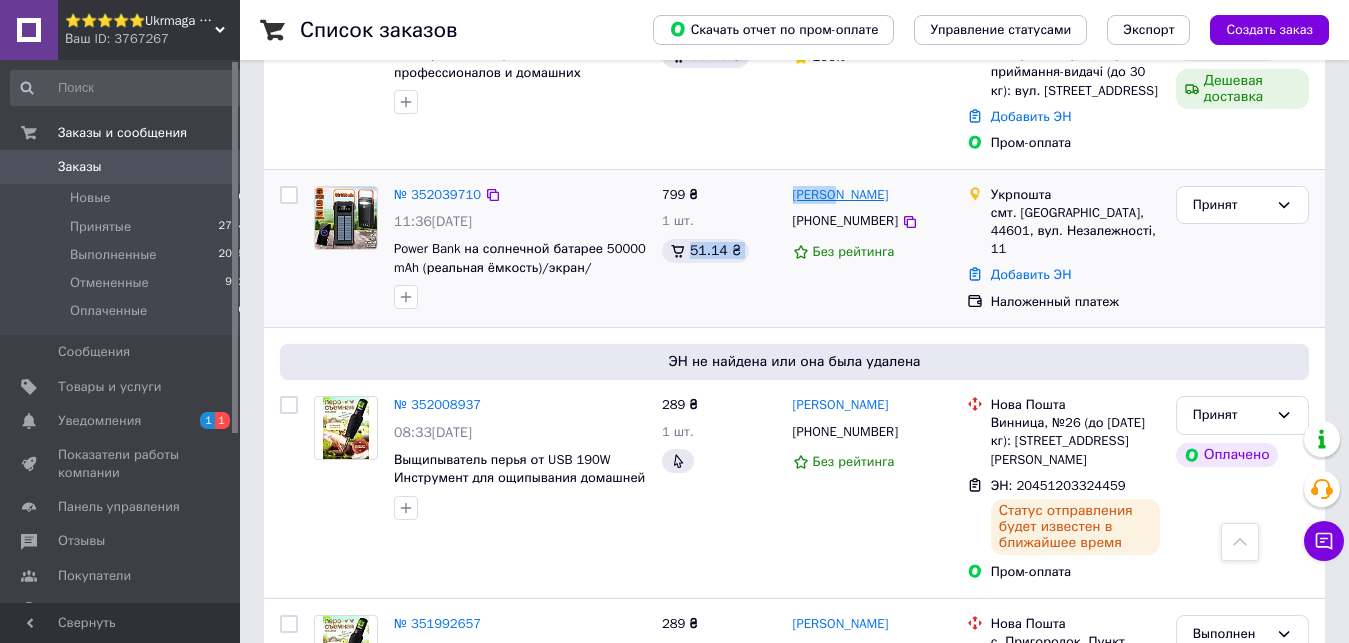 drag, startPoint x: 780, startPoint y: 202, endPoint x: 836, endPoint y: 206, distance: 56.142673 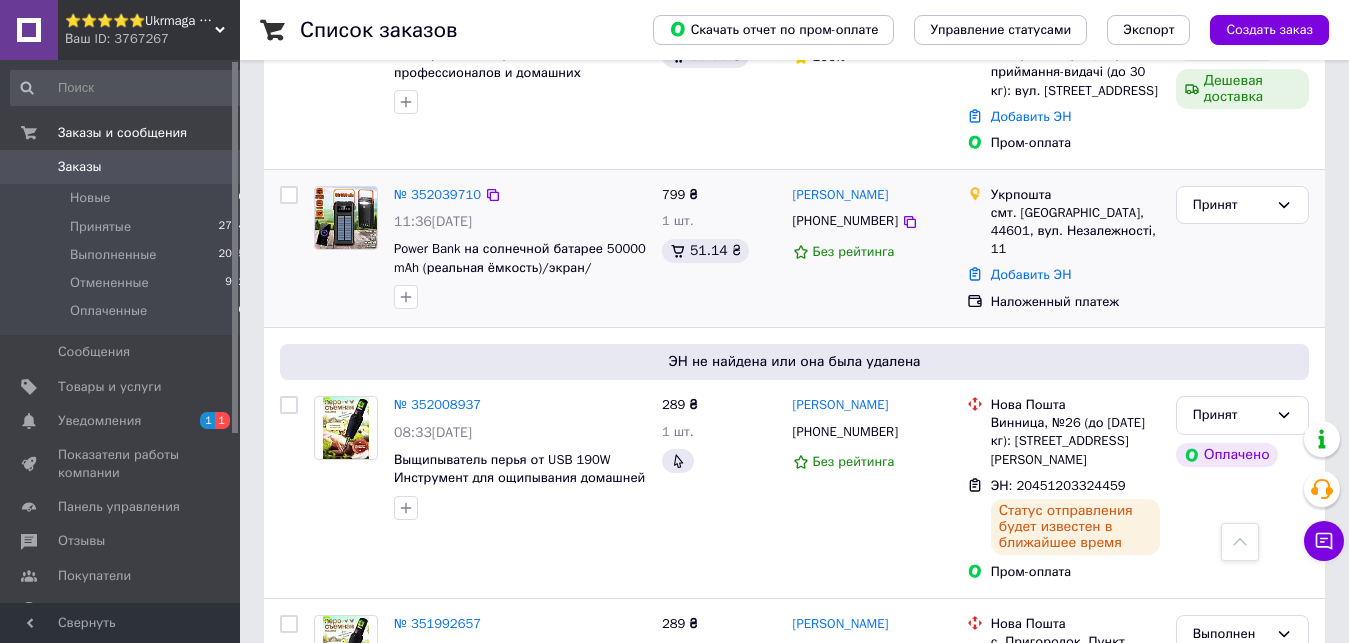 click on "№ 352039710 11:36, 10.07.2025 Power Bank на солнечной батарее 50000 mAh (реальная ёмкость)/экран/фонарь/4хUSB и кабель 4в1 Черный Повербанк 799 ₴ 1 шт. 51.14 ₴ Данило Ткач +380689192811 Без рейтинга Укрпошта смт. Маневичі, 44601, вул. Незалежності, 11 Добавить ЭН Наложенный платеж Принят" at bounding box center [794, 249] 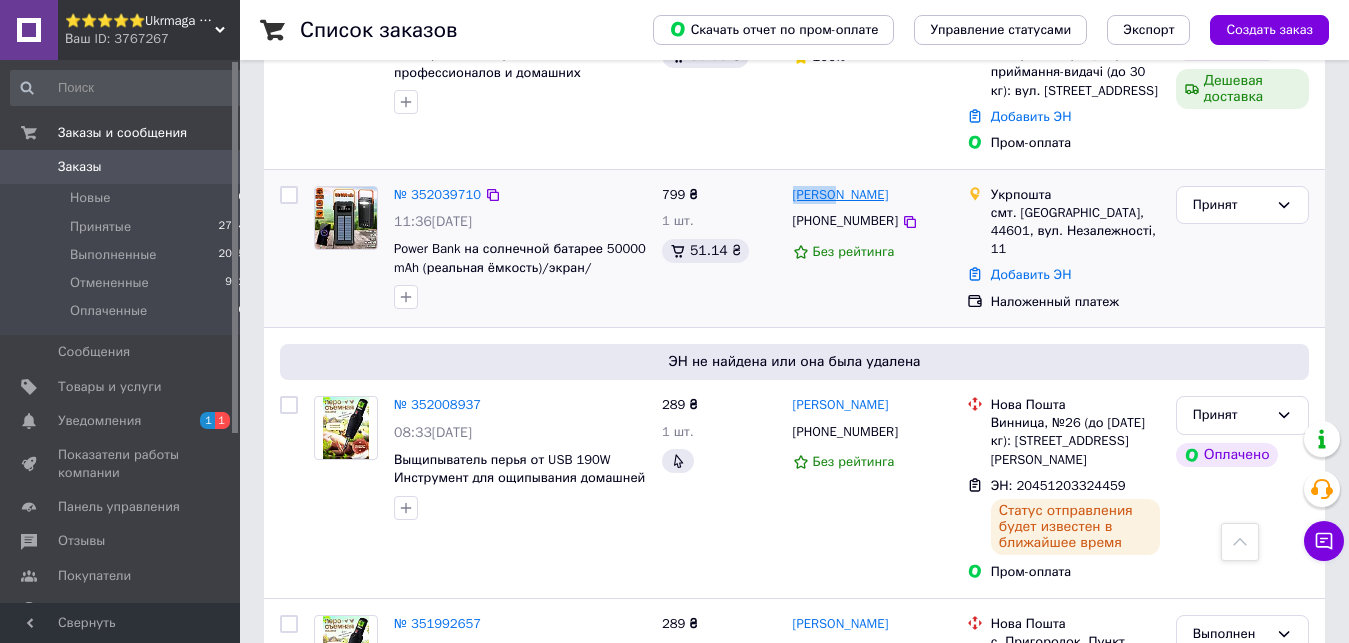 drag, startPoint x: 785, startPoint y: 202, endPoint x: 838, endPoint y: 198, distance: 53.15073 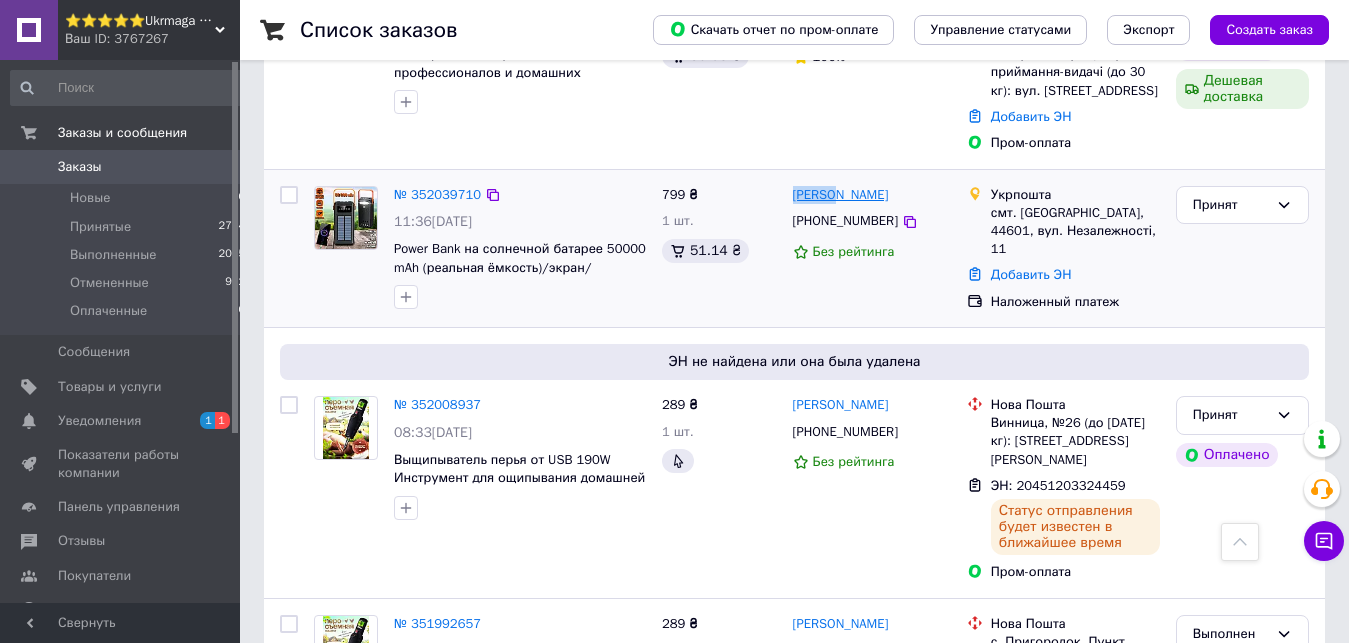 copy on "Данило" 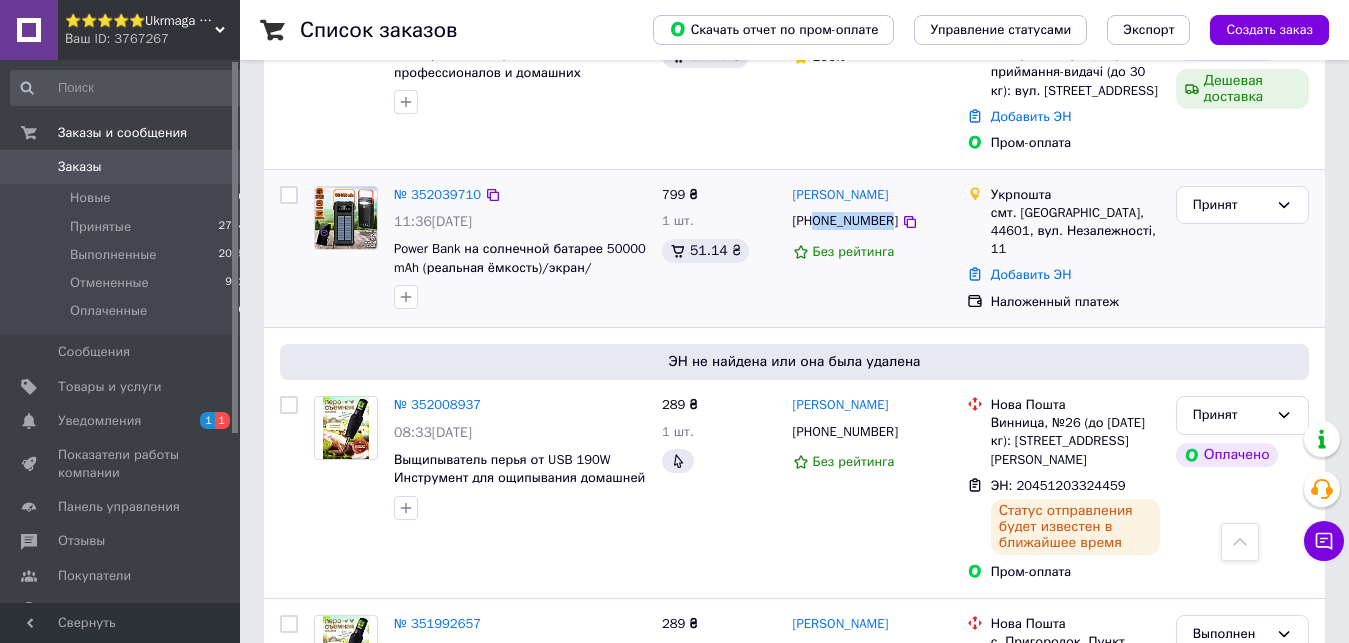 drag, startPoint x: 818, startPoint y: 219, endPoint x: 883, endPoint y: 224, distance: 65.192024 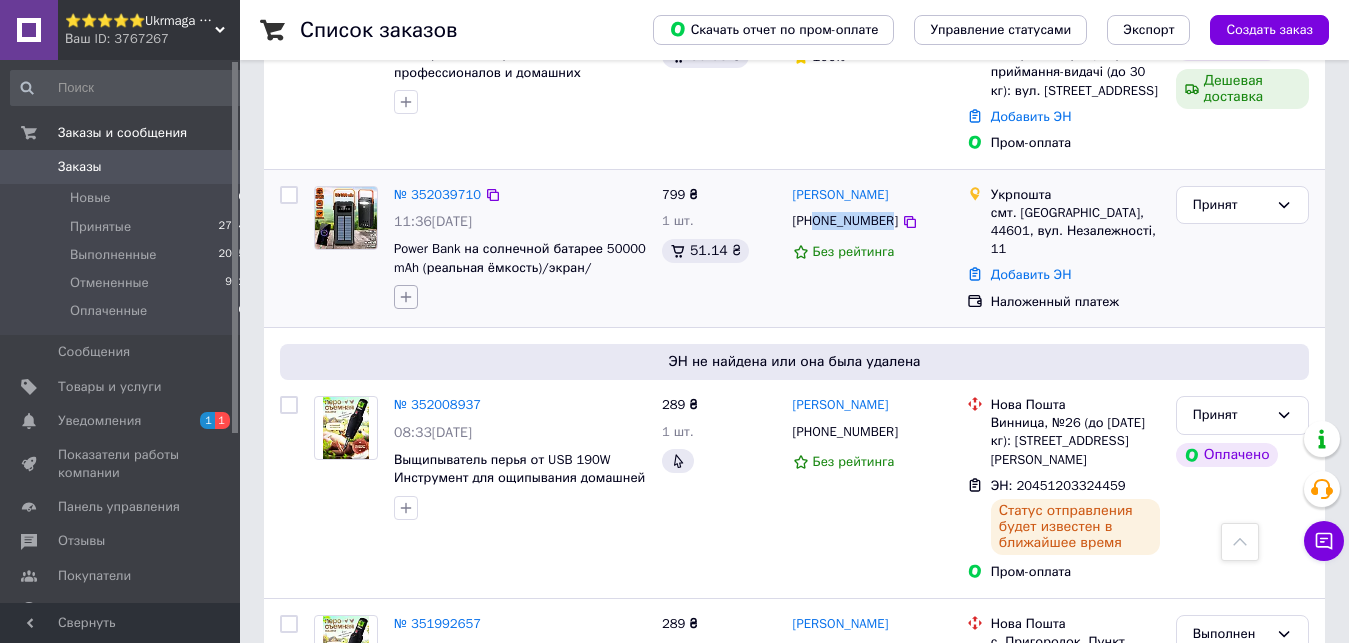 click 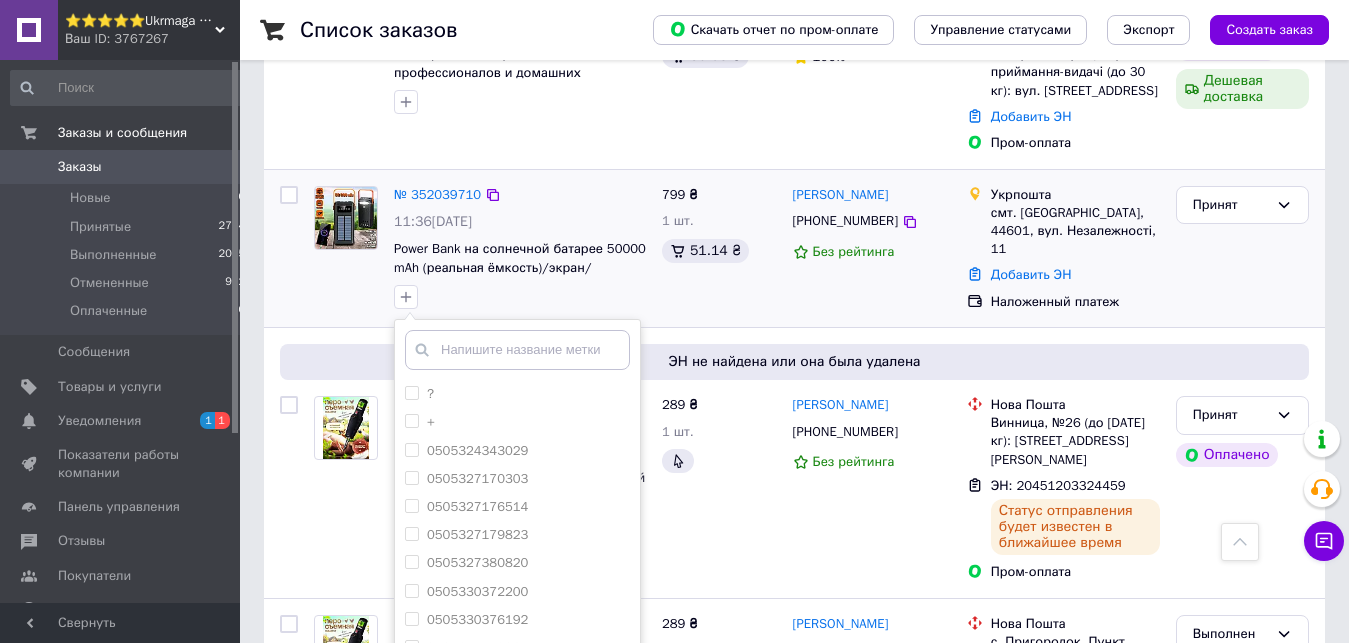click at bounding box center (517, 350) 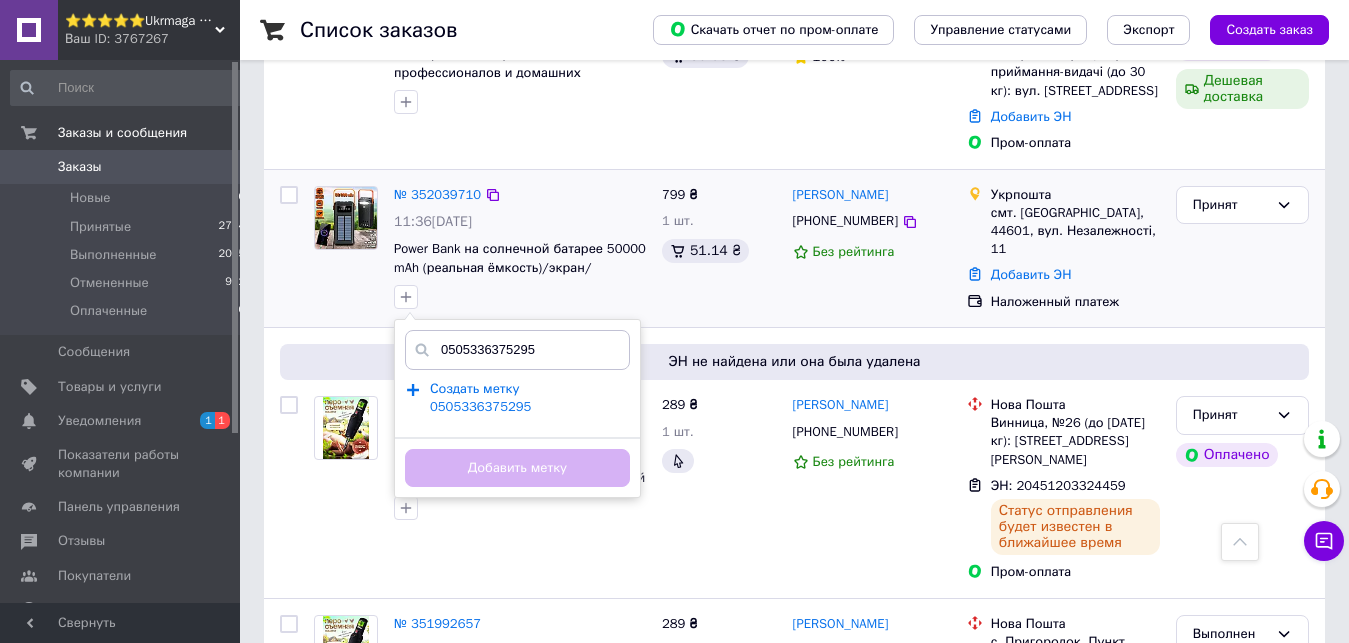 type on "0505336375295" 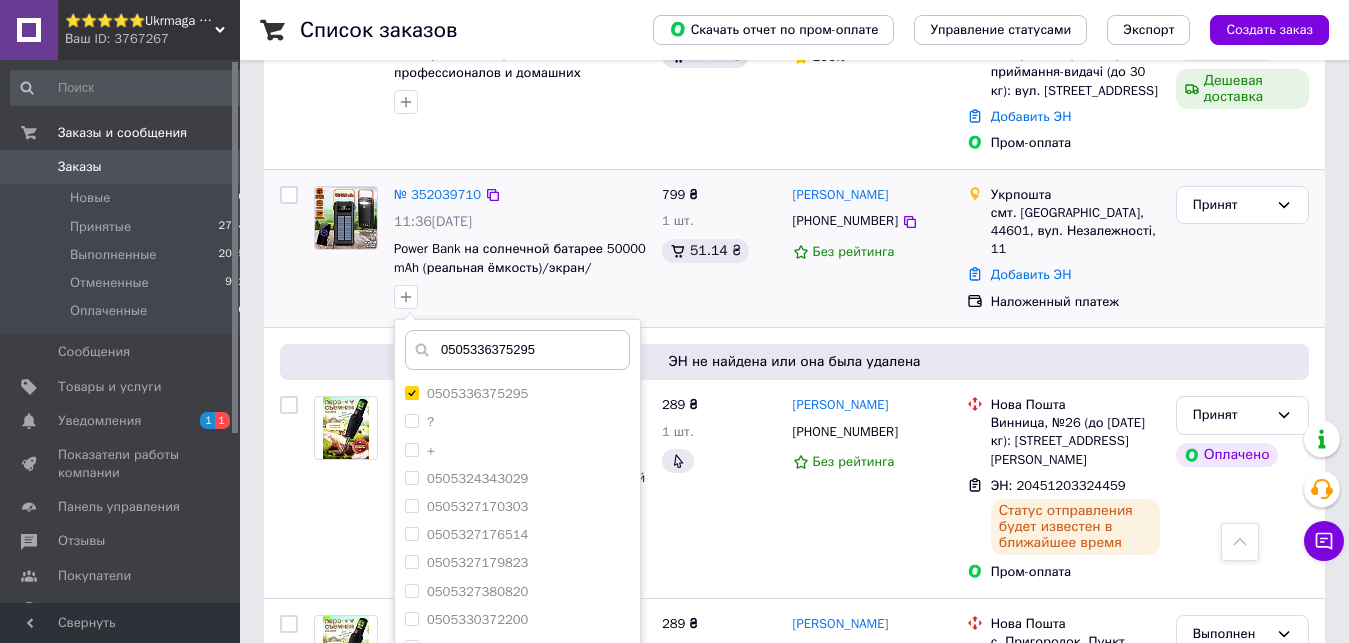 type 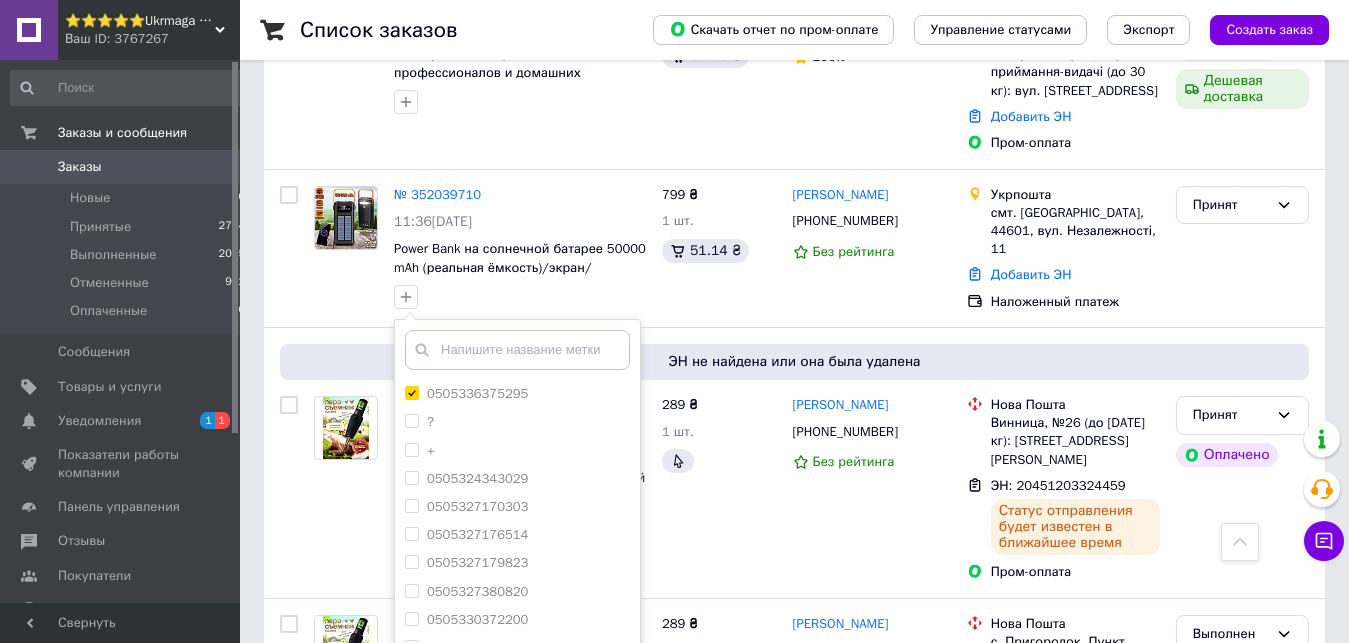scroll, scrollTop: 1020, scrollLeft: 0, axis: vertical 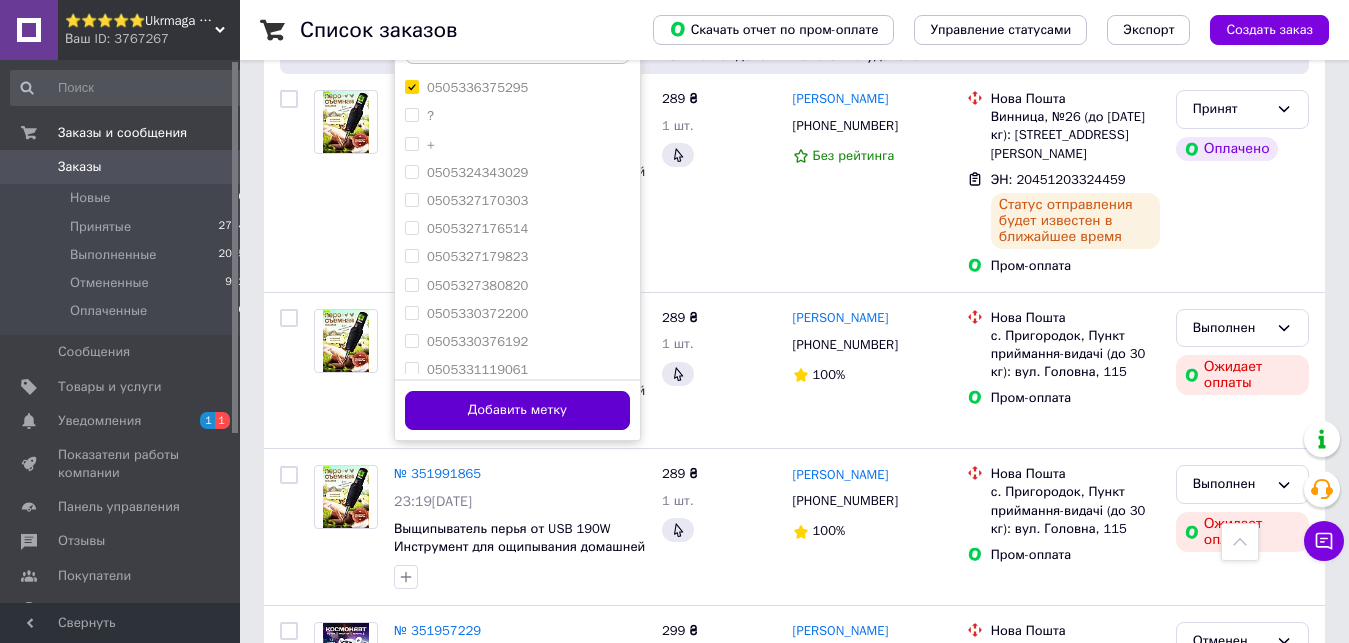 click on "Добавить метку" at bounding box center (517, 410) 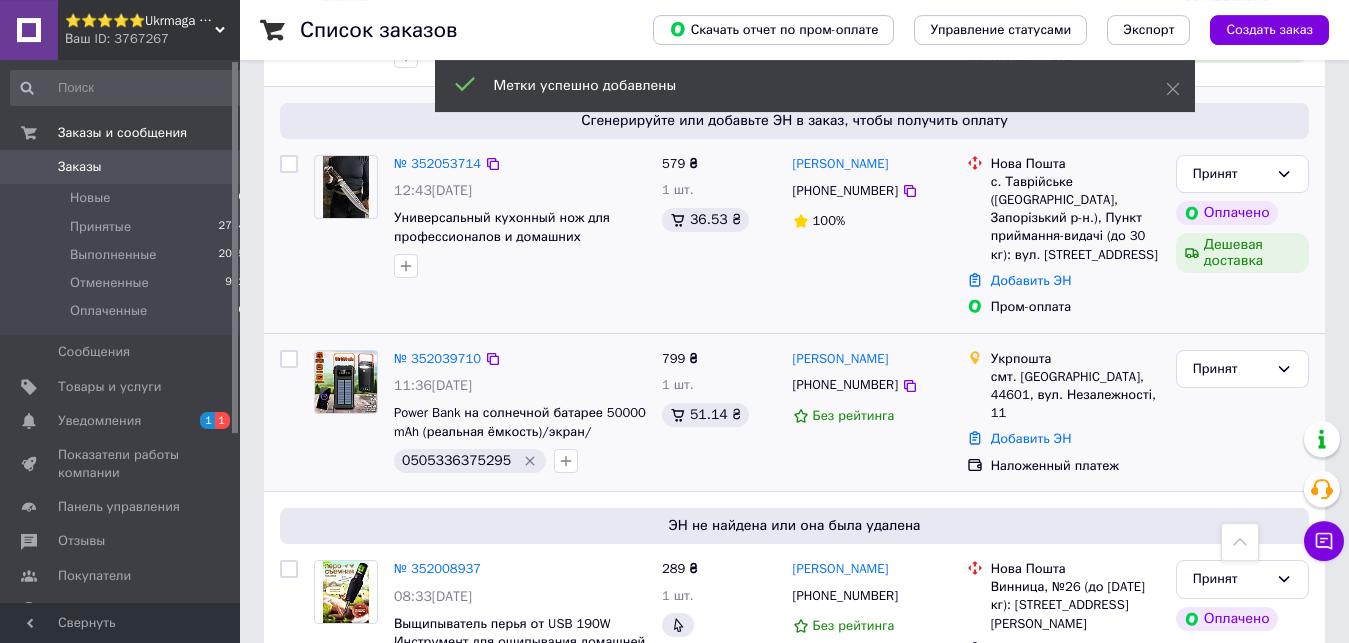 scroll, scrollTop: 408, scrollLeft: 0, axis: vertical 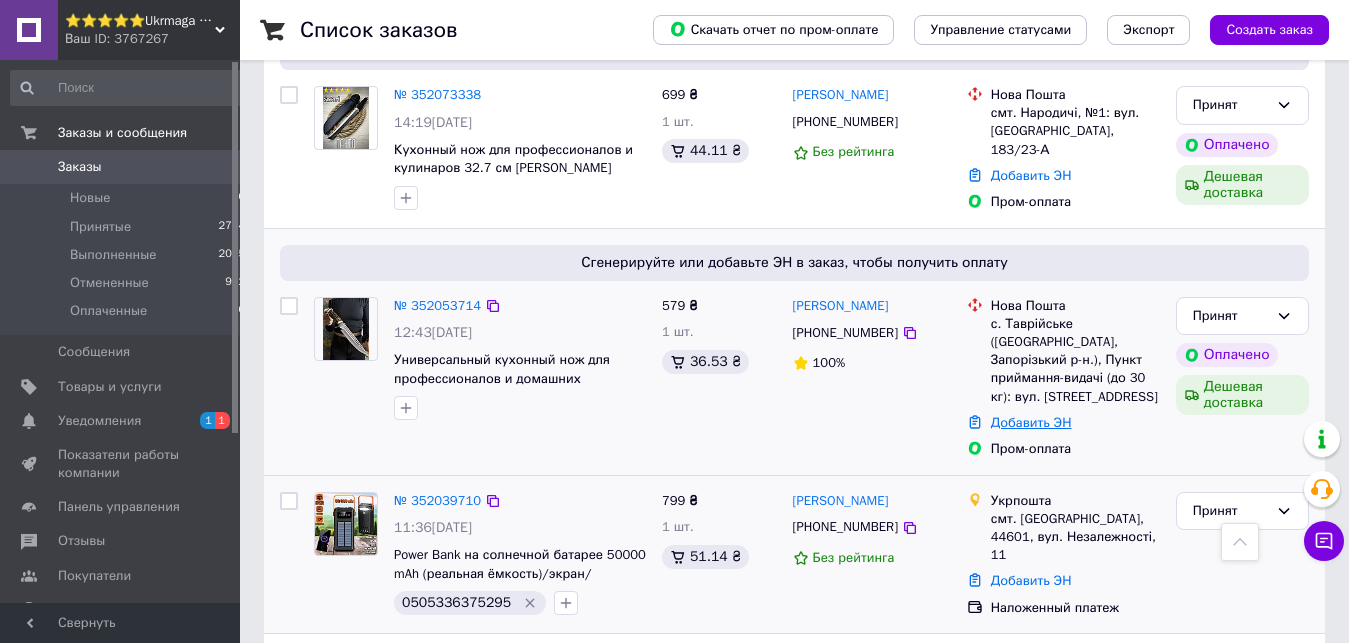 click on "Добавить ЭН" at bounding box center [1031, 422] 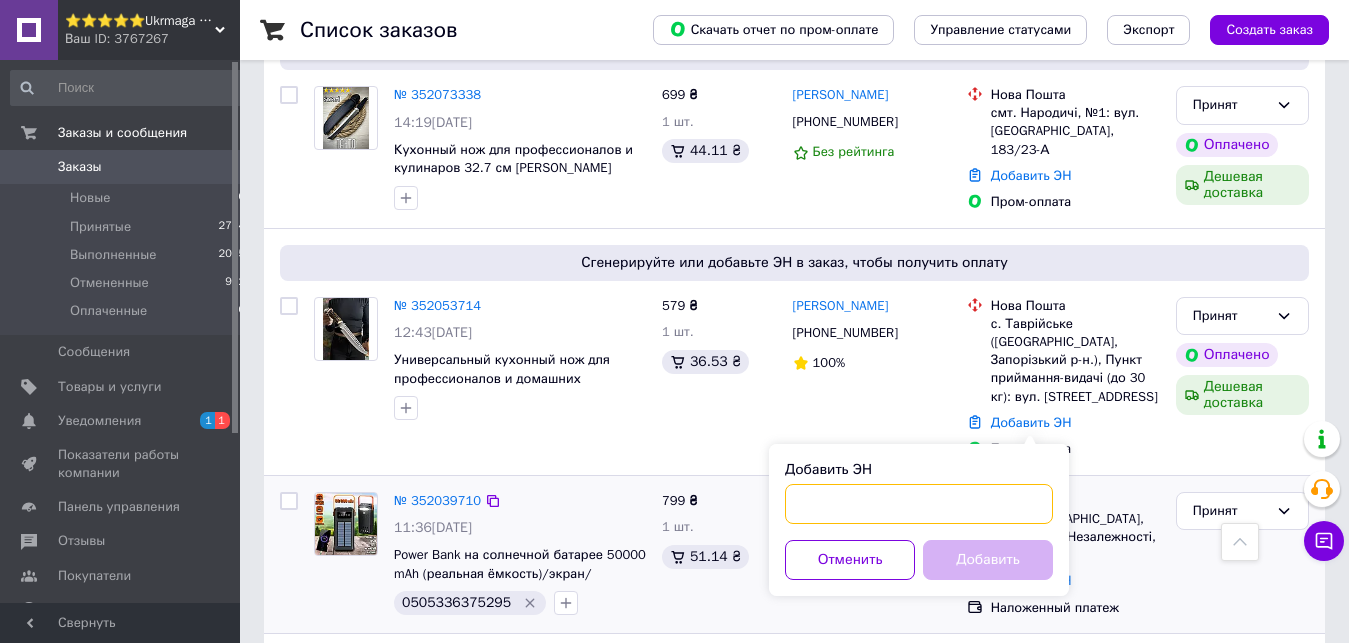 click on "Добавить ЭН" at bounding box center (919, 504) 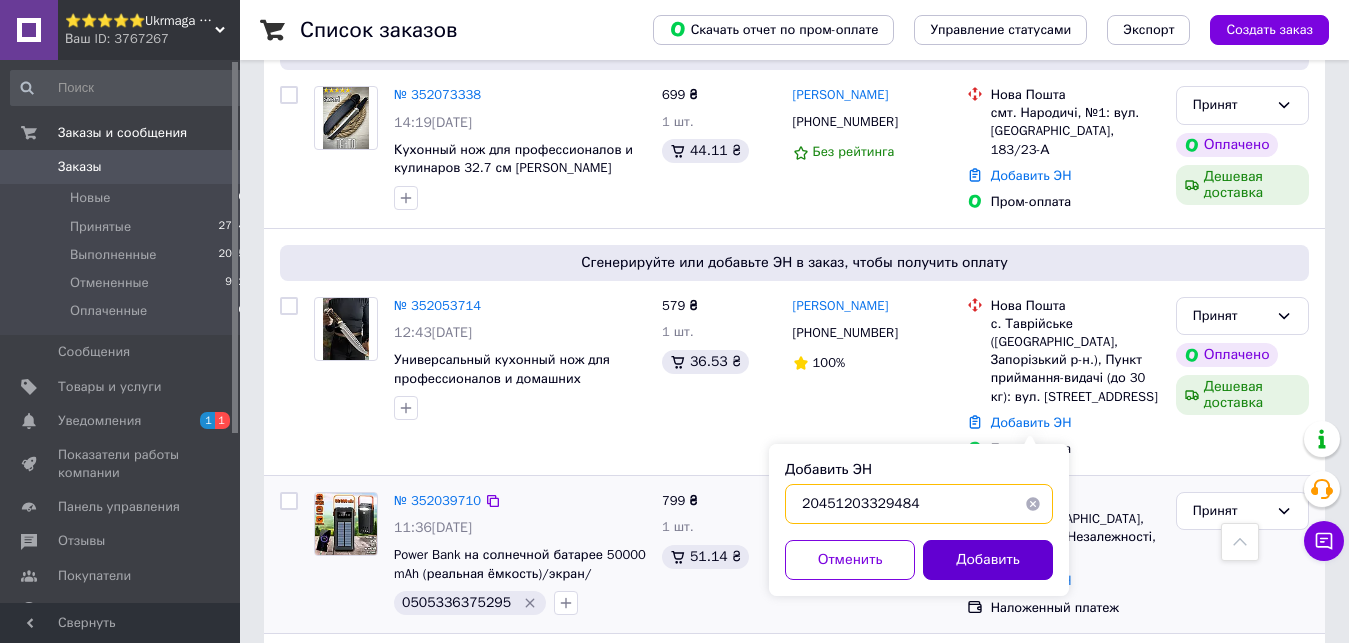 type on "20451203329484" 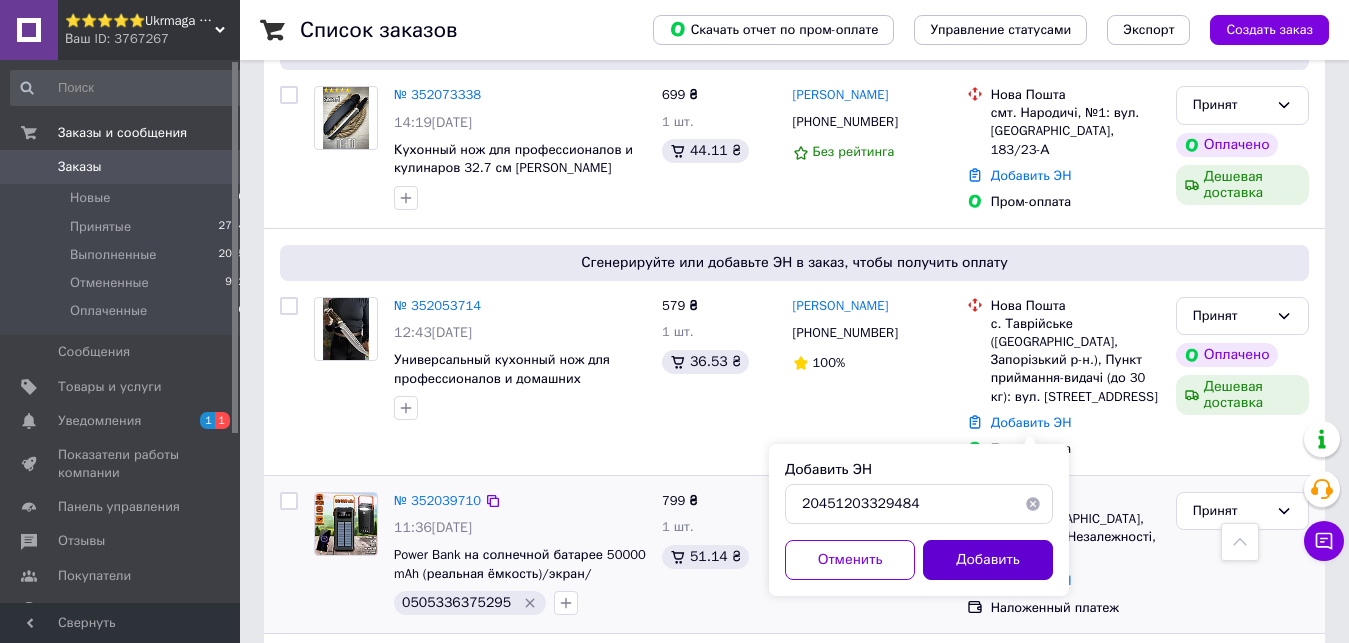 click on "Добавить" at bounding box center [988, 560] 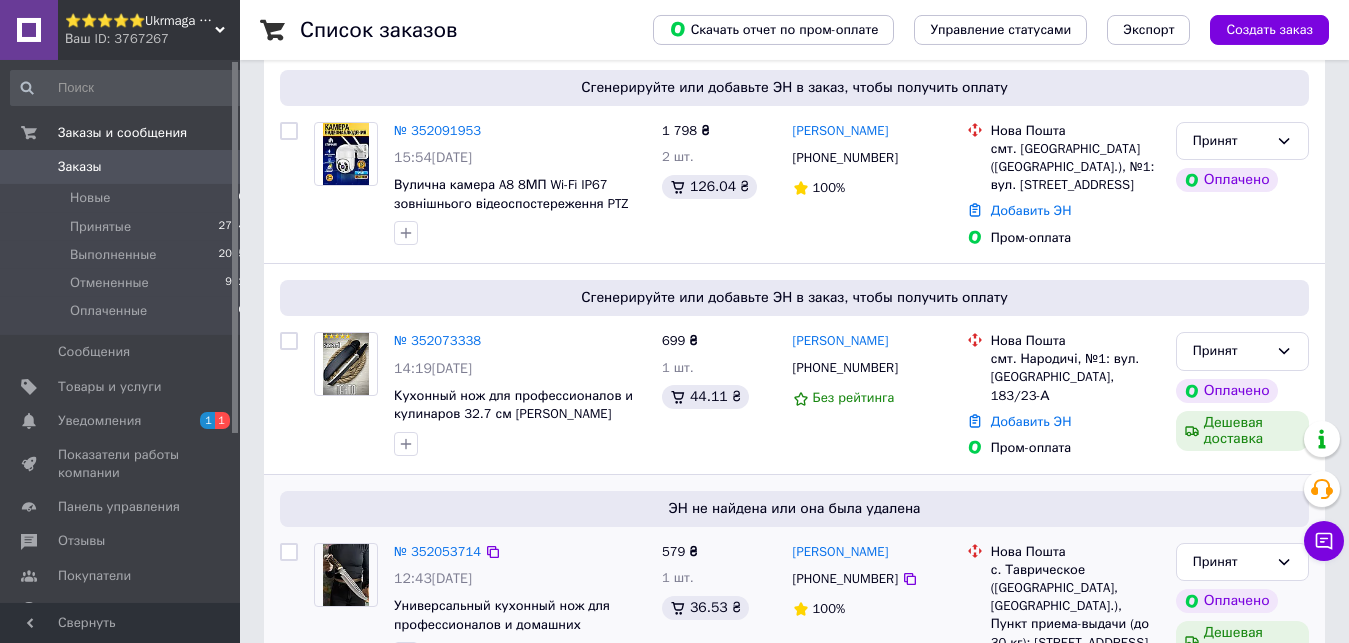 scroll, scrollTop: 204, scrollLeft: 0, axis: vertical 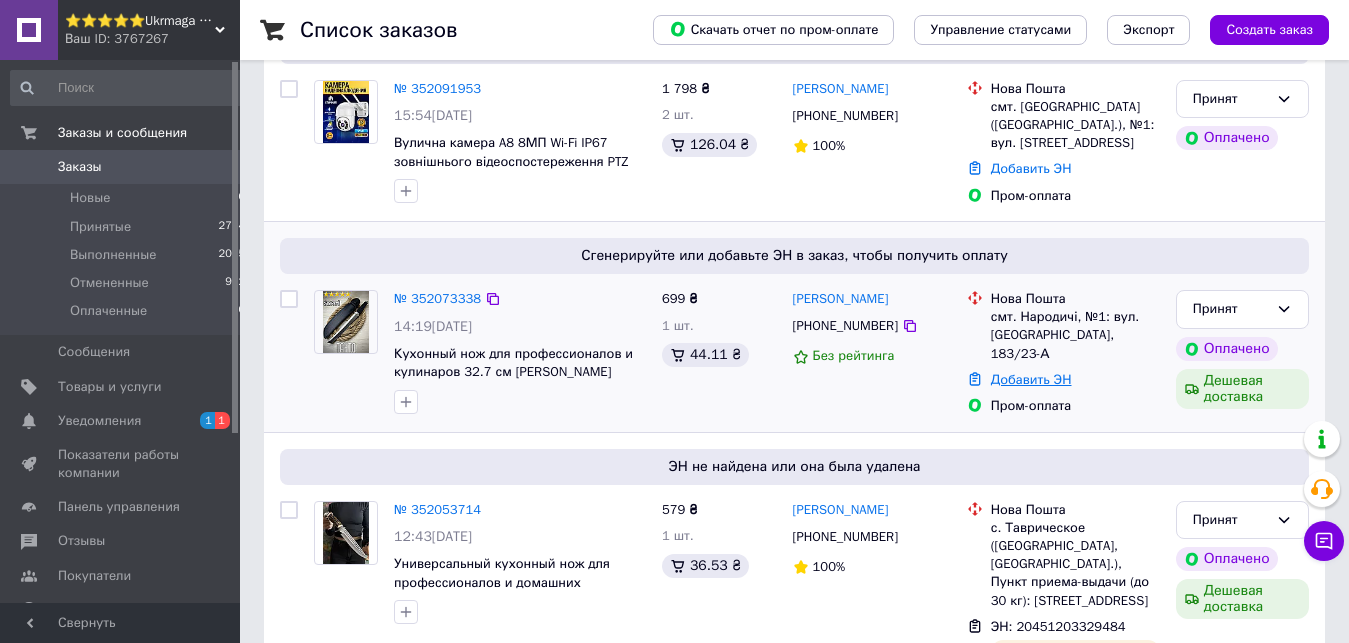 click on "Добавить ЭН" at bounding box center (1031, 379) 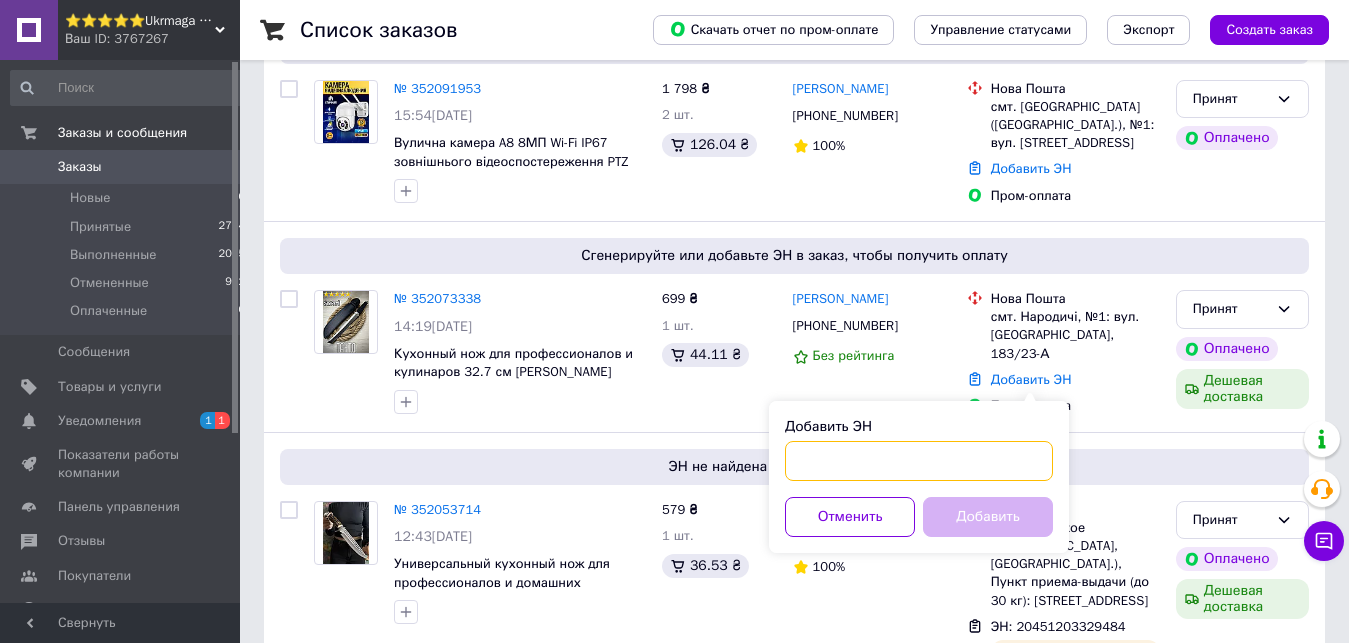 click on "Добавить ЭН" at bounding box center (919, 461) 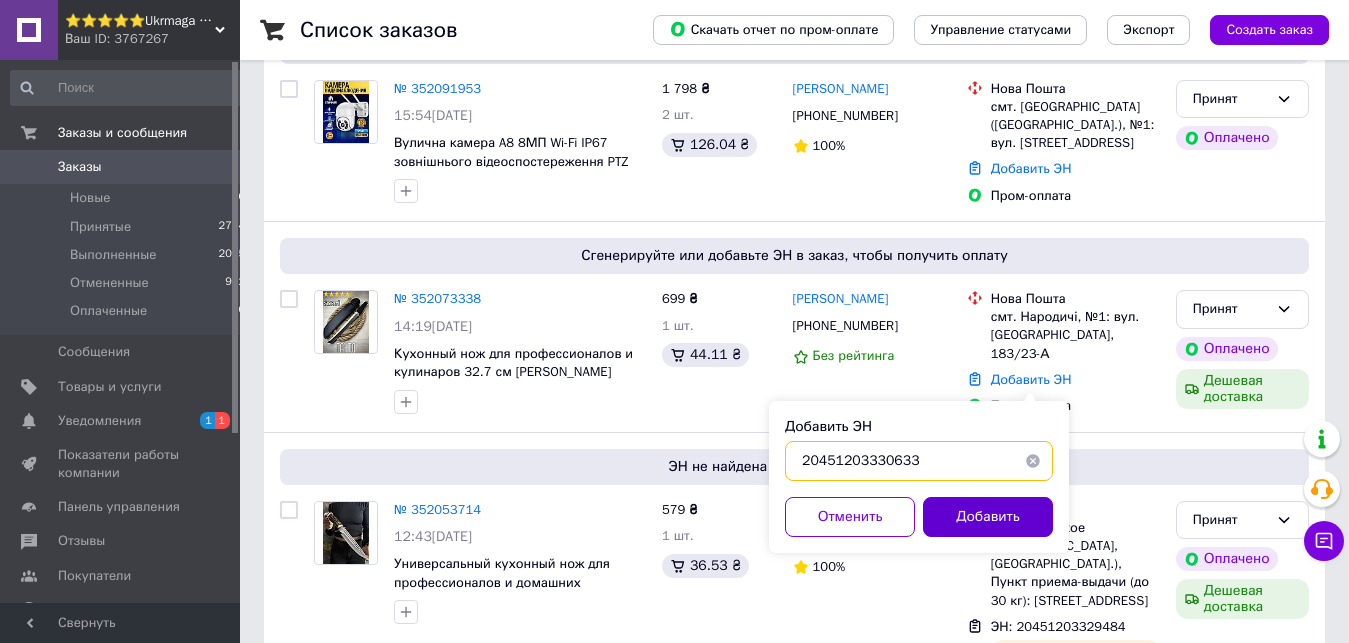 type on "20451203330633" 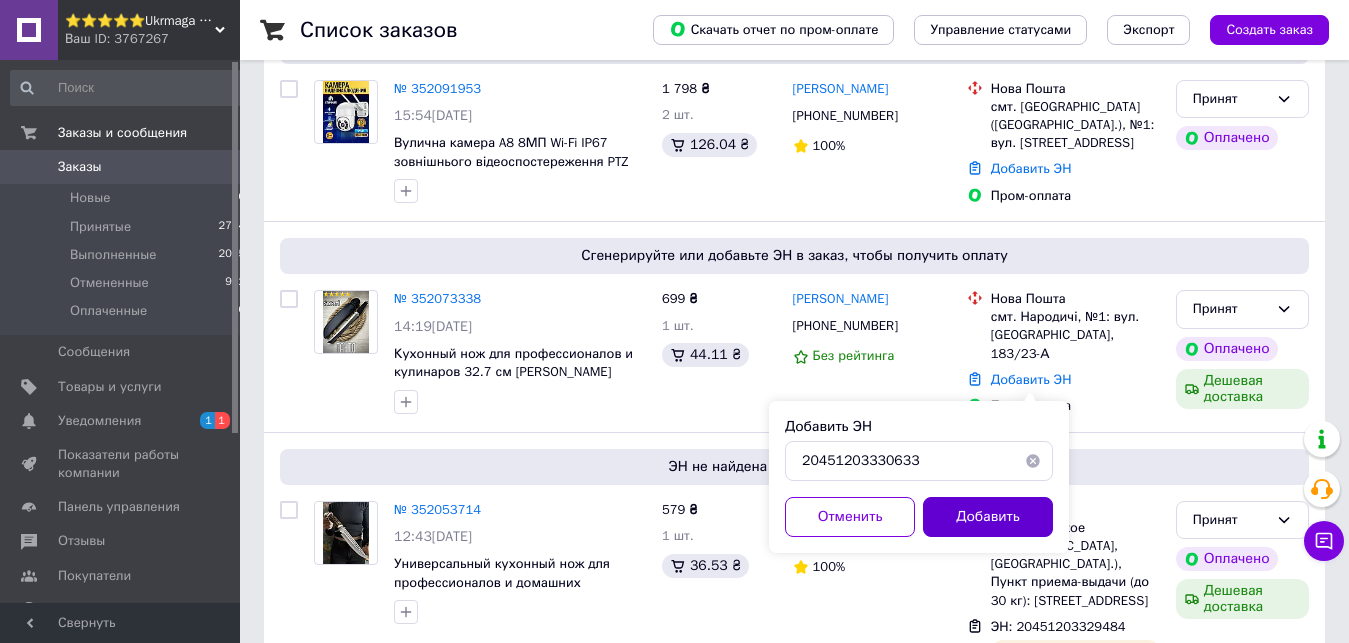 click on "Добавить" at bounding box center (988, 517) 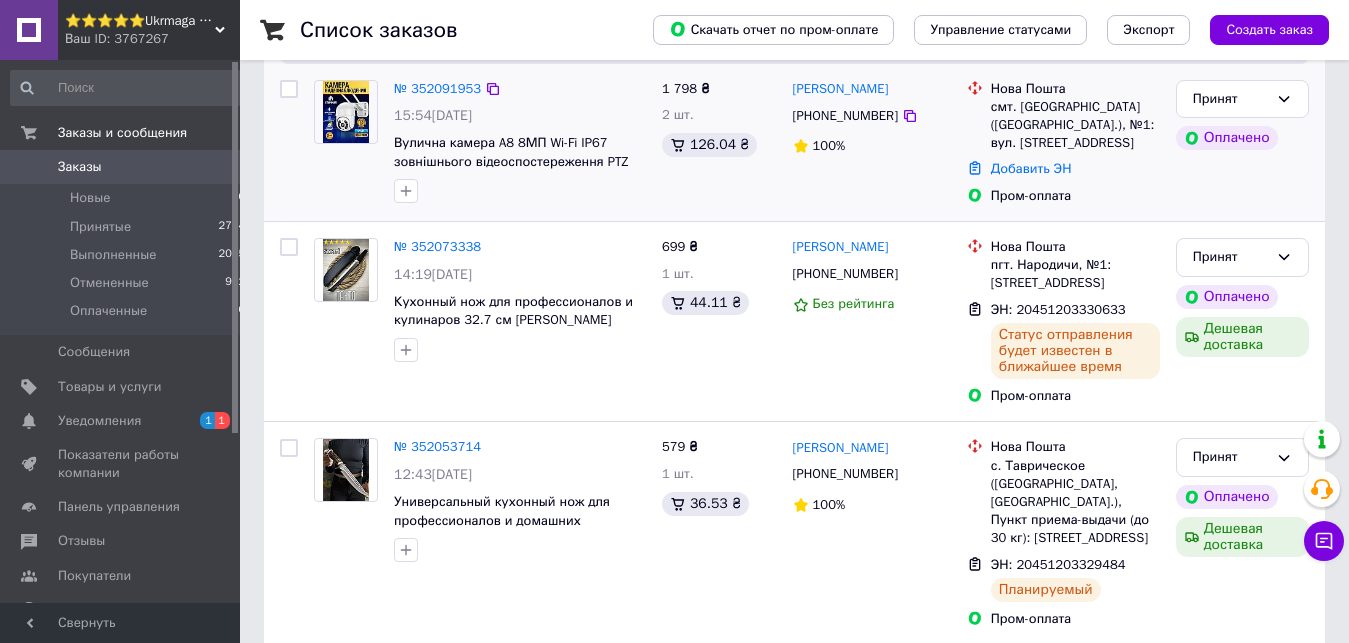 scroll, scrollTop: 0, scrollLeft: 0, axis: both 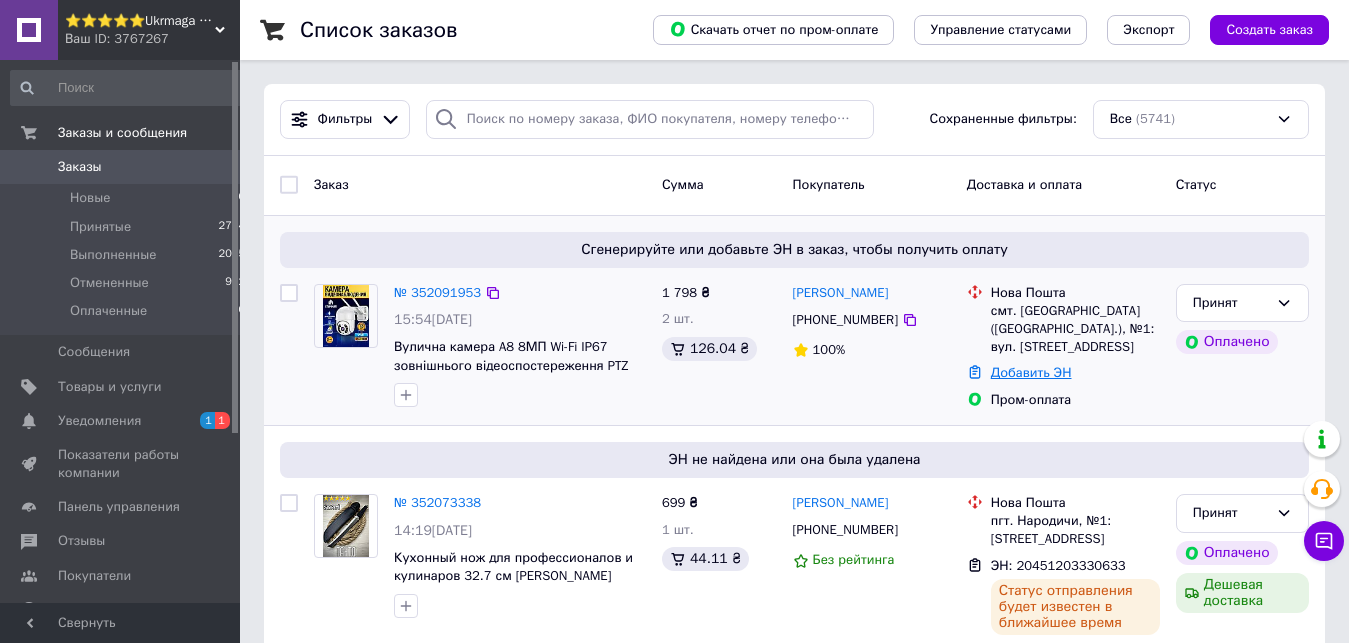 click on "Добавить ЭН" at bounding box center (1031, 372) 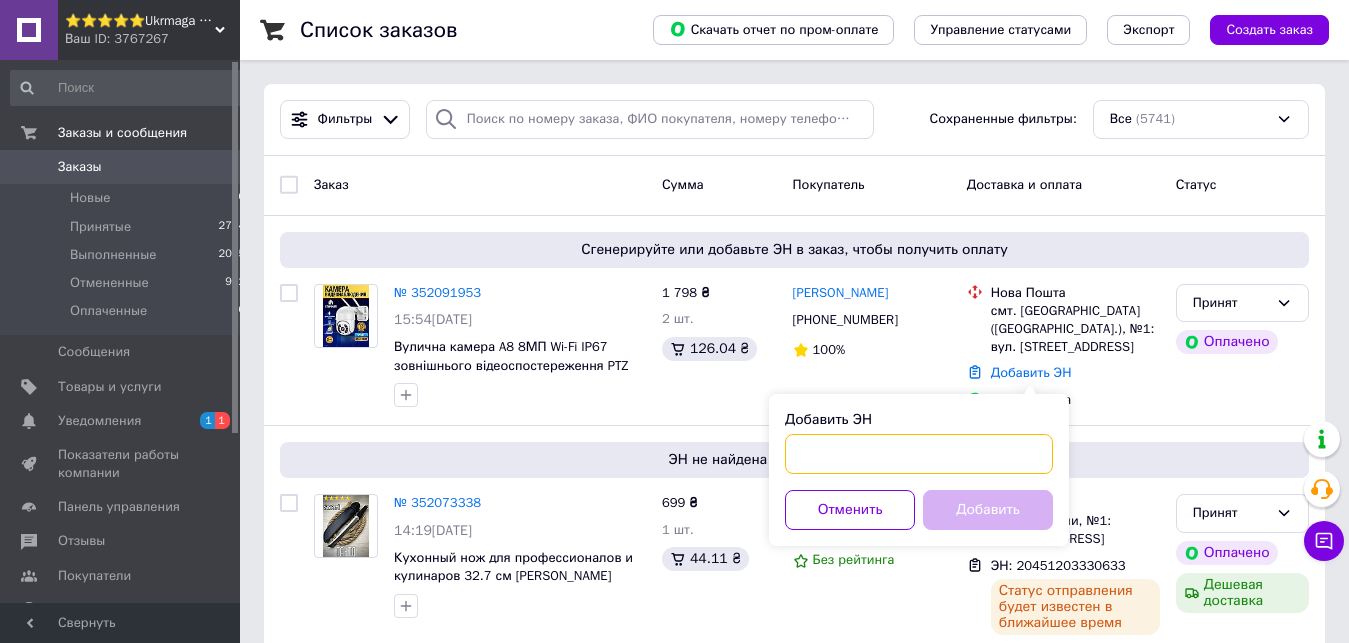 click on "Добавить ЭН" at bounding box center [919, 454] 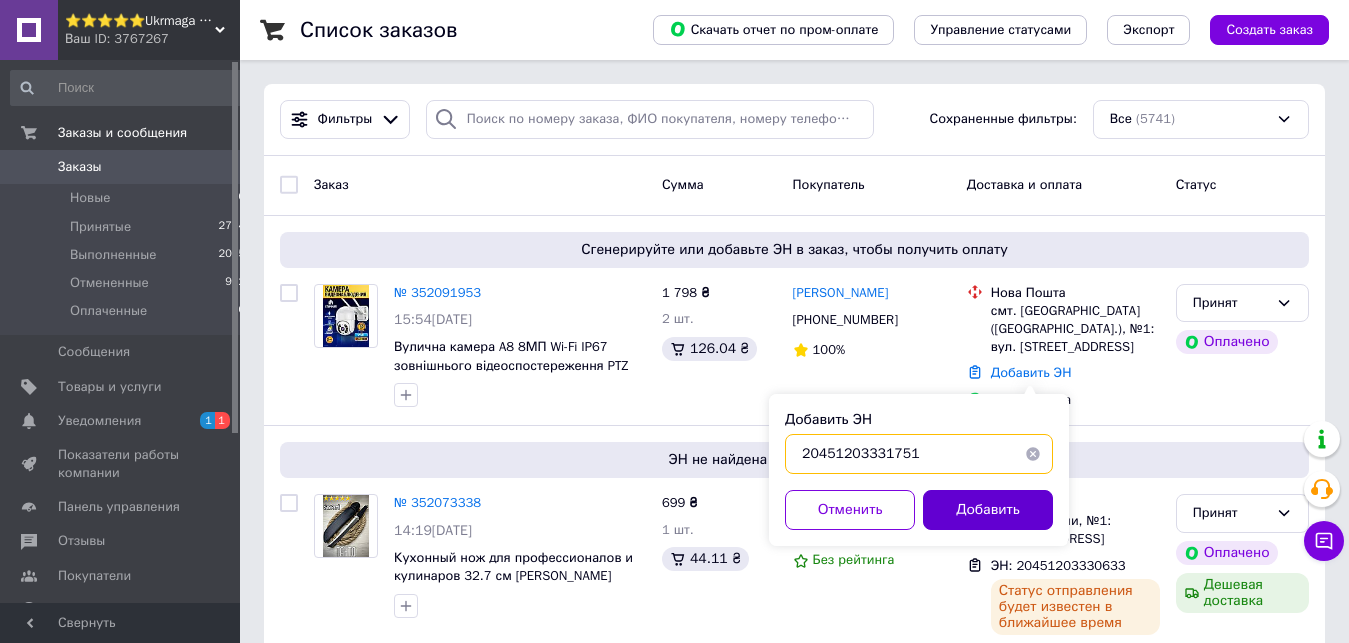 type on "20451203331751" 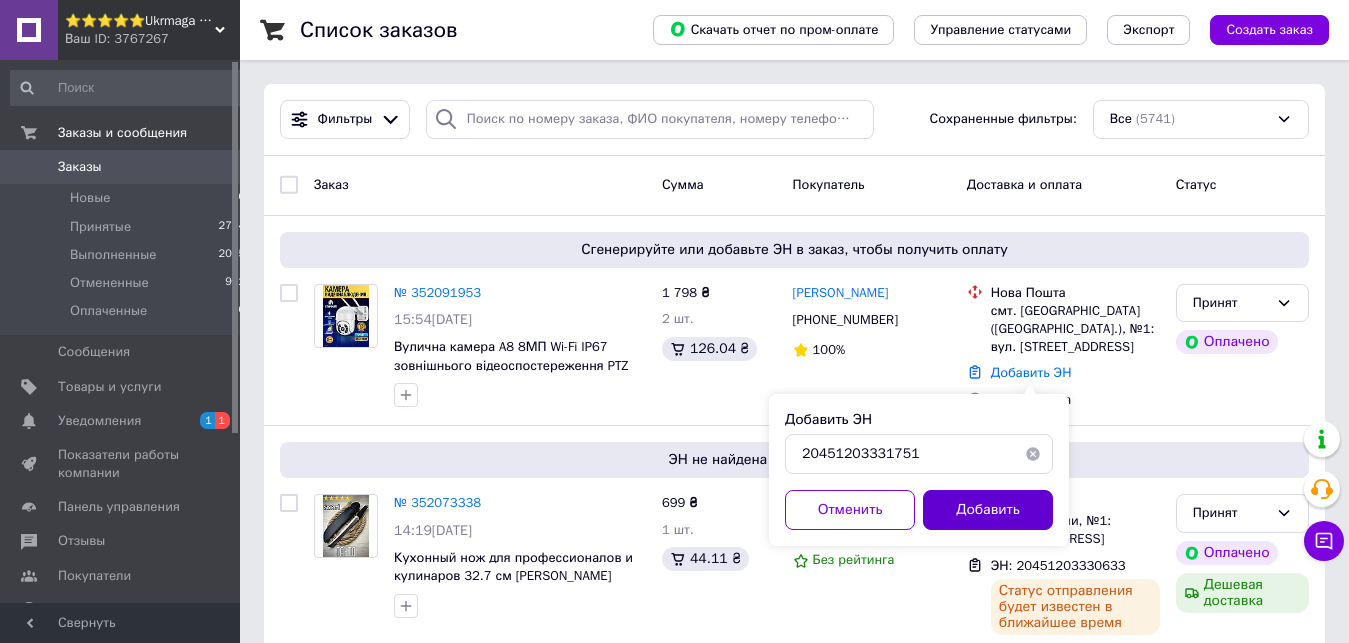 click on "Добавить" at bounding box center (988, 510) 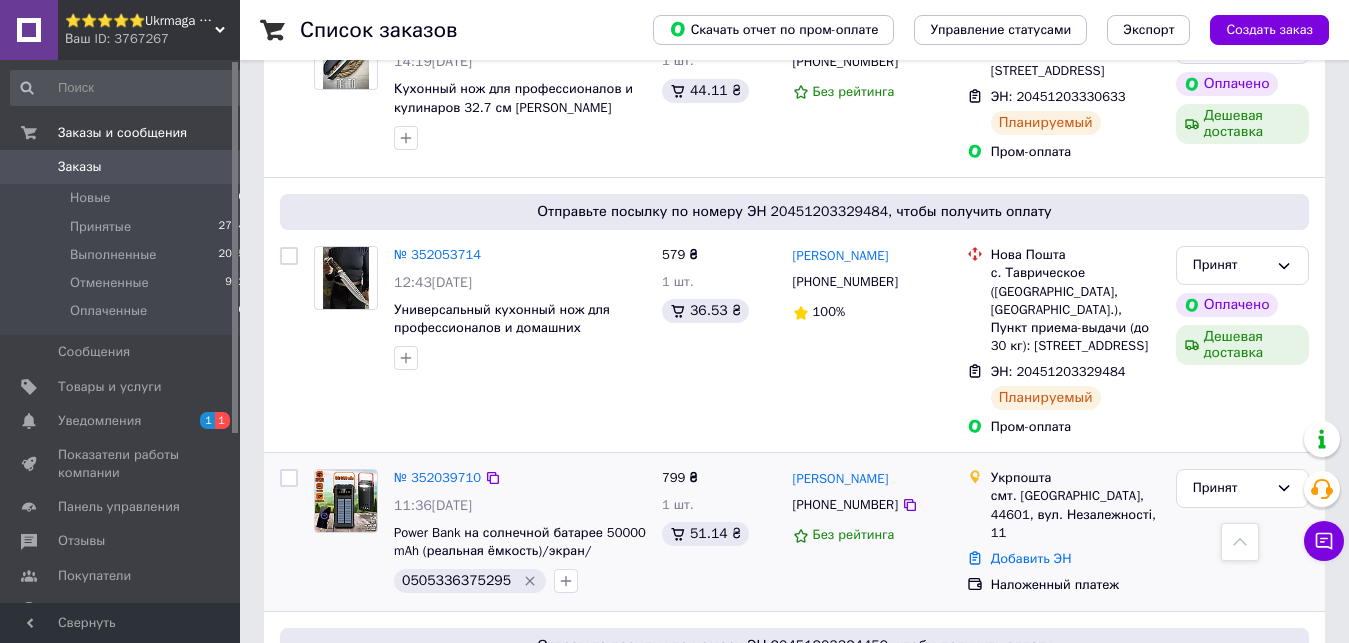 scroll, scrollTop: 0, scrollLeft: 0, axis: both 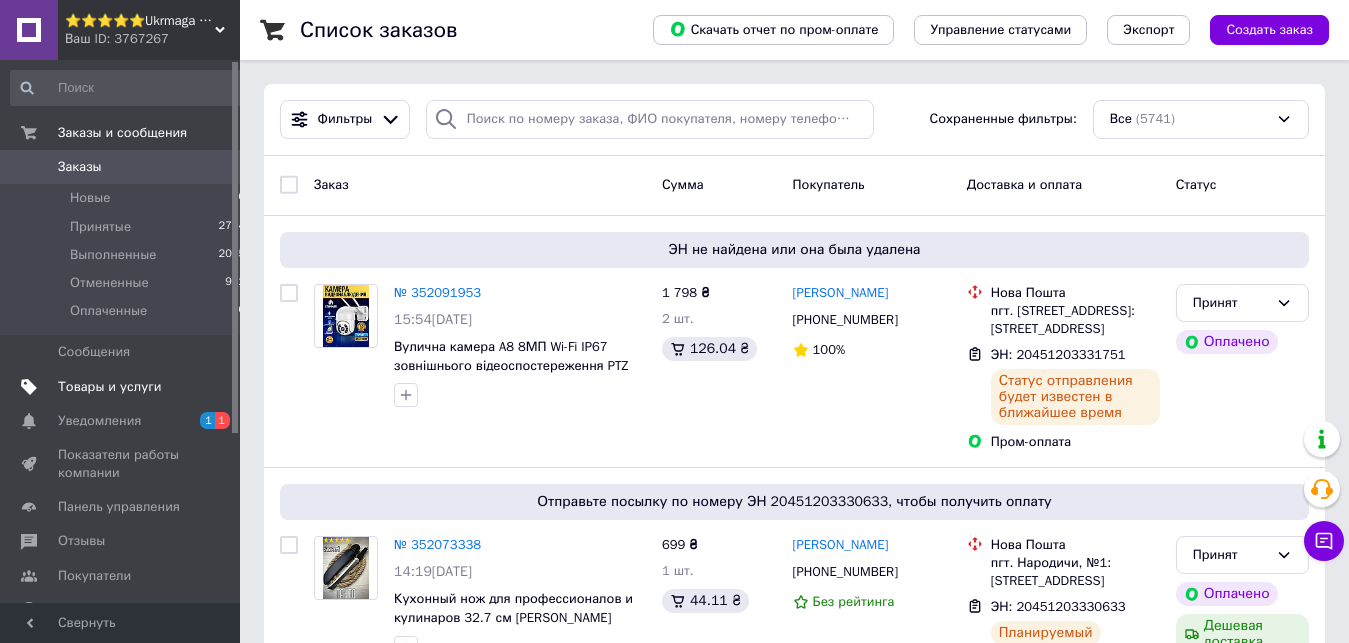 click on "Товары и услуги" at bounding box center [110, 387] 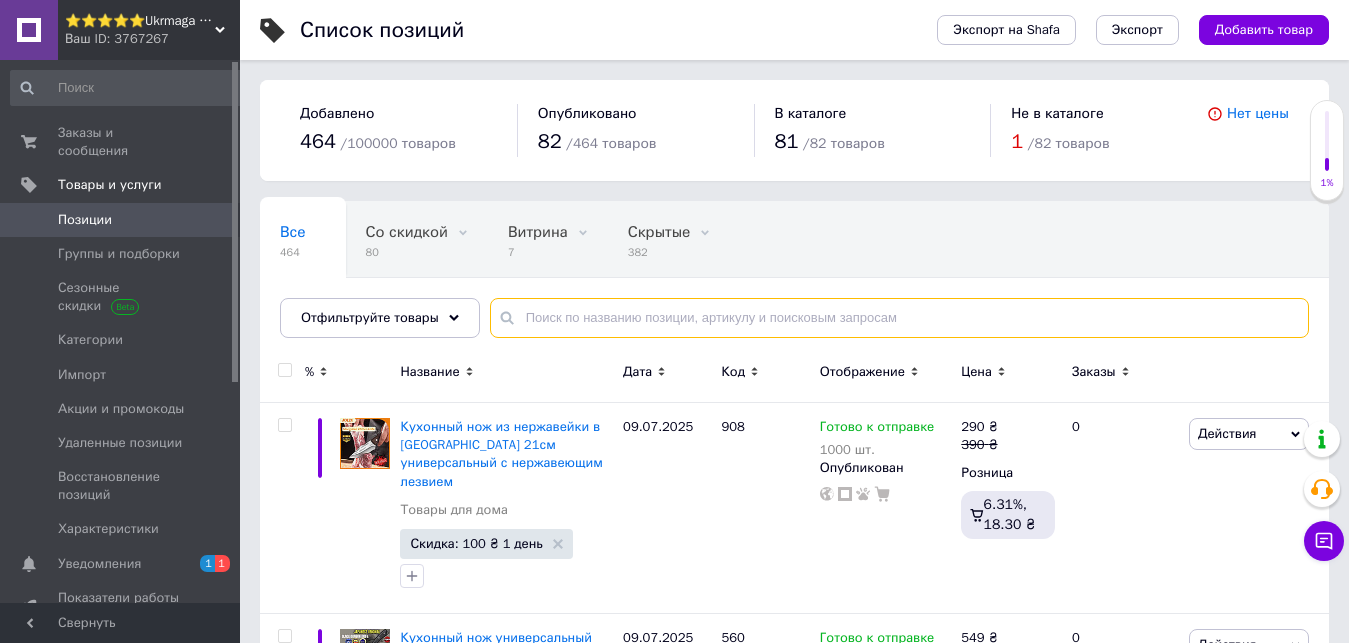click at bounding box center (899, 318) 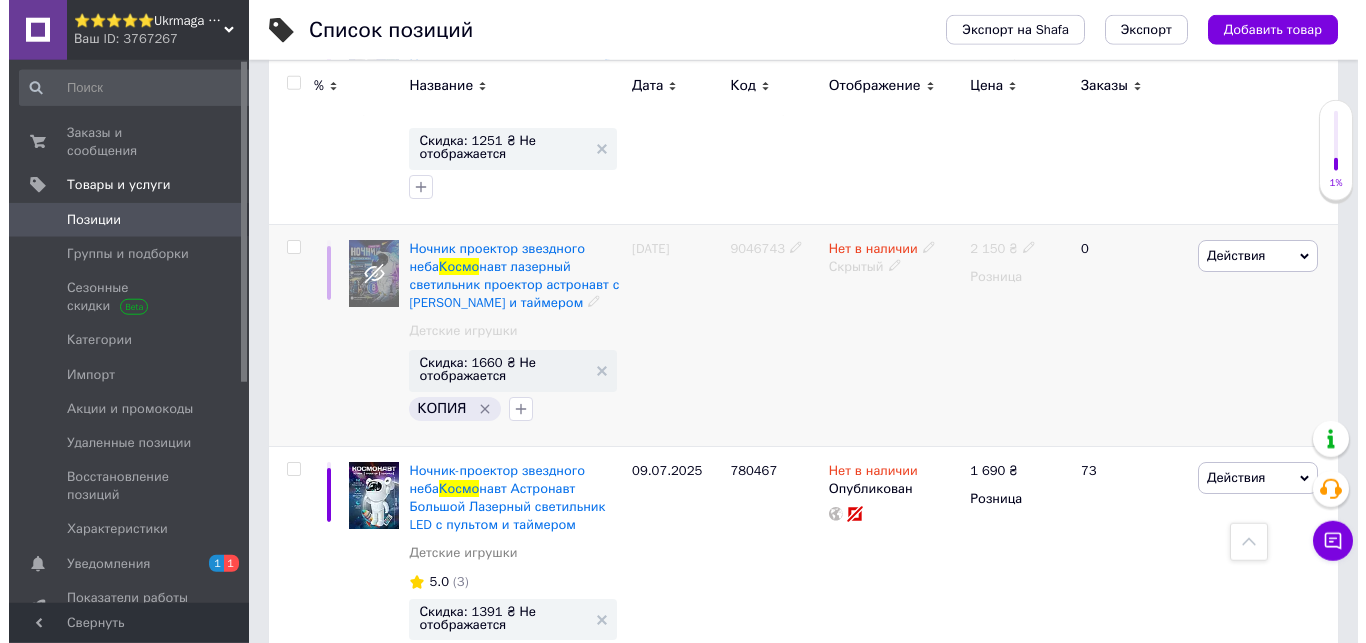 scroll, scrollTop: 1267, scrollLeft: 0, axis: vertical 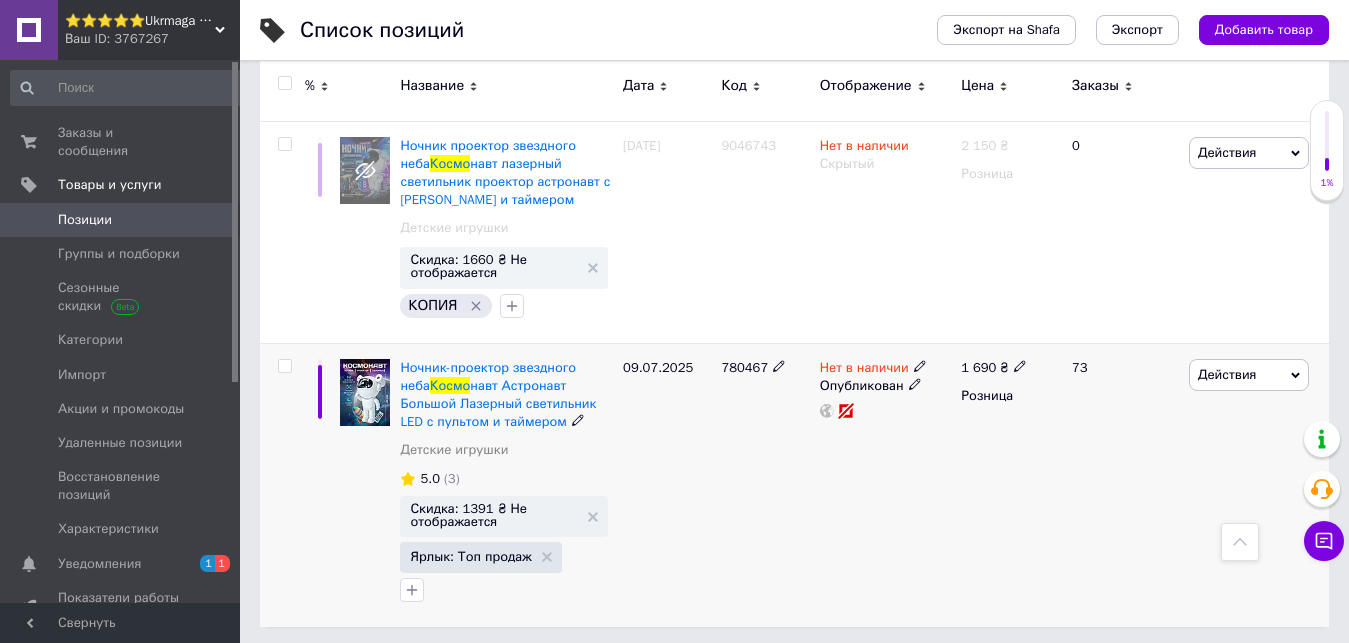type on "Космо" 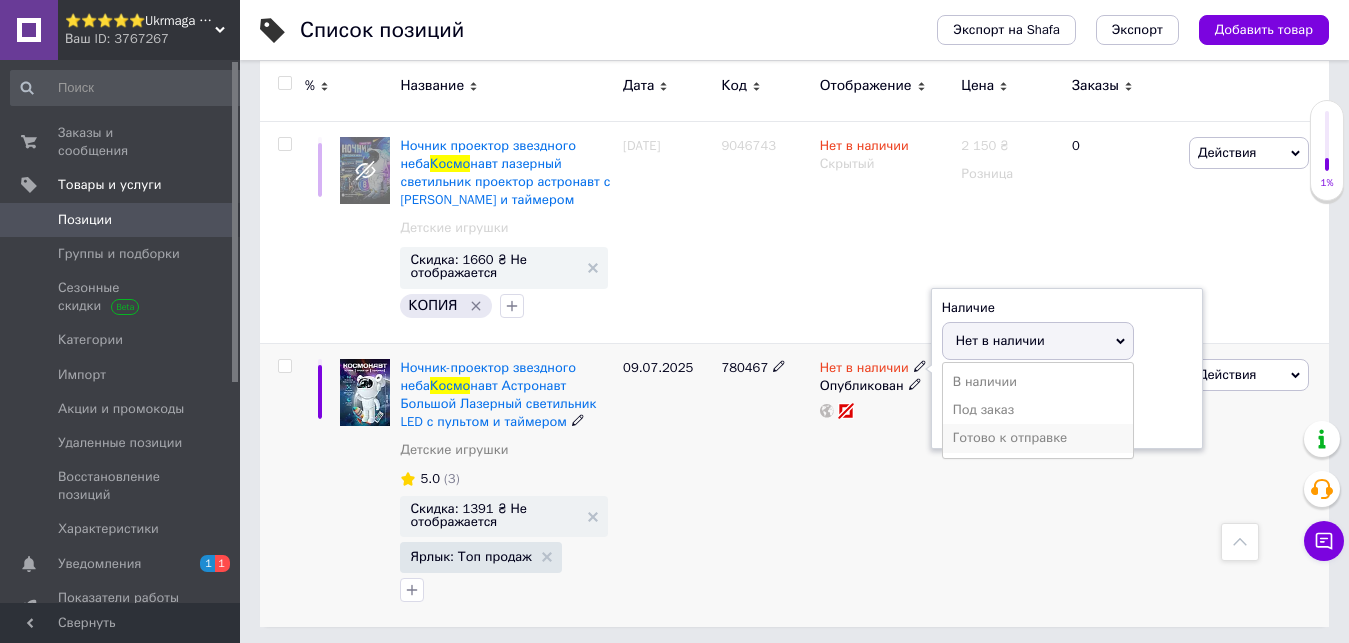 click on "Готово к отправке" at bounding box center [1038, 438] 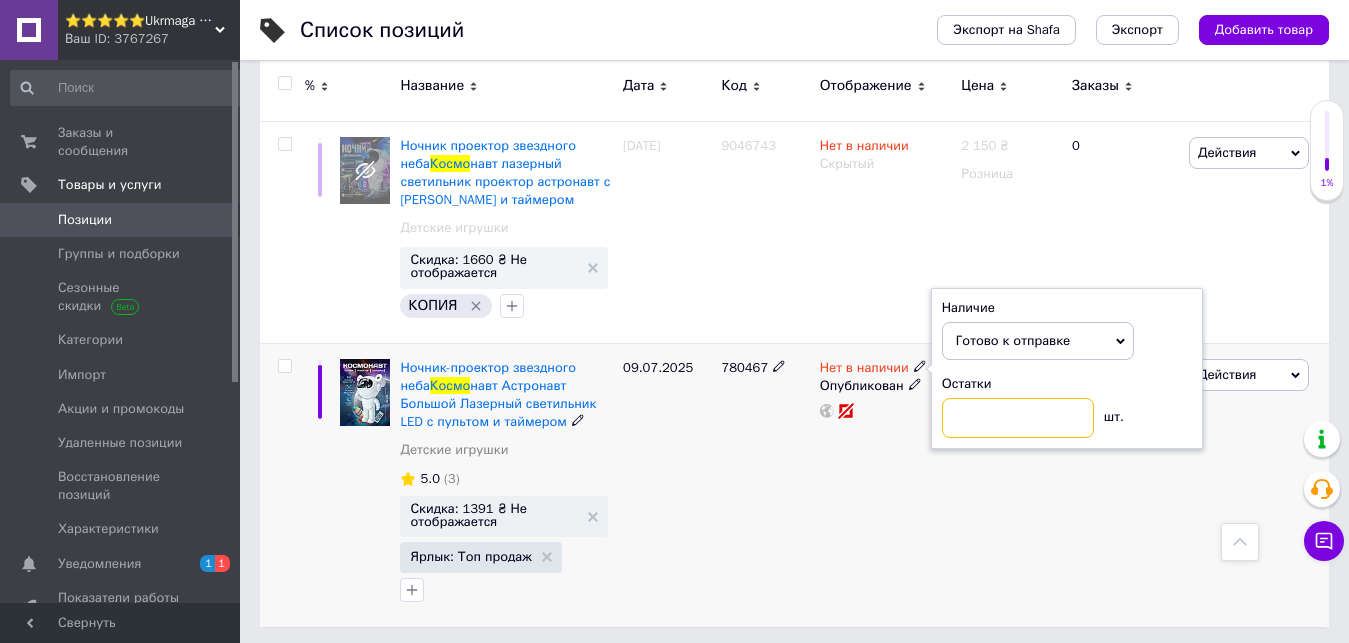 click at bounding box center (1018, 418) 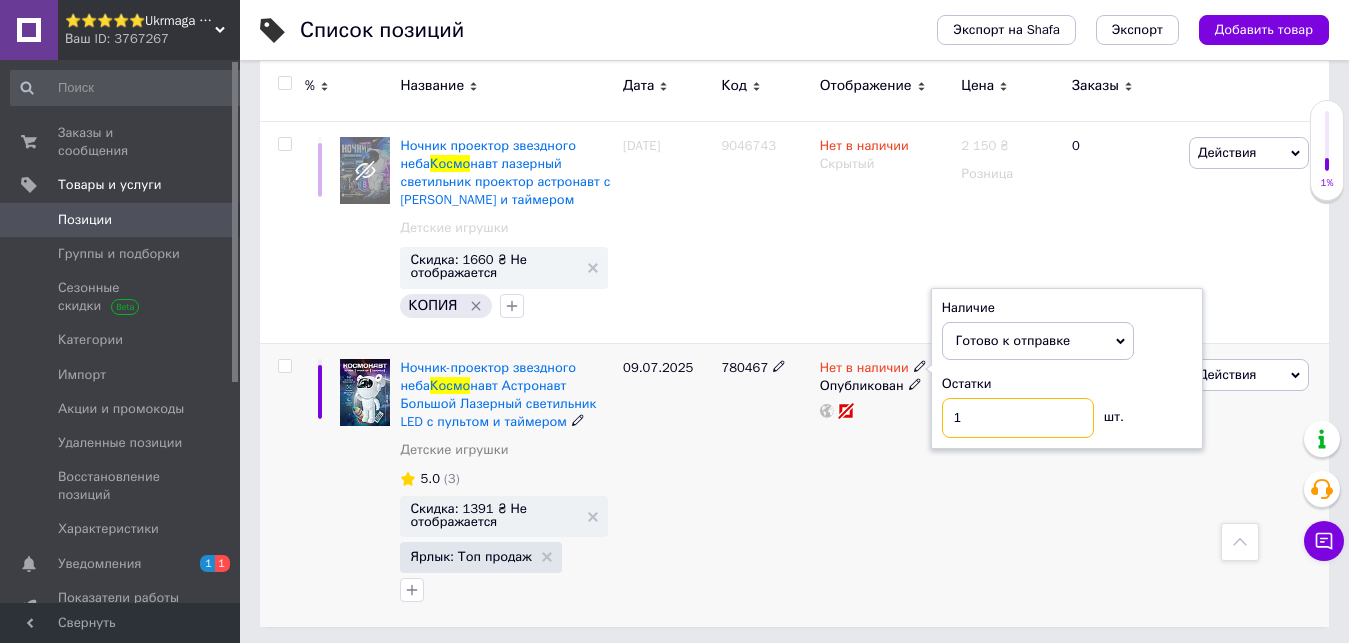 type on "1" 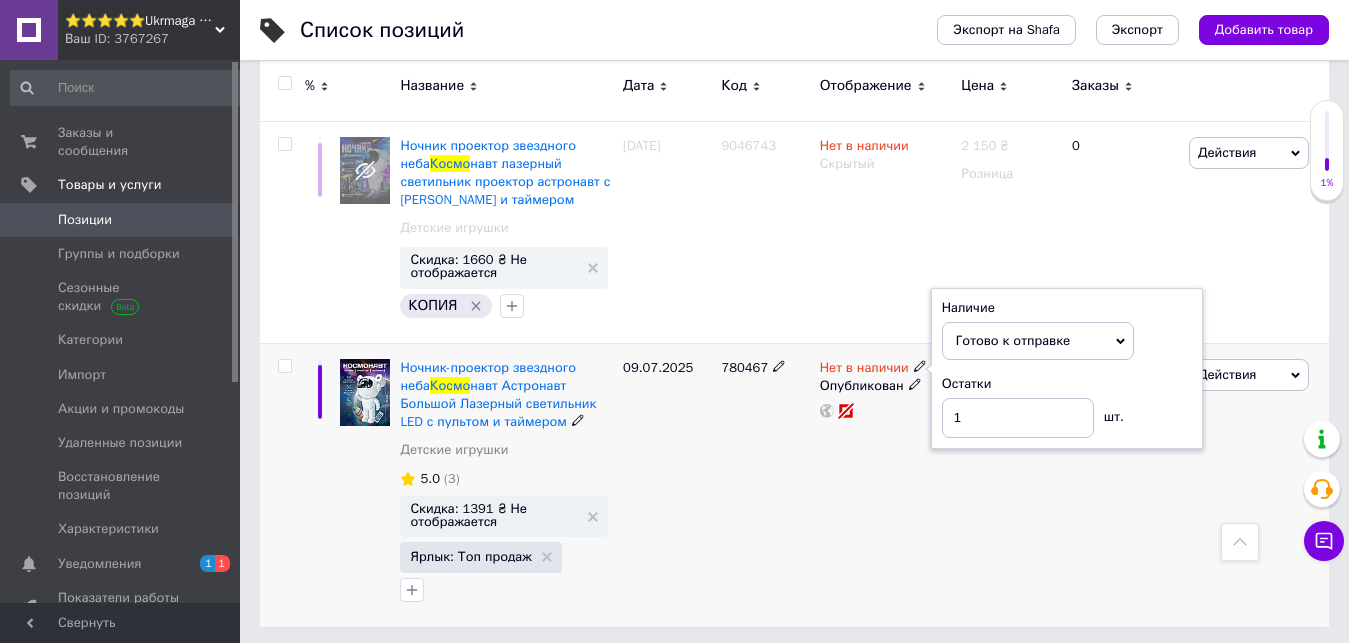 click on "1 690   ₴ Розница" at bounding box center (1008, 484) 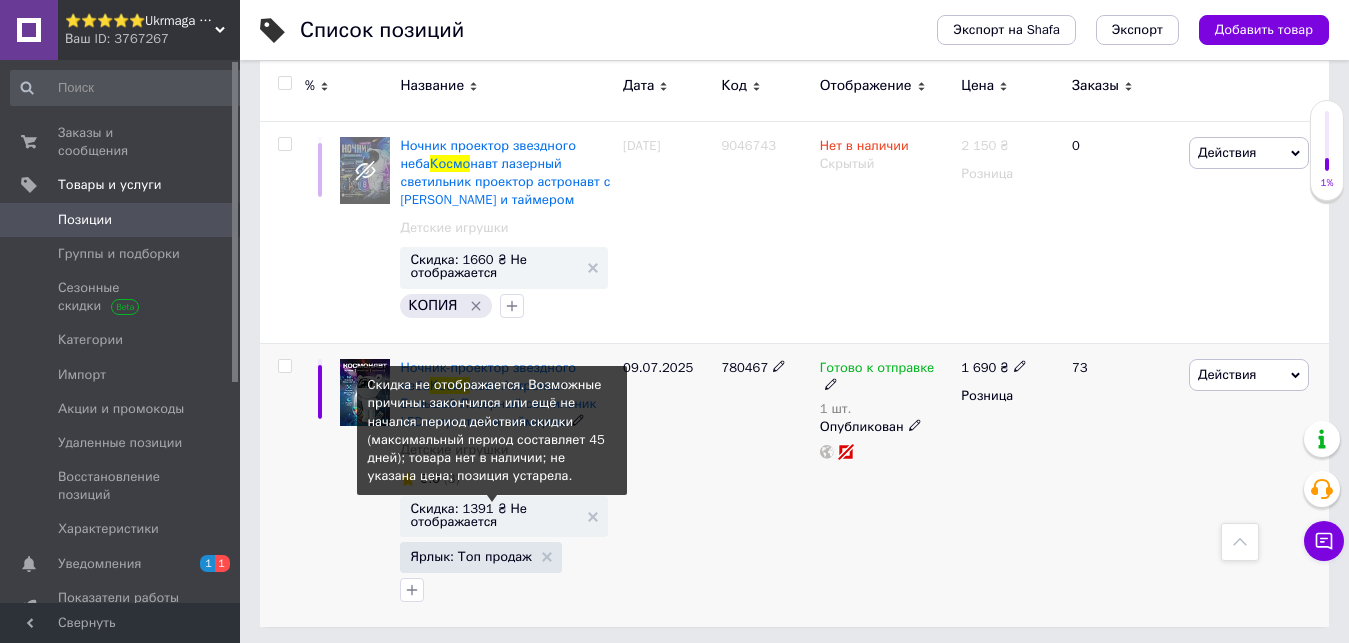 click on "Скидка: 1391 ₴ Не отображается" at bounding box center (494, 515) 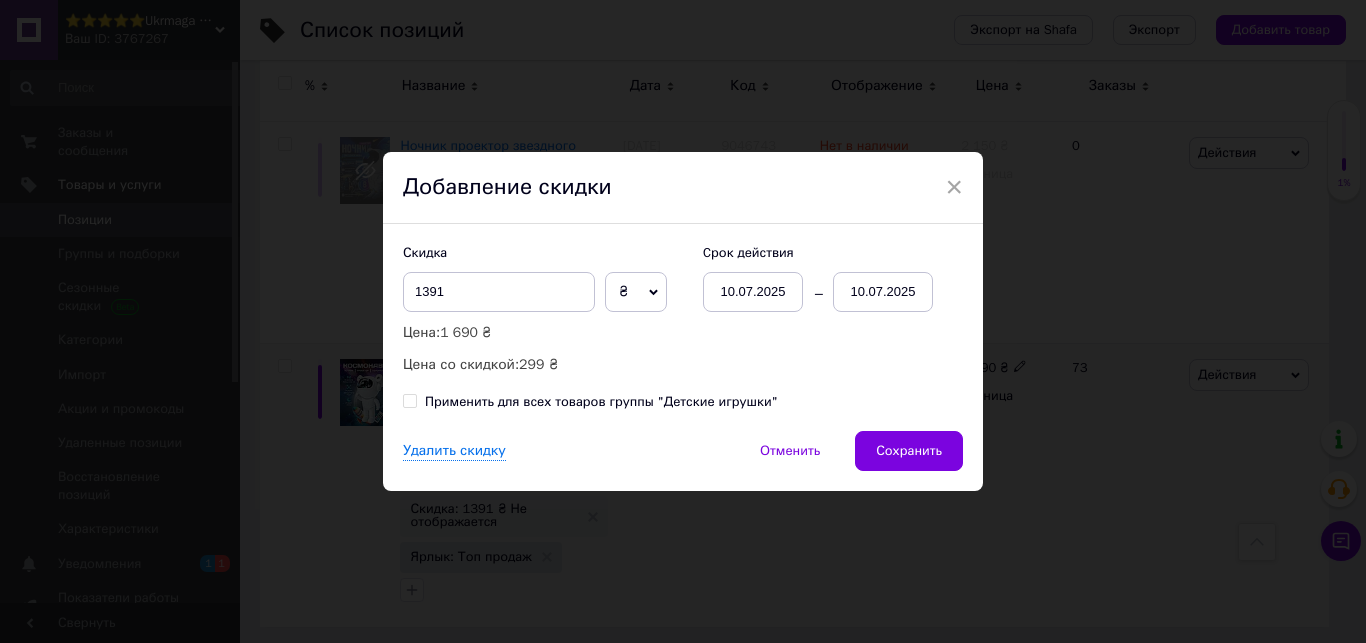 click on "10.07.2025" at bounding box center (883, 292) 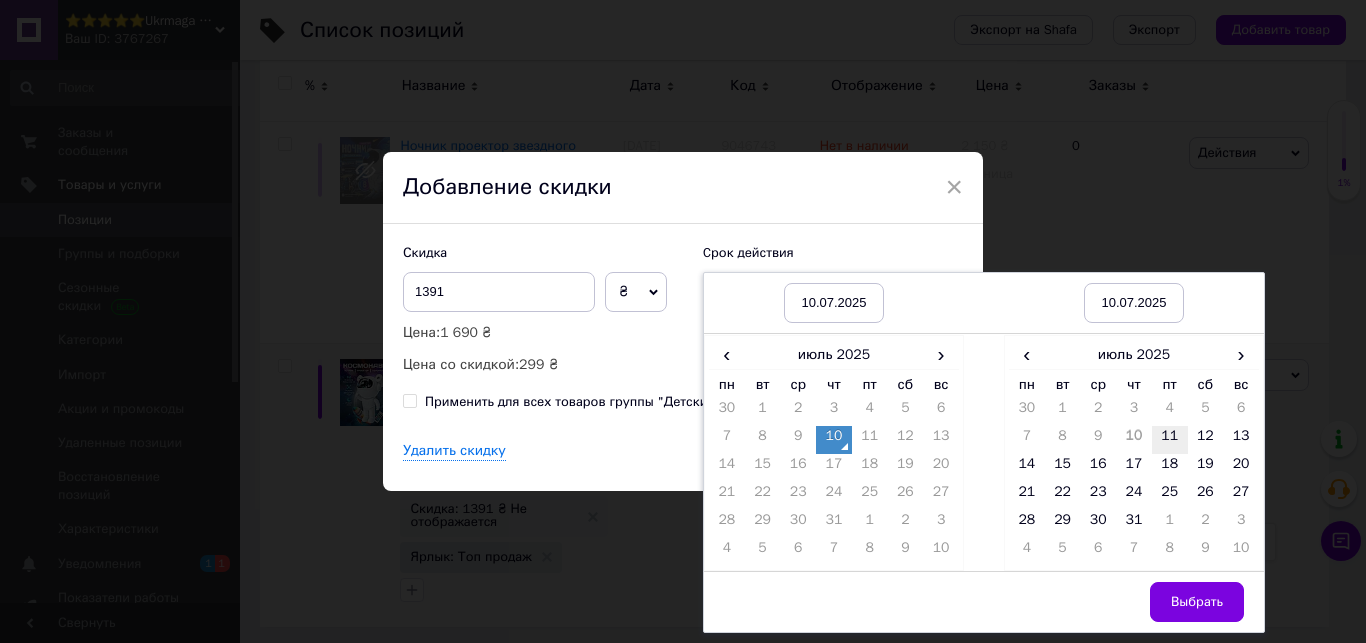 click on "11" at bounding box center (1170, 440) 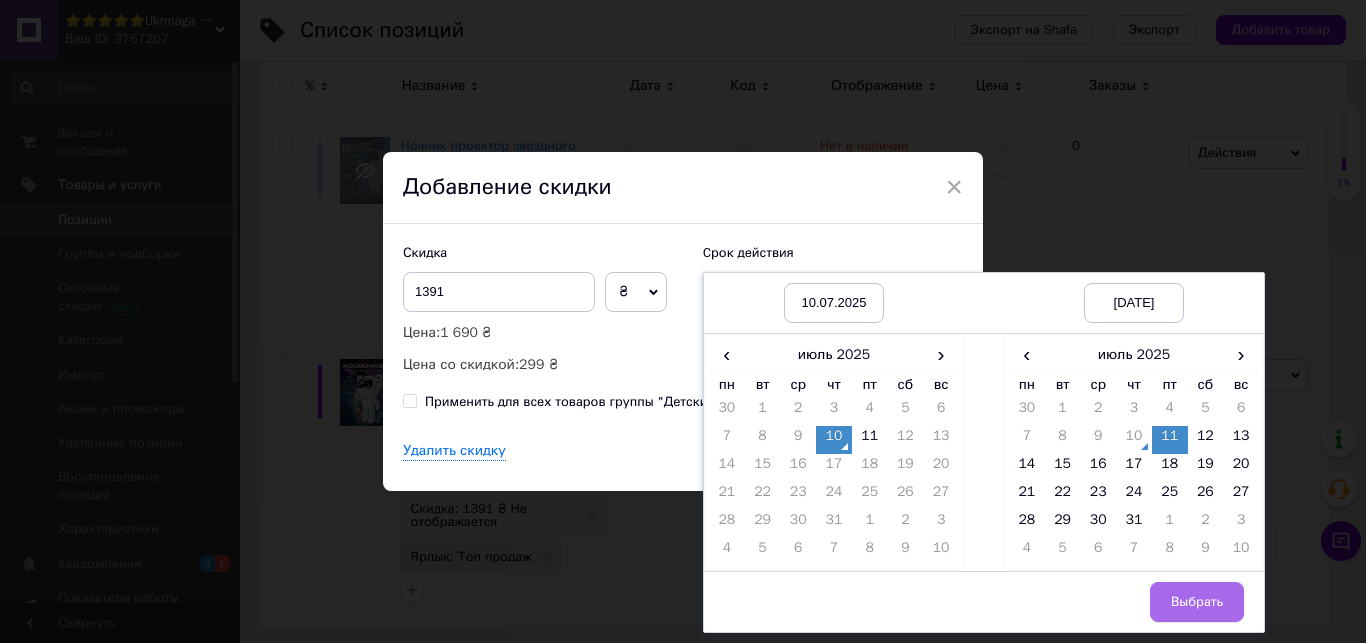click on "Выбрать" at bounding box center (1197, 602) 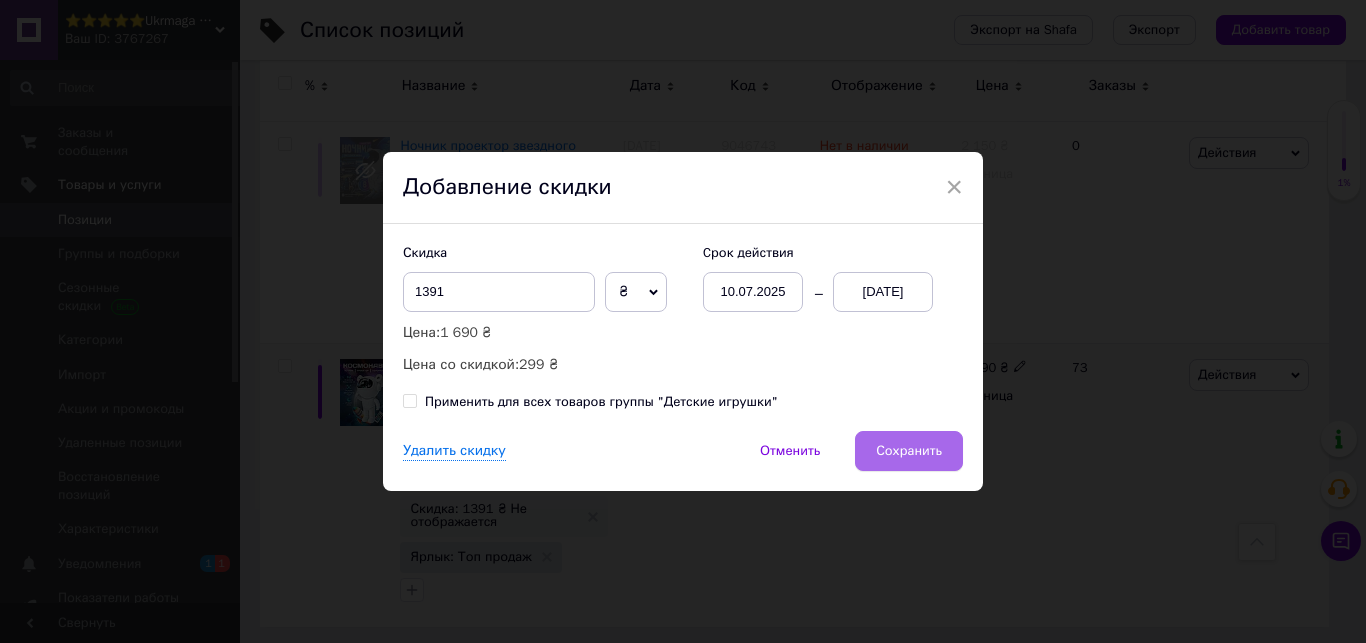 click on "Сохранить" at bounding box center [909, 451] 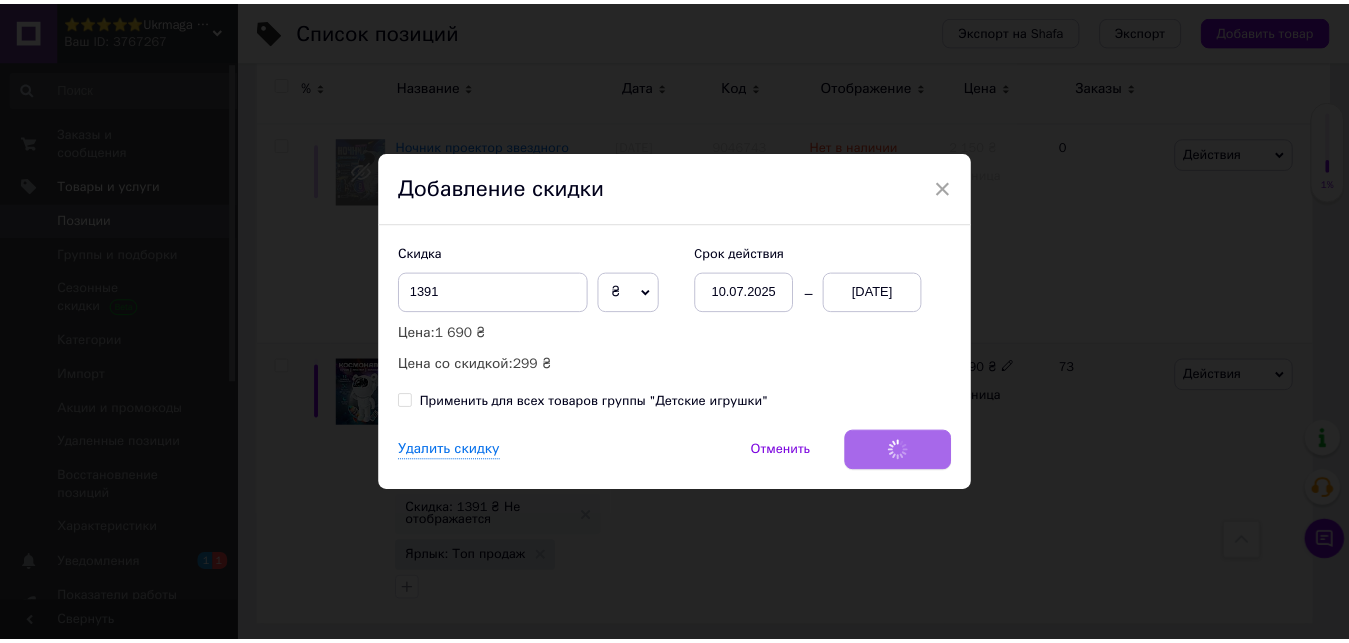 scroll, scrollTop: 1257, scrollLeft: 0, axis: vertical 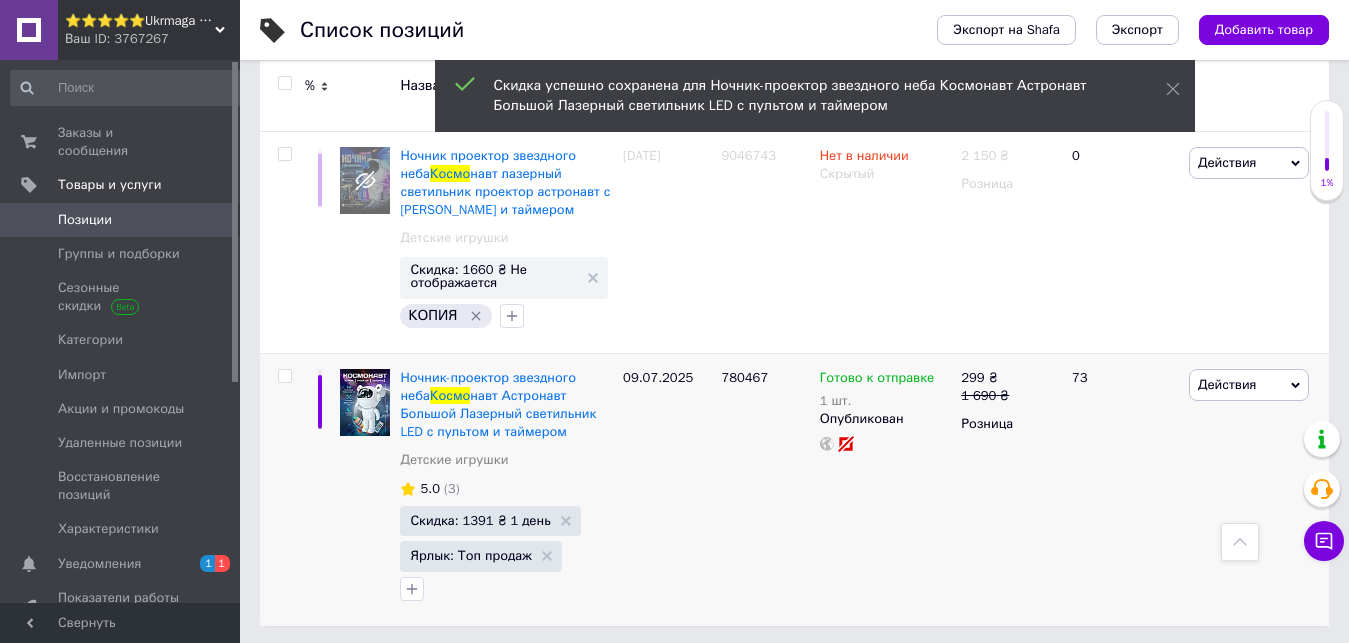 click at bounding box center (29, 220) 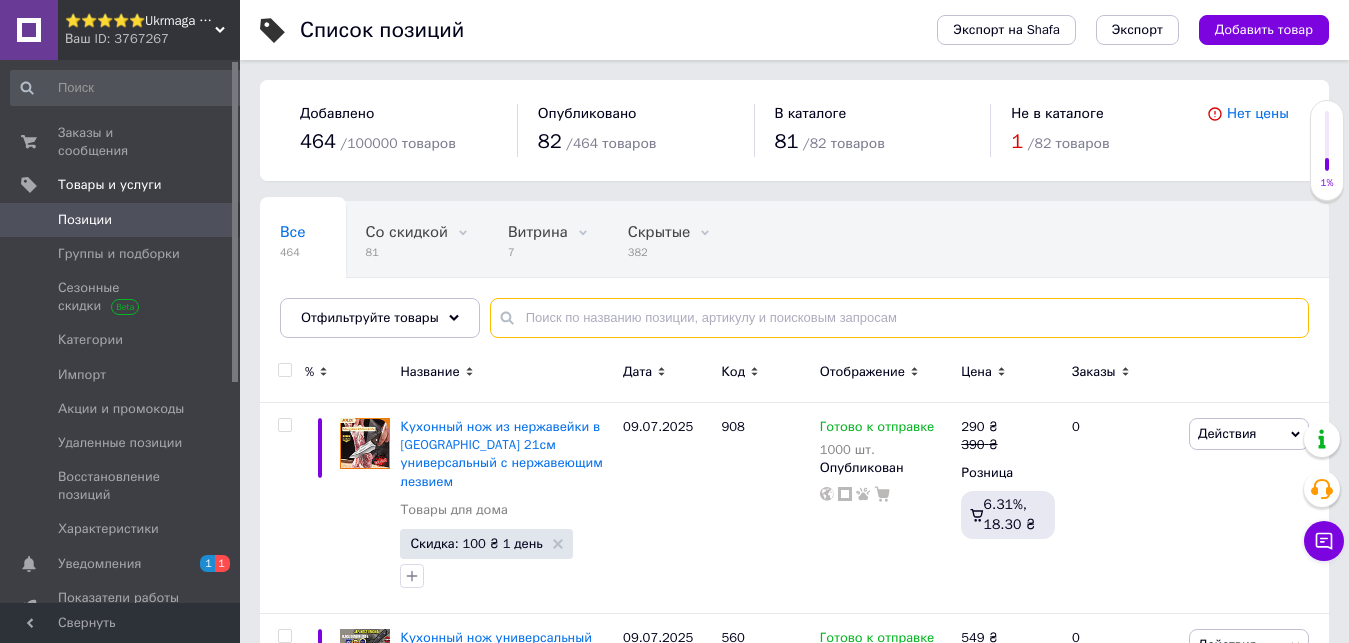 click at bounding box center [899, 318] 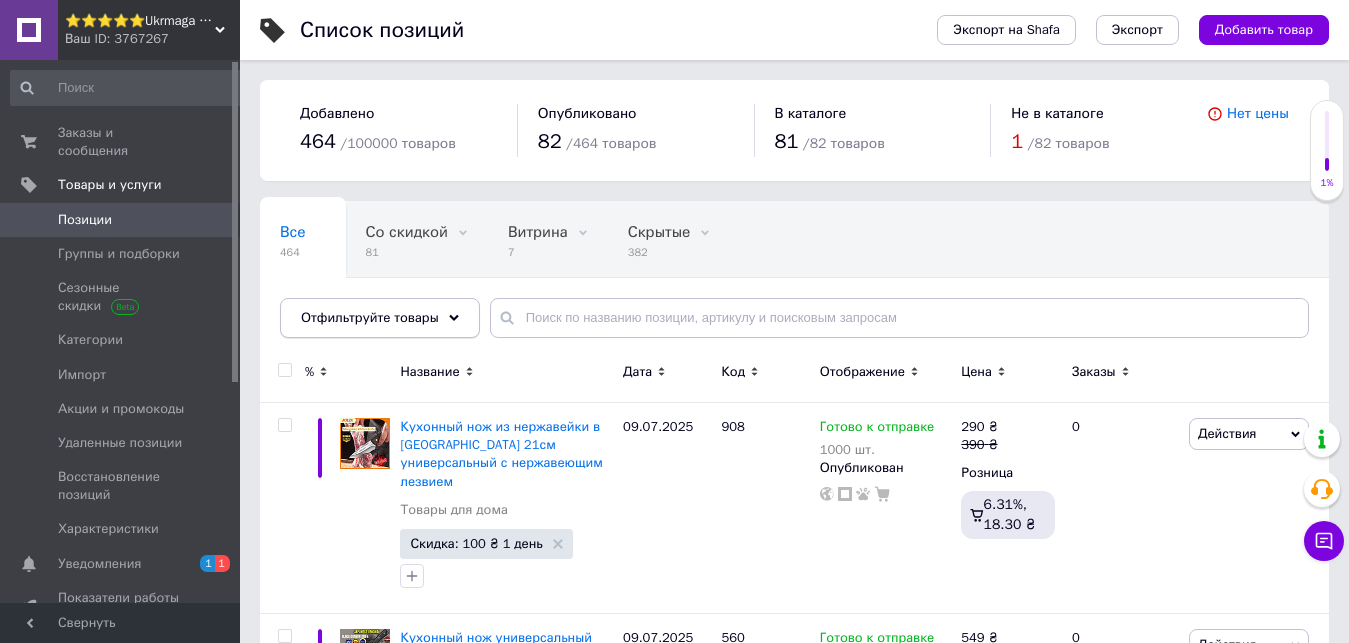 click on "Отфильтруйте товары" at bounding box center (370, 317) 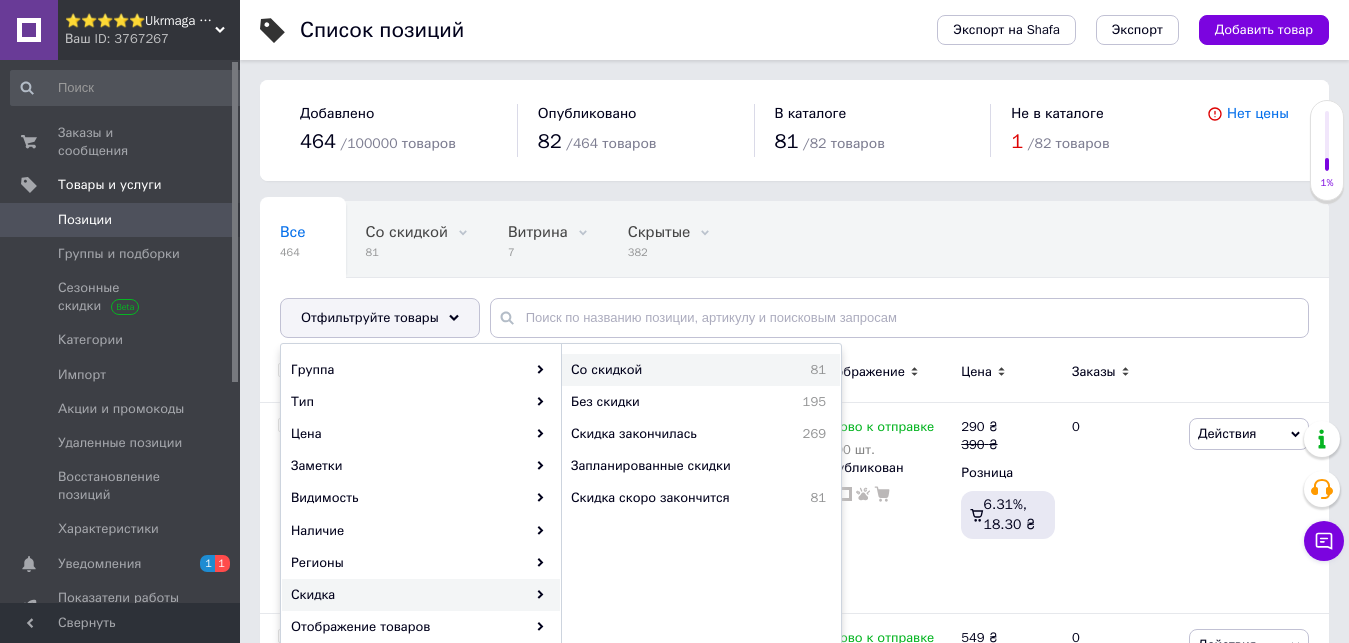 click on "Со скидкой" at bounding box center (665, 370) 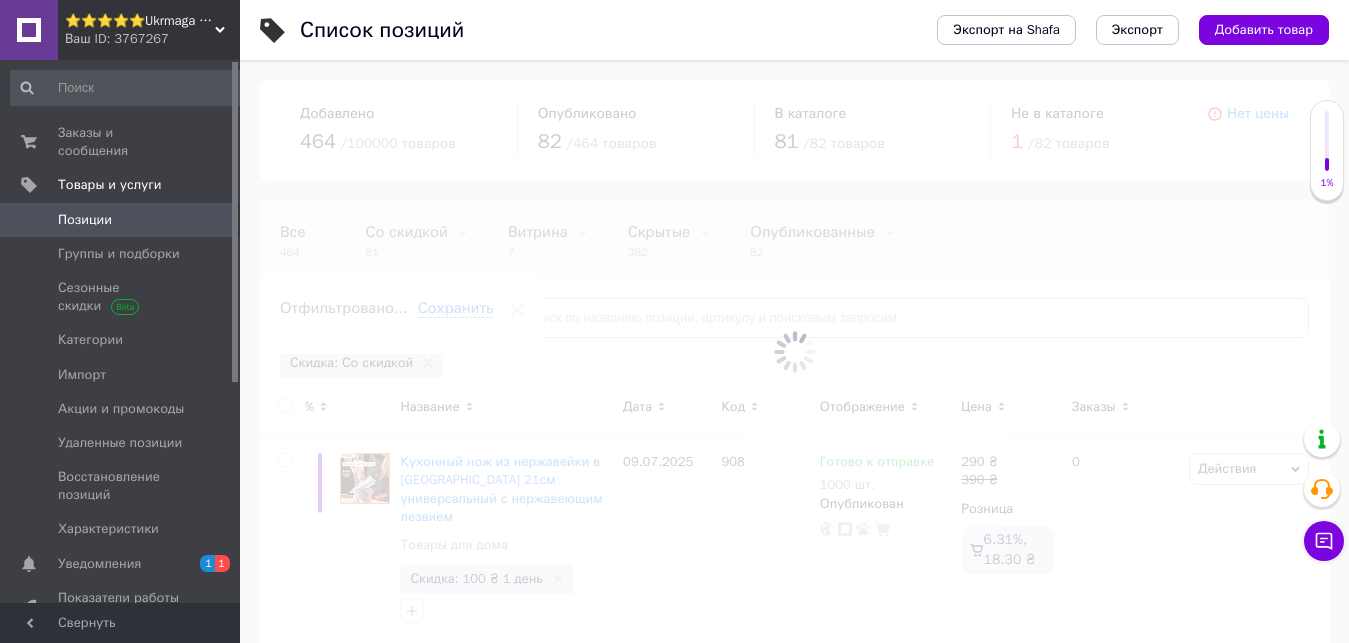 scroll, scrollTop: 0, scrollLeft: 25, axis: horizontal 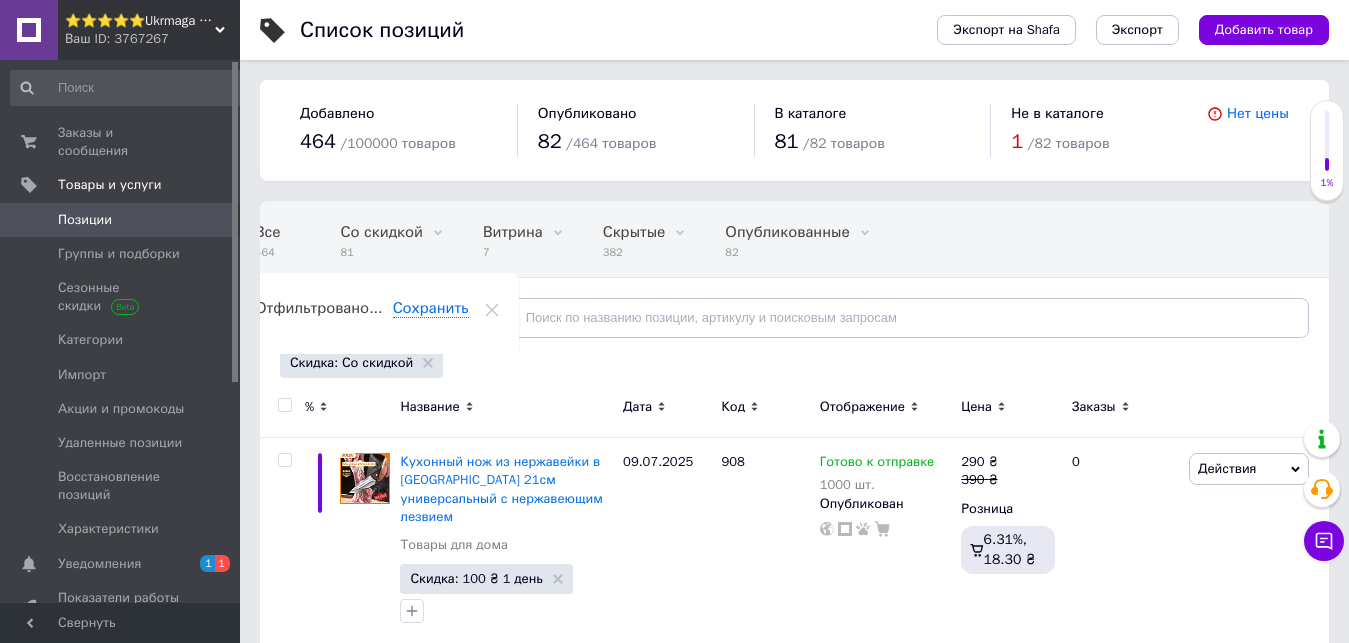 click at bounding box center (284, 405) 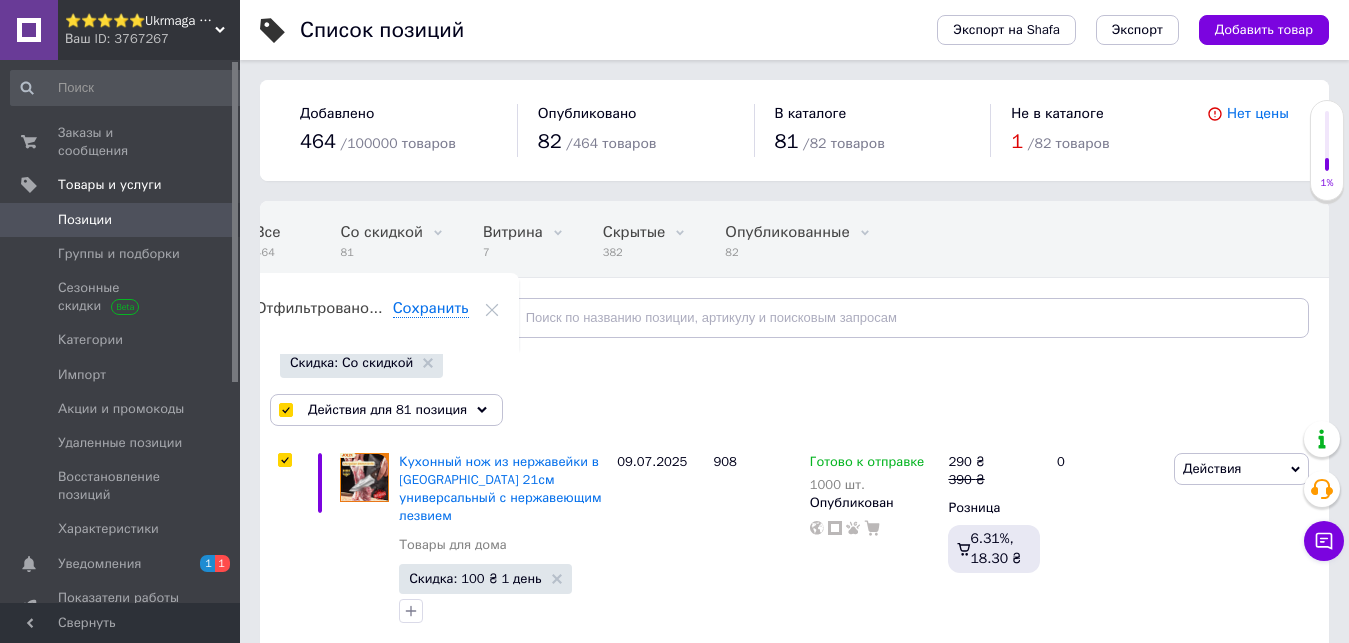 checkbox on "true" 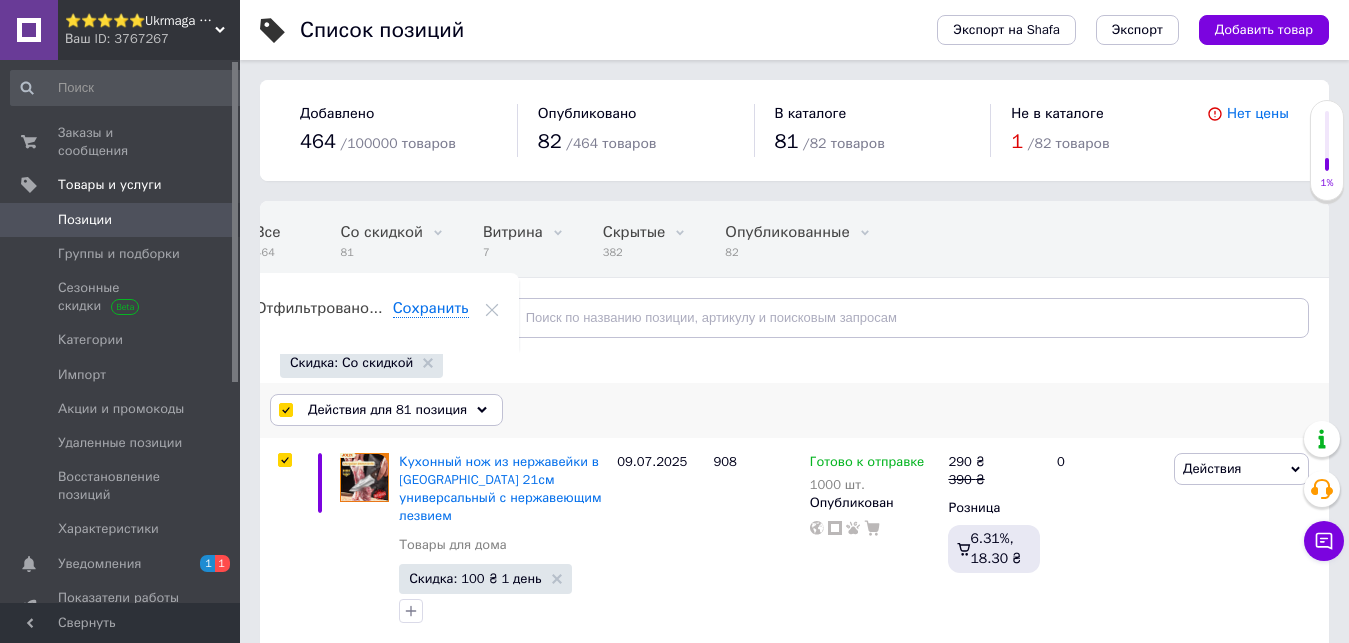 click on "Действия для 81 позиция" at bounding box center [387, 410] 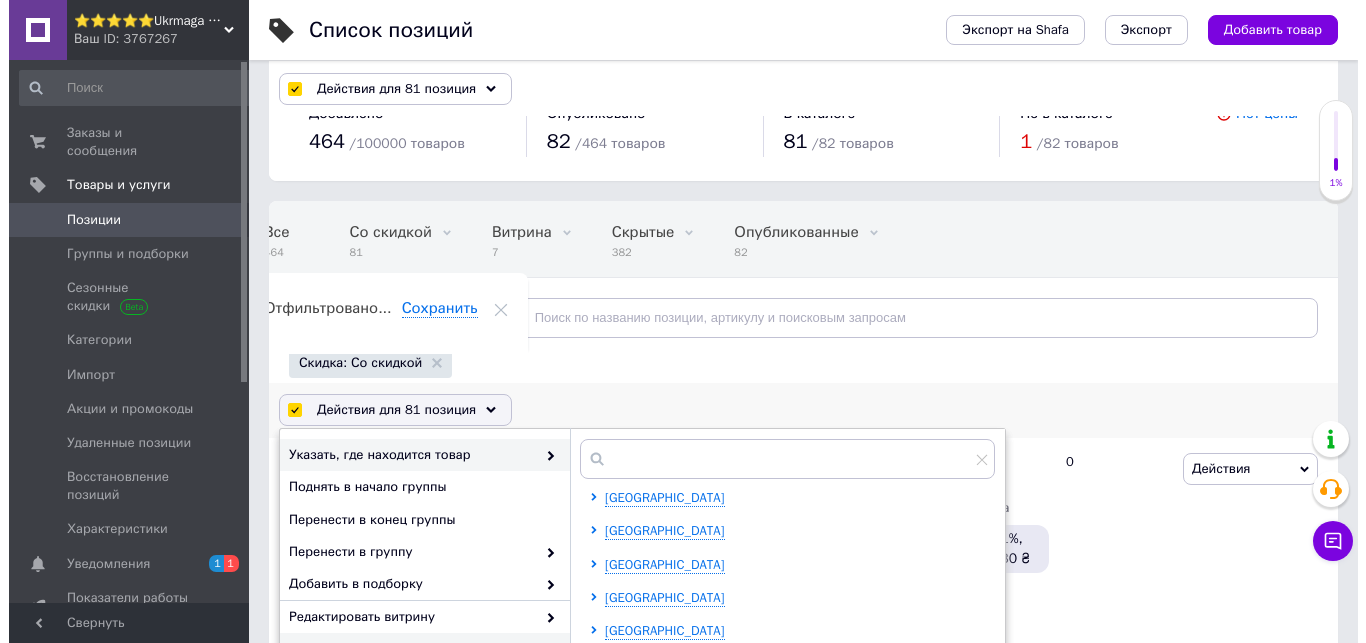 scroll, scrollTop: 204, scrollLeft: 0, axis: vertical 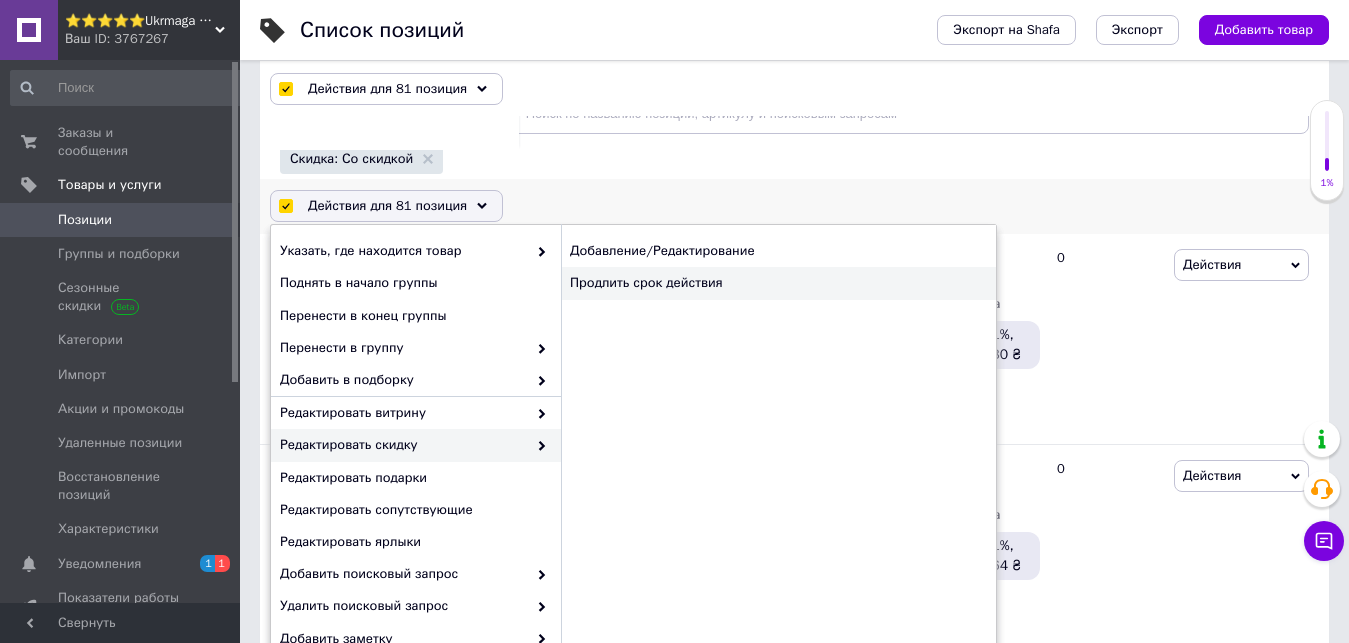 click on "Продлить срок действия" at bounding box center (778, 283) 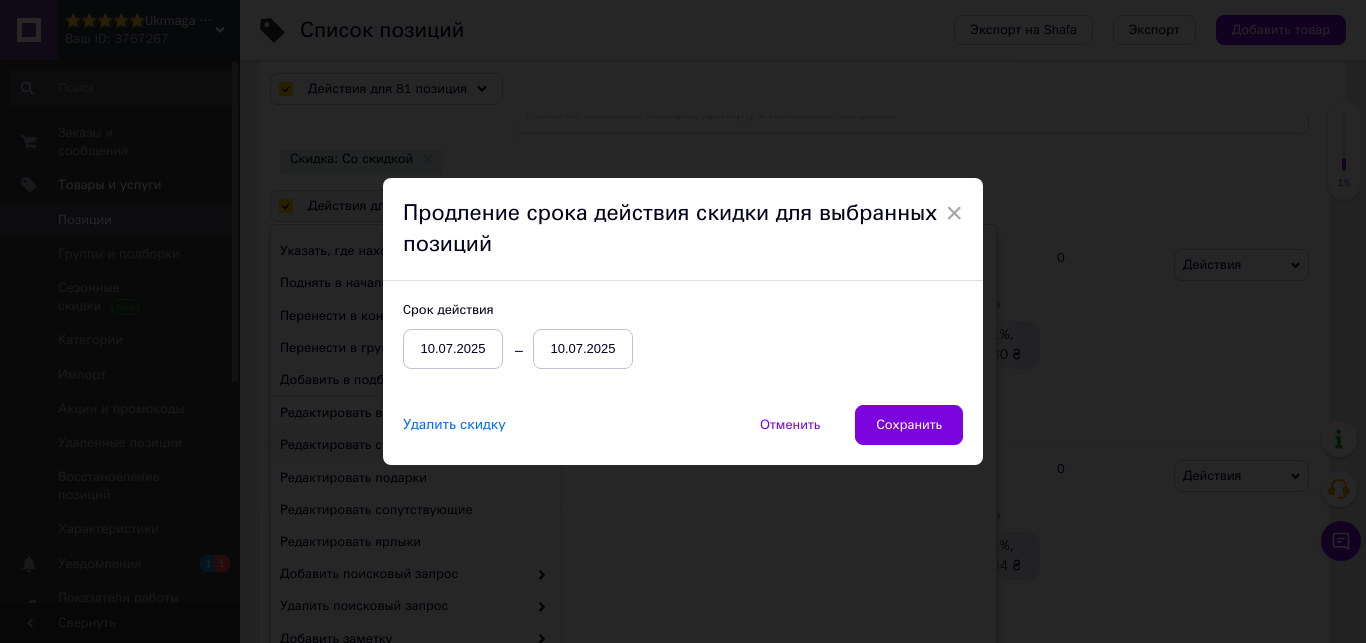 click on "10.07.2025" at bounding box center (583, 349) 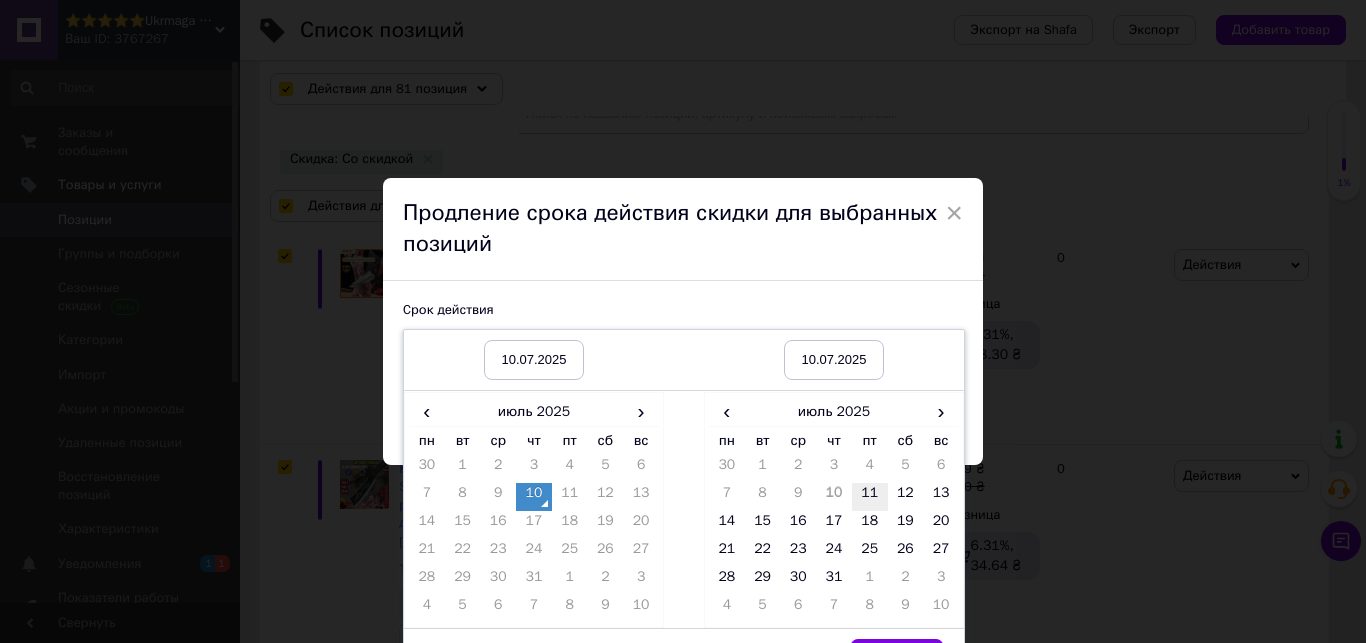 click on "11" at bounding box center (870, 497) 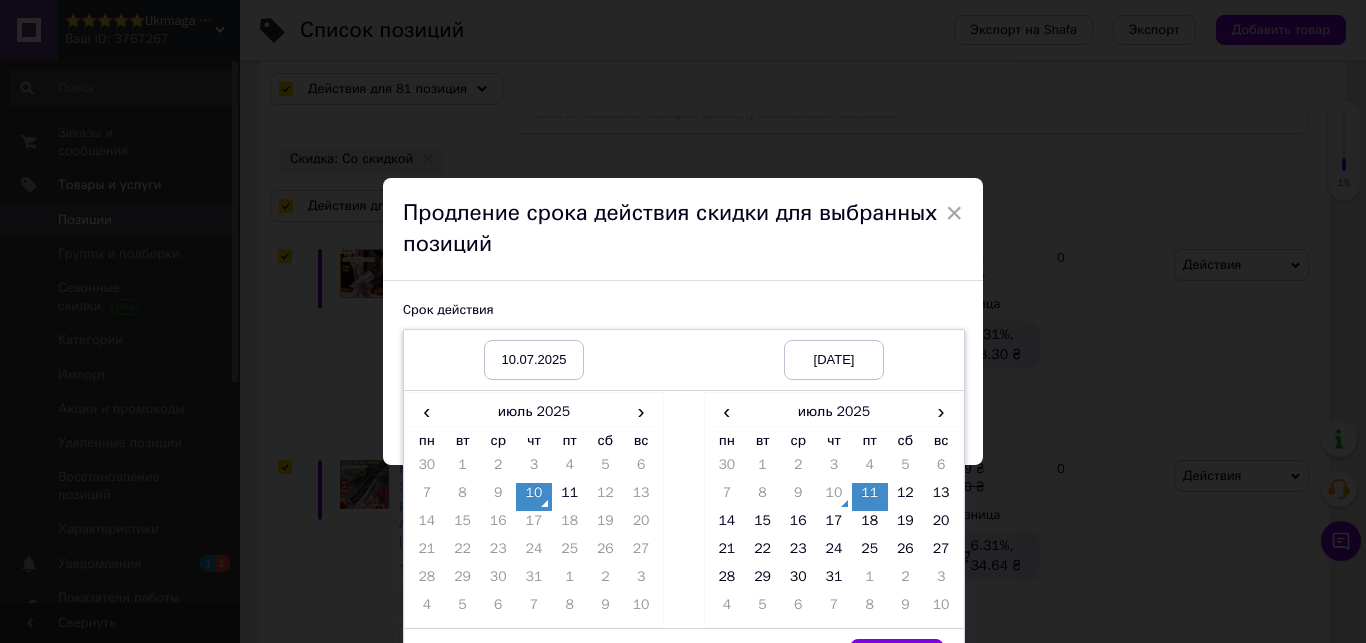 scroll, scrollTop: 47, scrollLeft: 0, axis: vertical 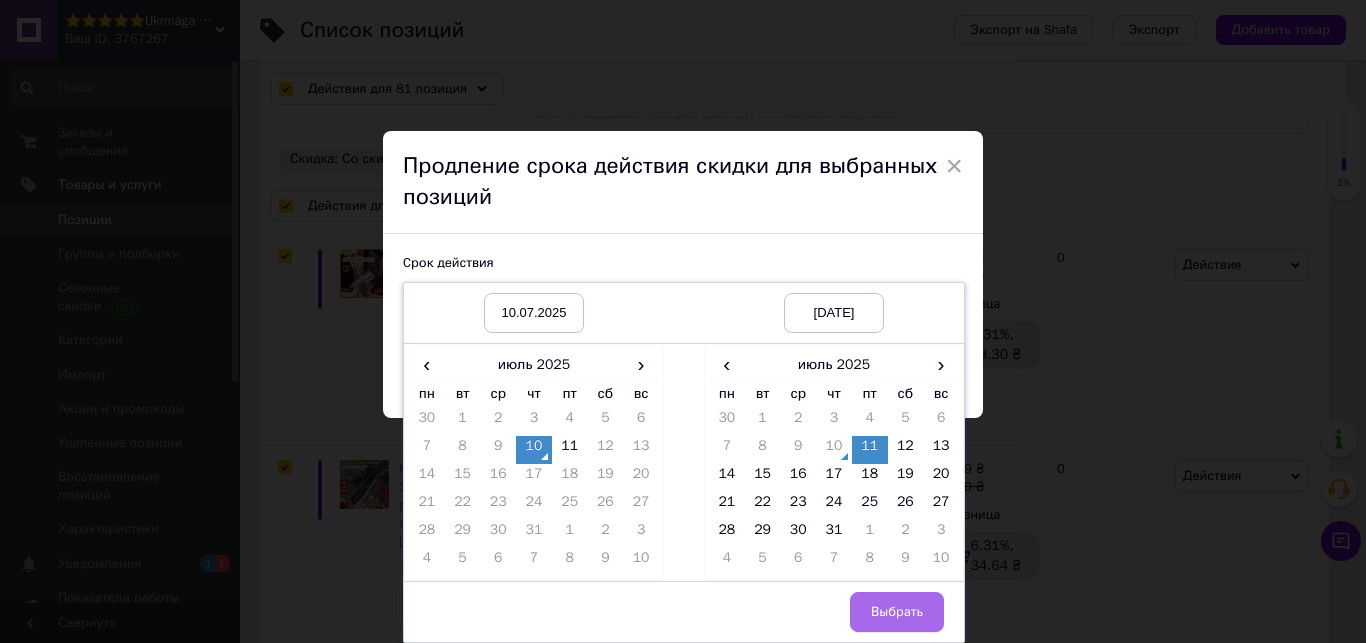click on "Выбрать" at bounding box center [897, 612] 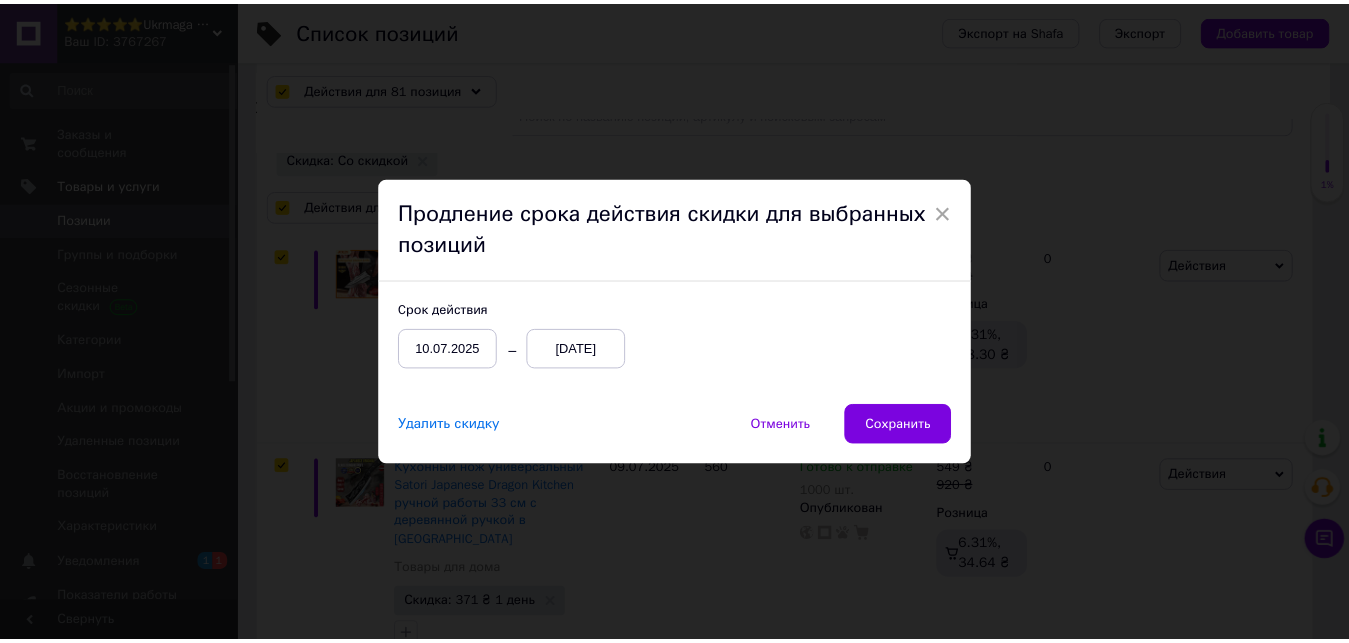 scroll, scrollTop: 0, scrollLeft: 0, axis: both 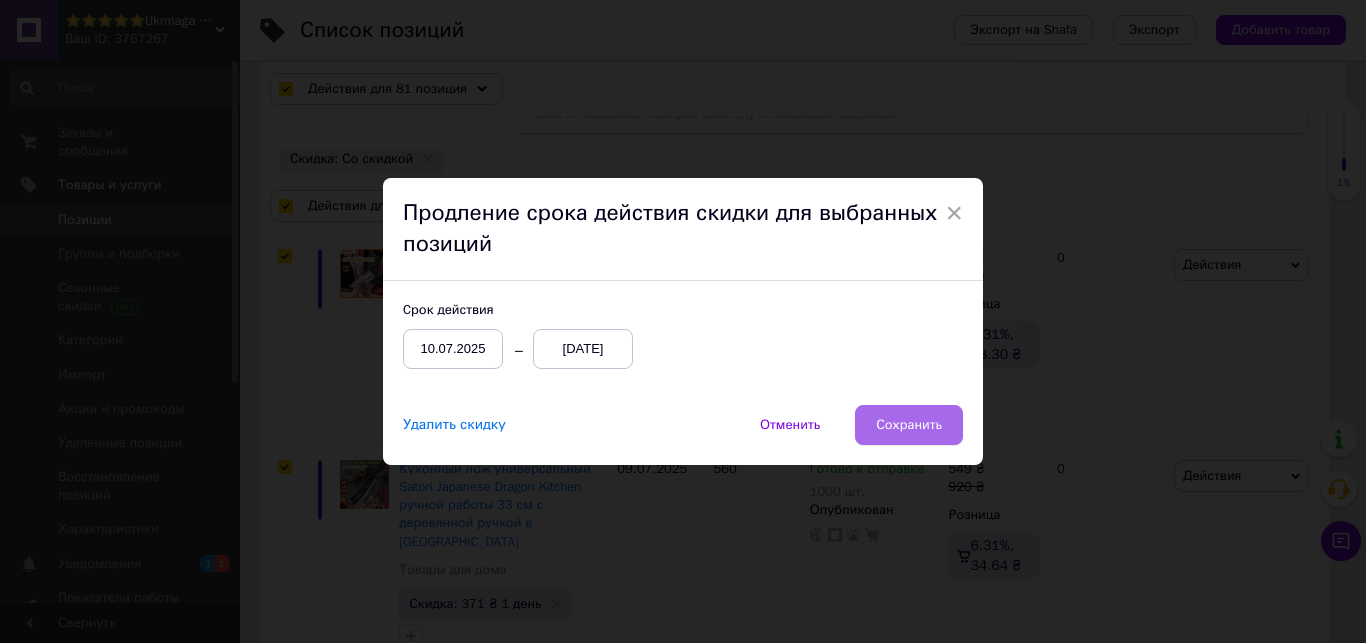 click on "Сохранить" at bounding box center [909, 425] 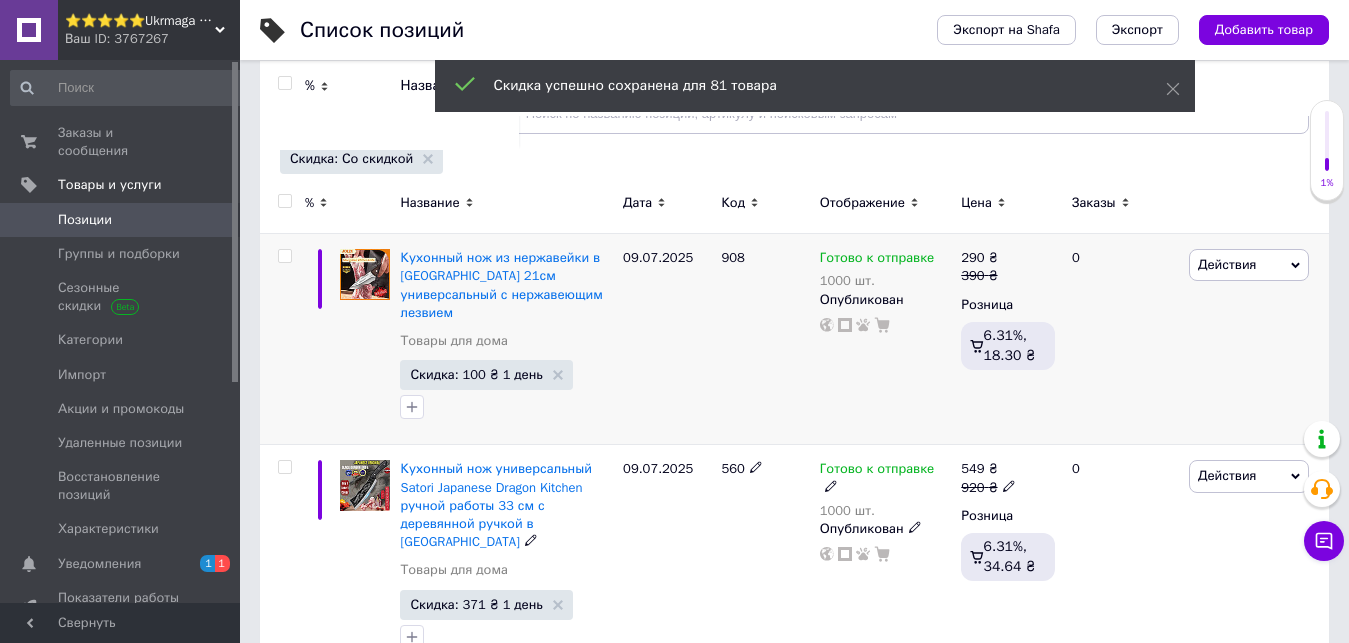 checkbox on "false" 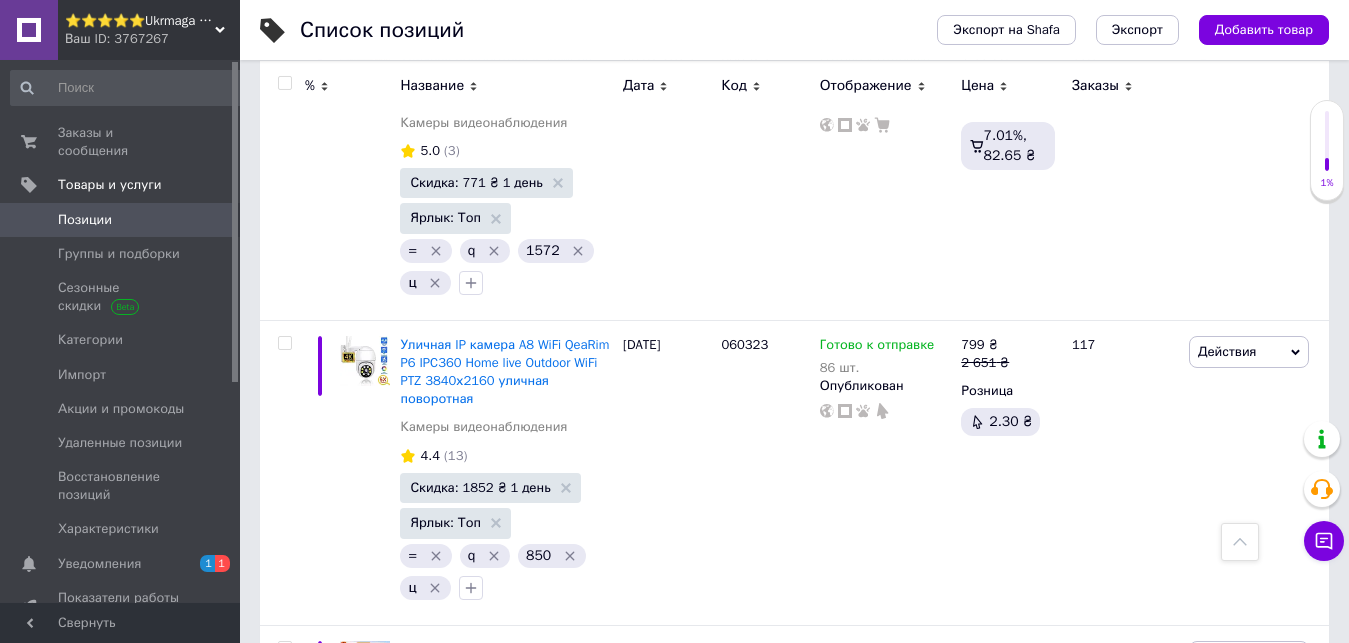 scroll, scrollTop: 18760, scrollLeft: 0, axis: vertical 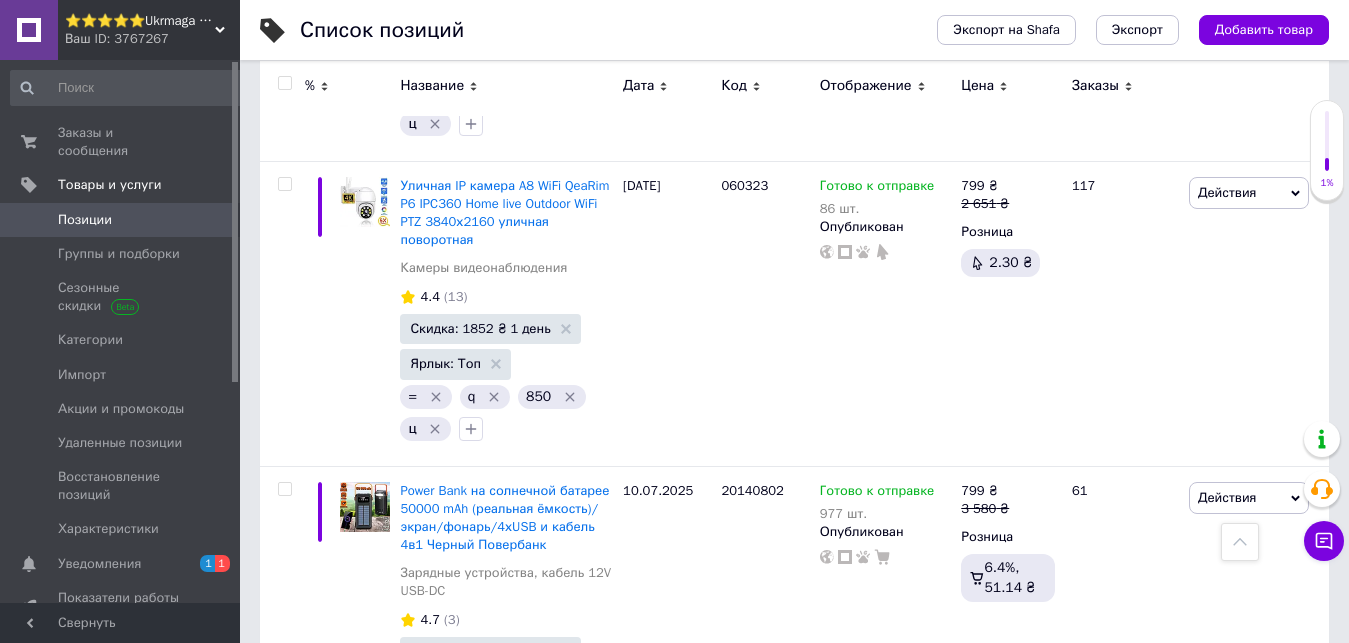 click on "Позиции" at bounding box center [128, 220] 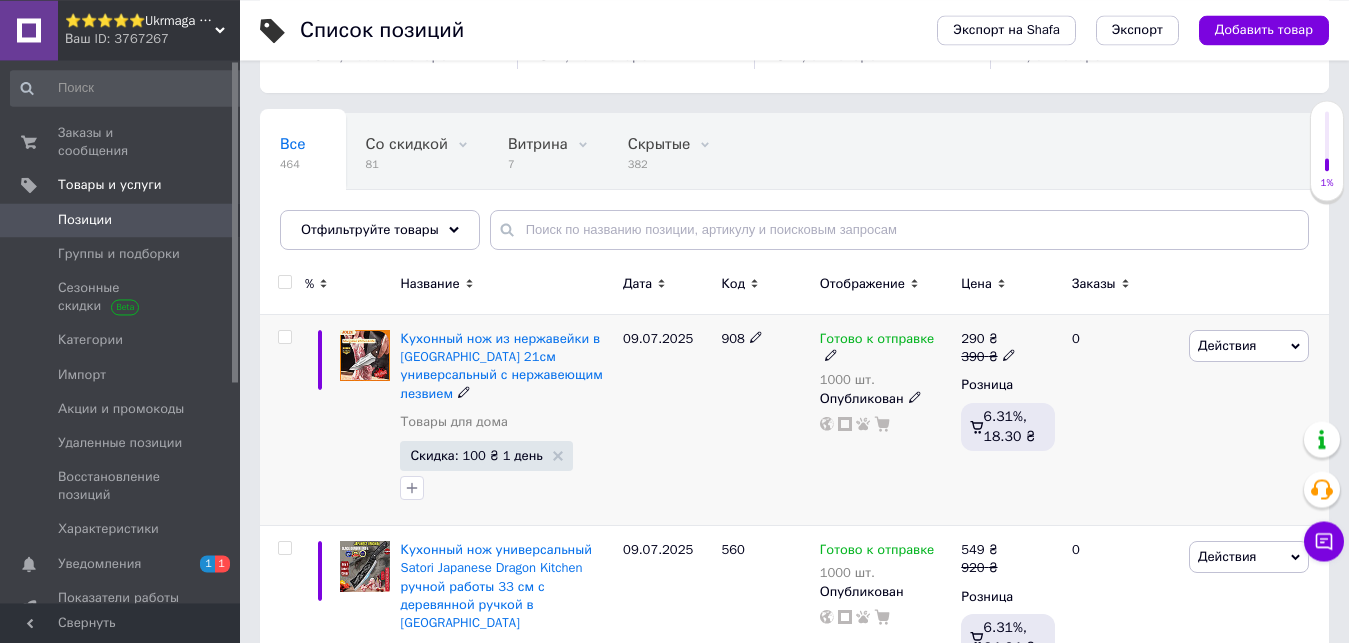 scroll, scrollTop: 204, scrollLeft: 0, axis: vertical 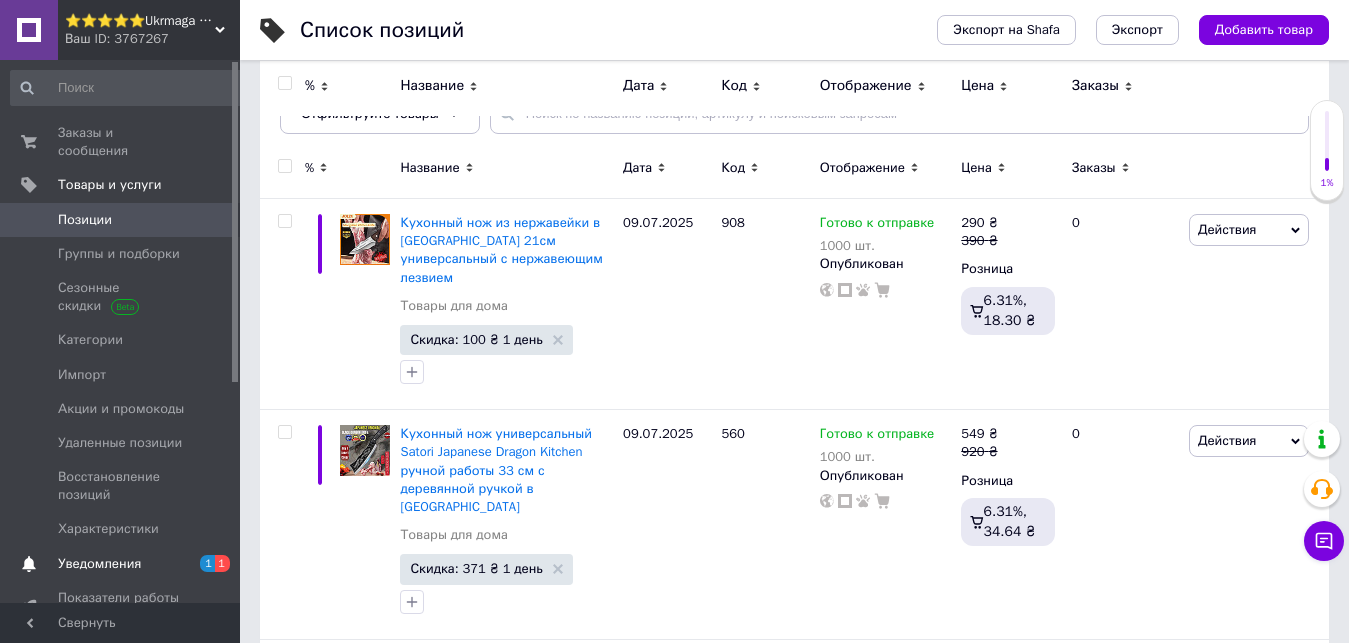 click on "Уведомления" at bounding box center (121, 564) 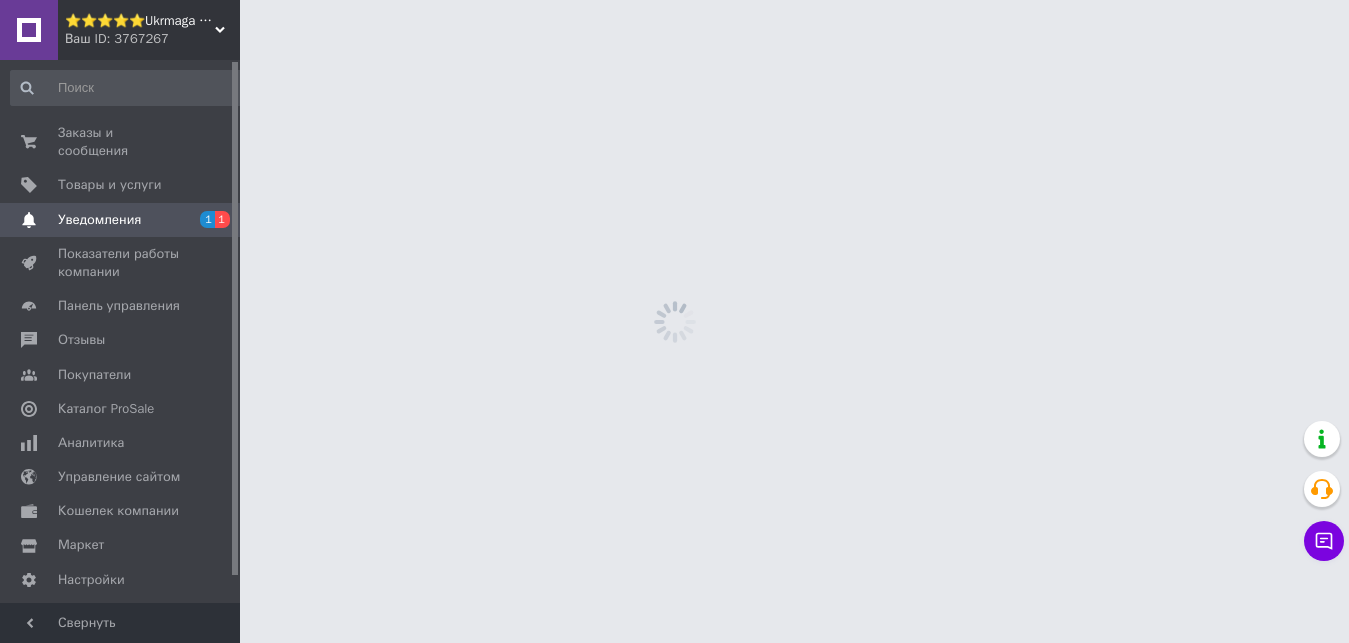 scroll, scrollTop: 0, scrollLeft: 0, axis: both 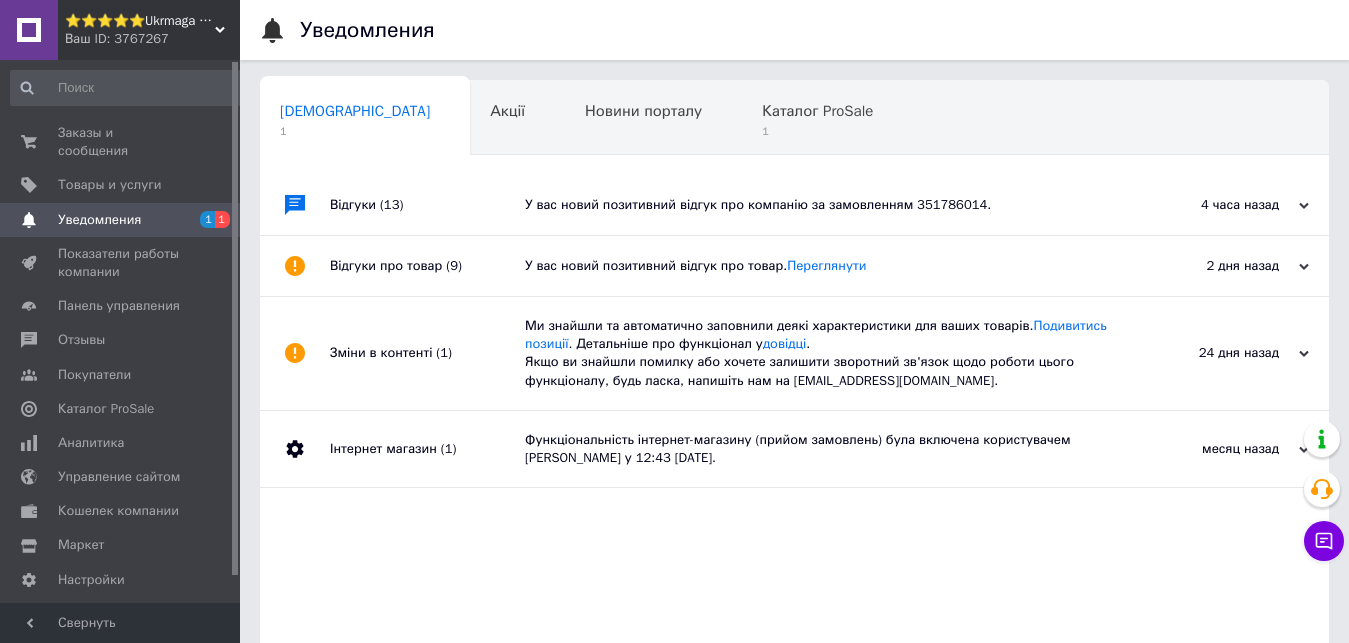 click on "4 часа назад" at bounding box center [1209, 205] 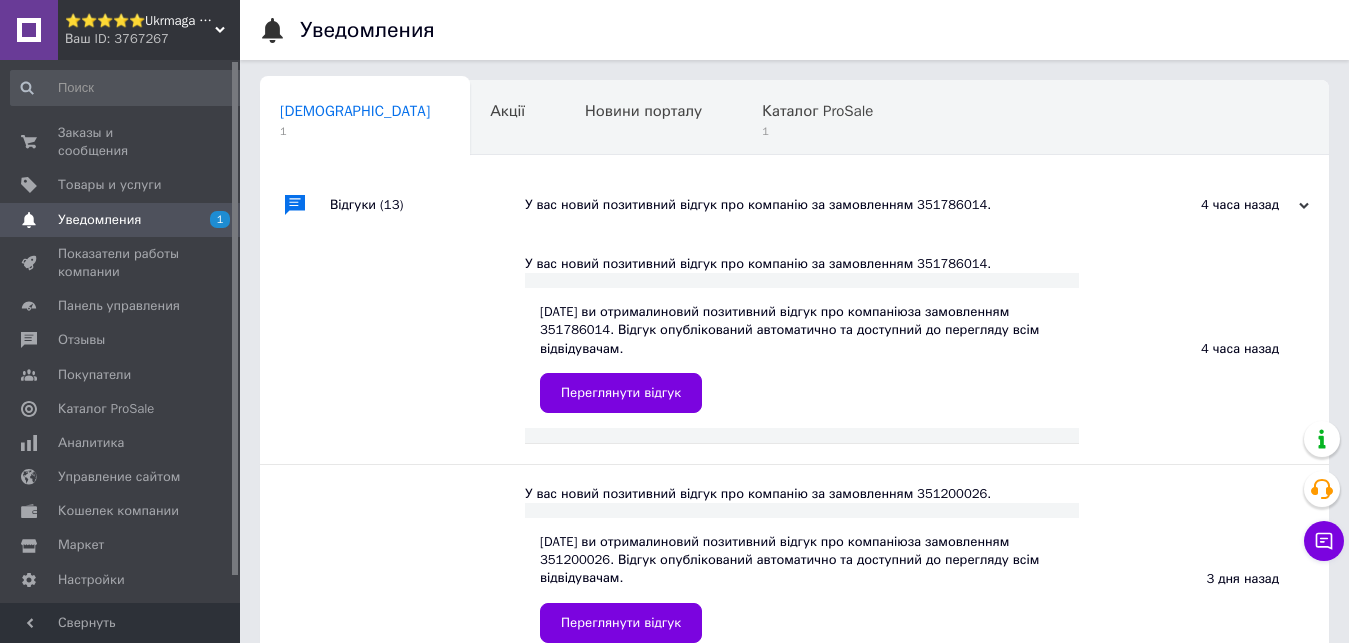 click on "Уведомления" at bounding box center (121, 220) 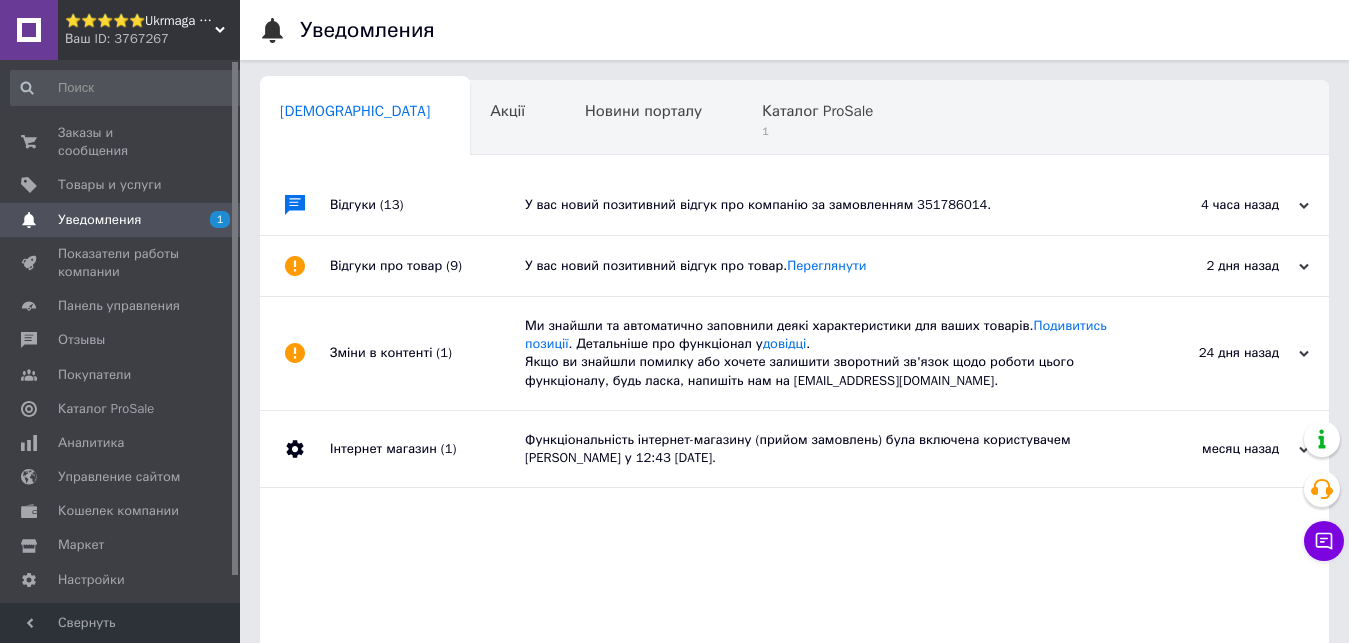 click on "У вас новий позитивний відгук про компанію за замовленням 351786014." at bounding box center [817, 205] 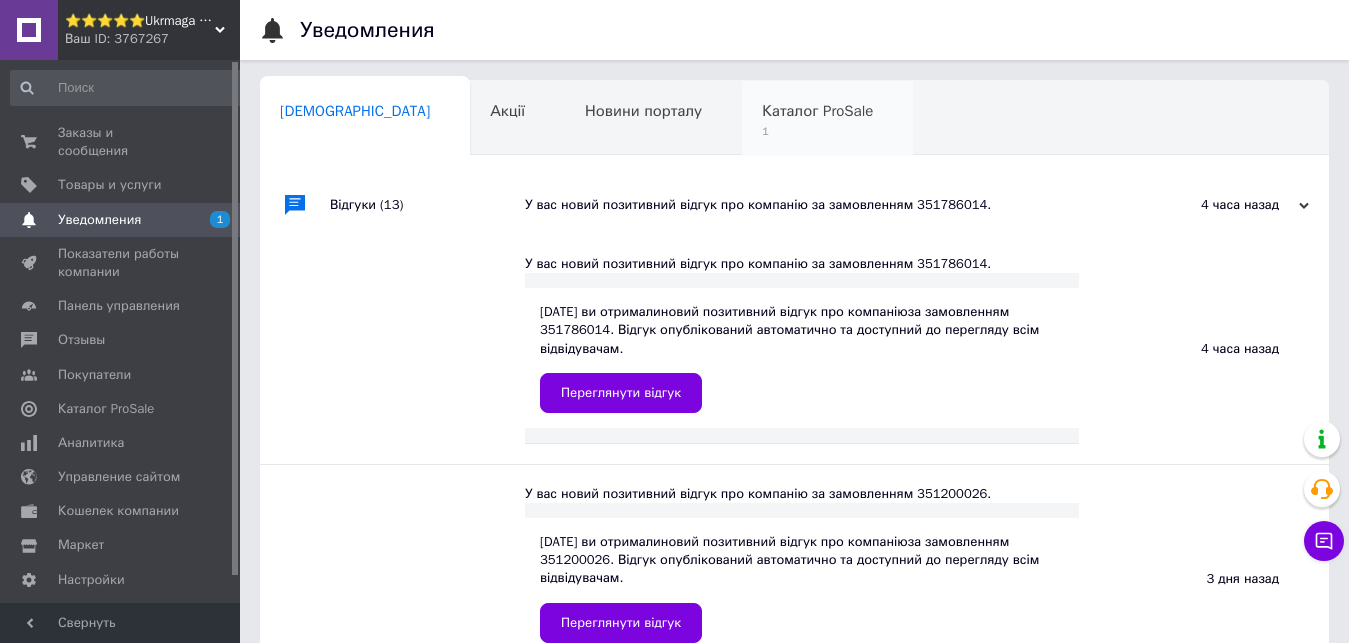 click on "Каталог ProSale 1" at bounding box center [827, 119] 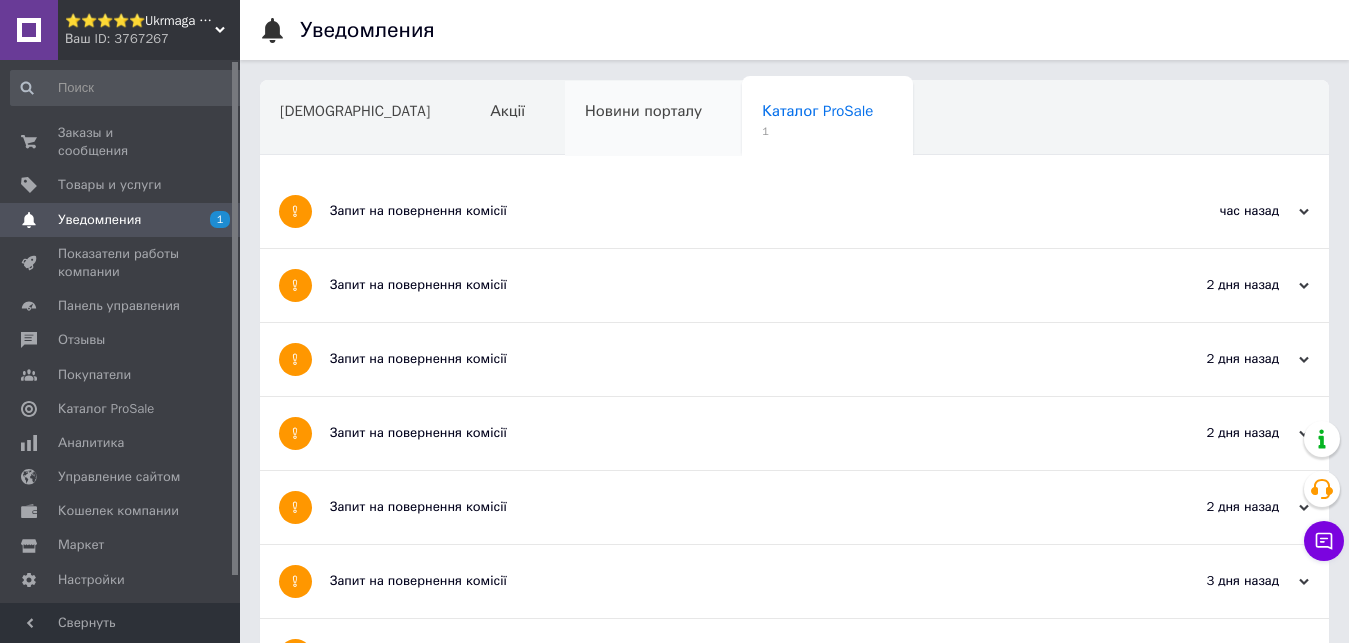 click on "Новини порталу" at bounding box center (653, 119) 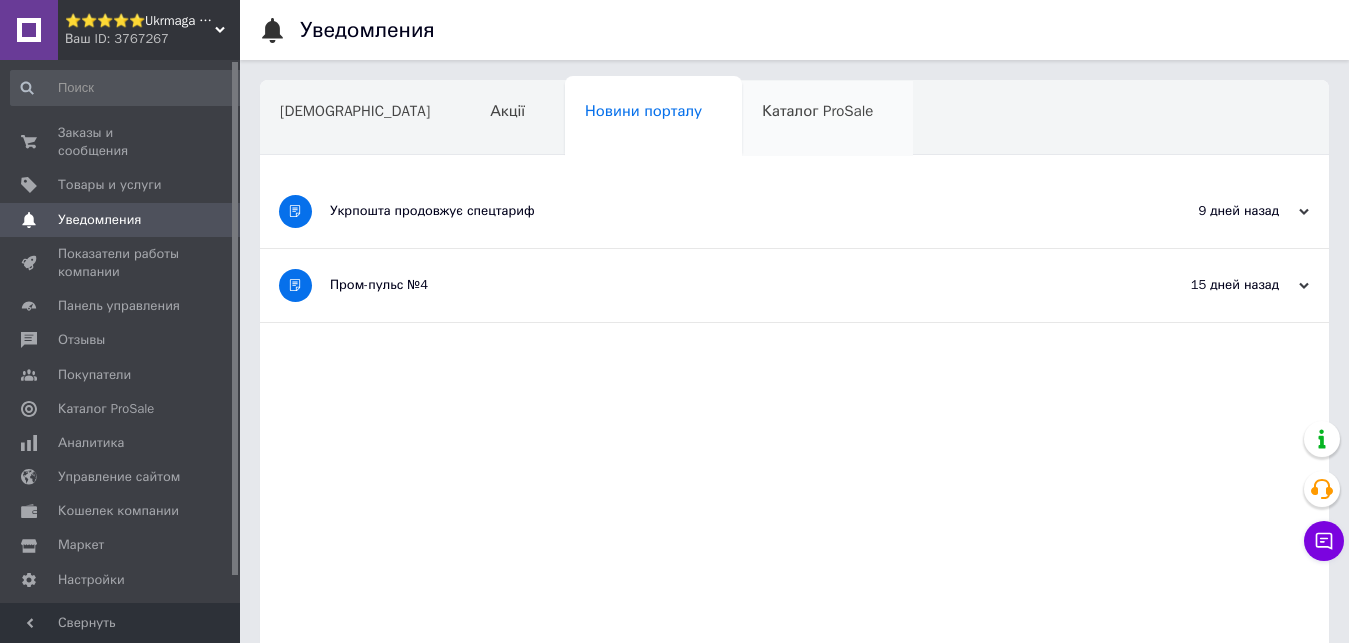 click on "Каталог ProSale" at bounding box center (827, 119) 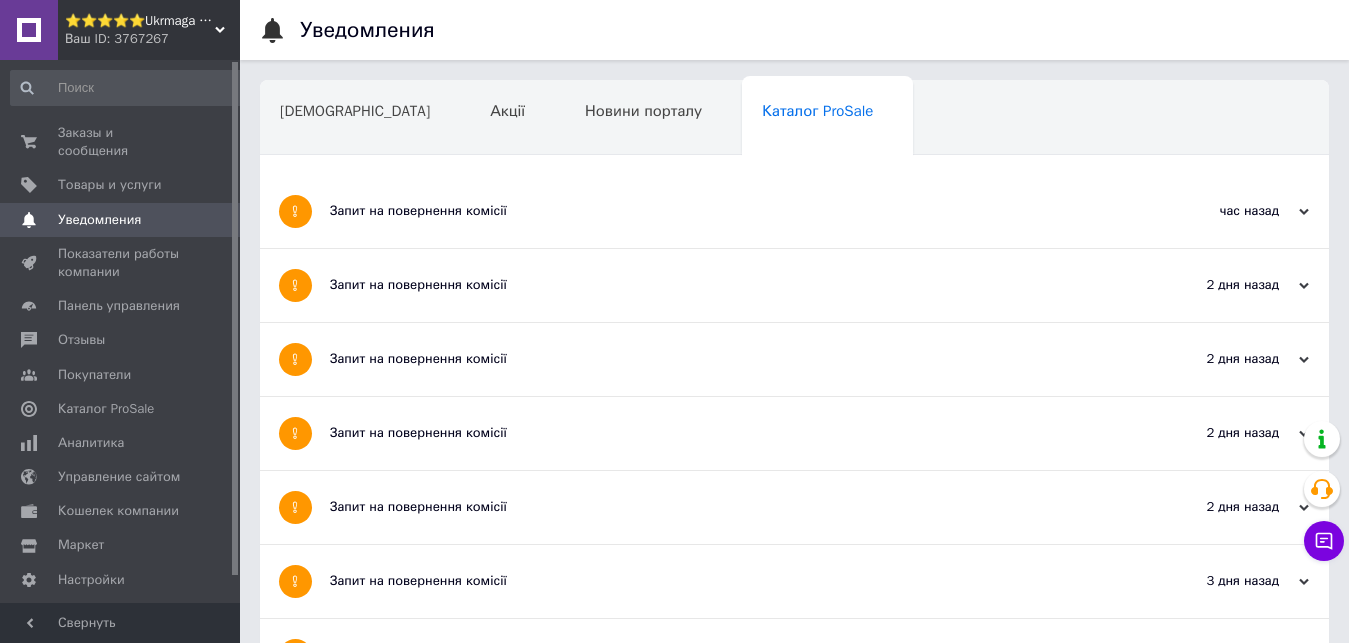 click on "⭐️⭐️⭐️⭐️⭐️Ukrmaga Магазин от склада Ваш ID: 3767267" at bounding box center [149, 30] 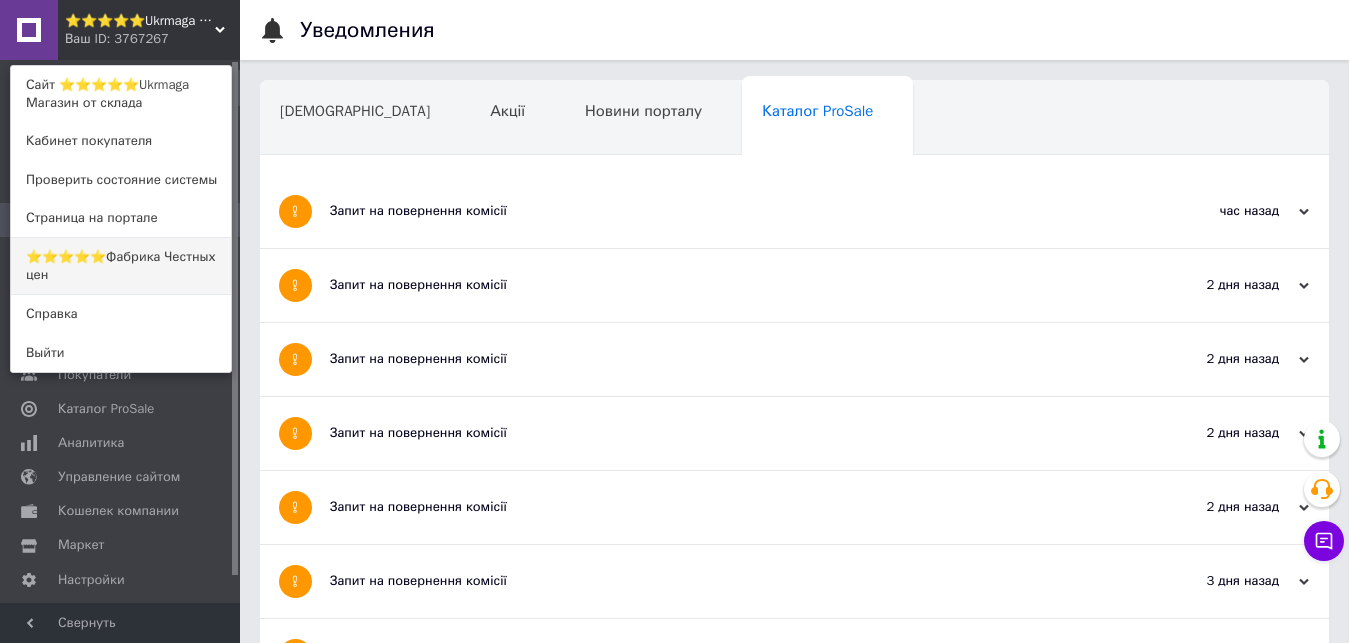 click on "⭐️⭐️⭐️⭐️⭐️Фабрика Честных цен" at bounding box center (121, 266) 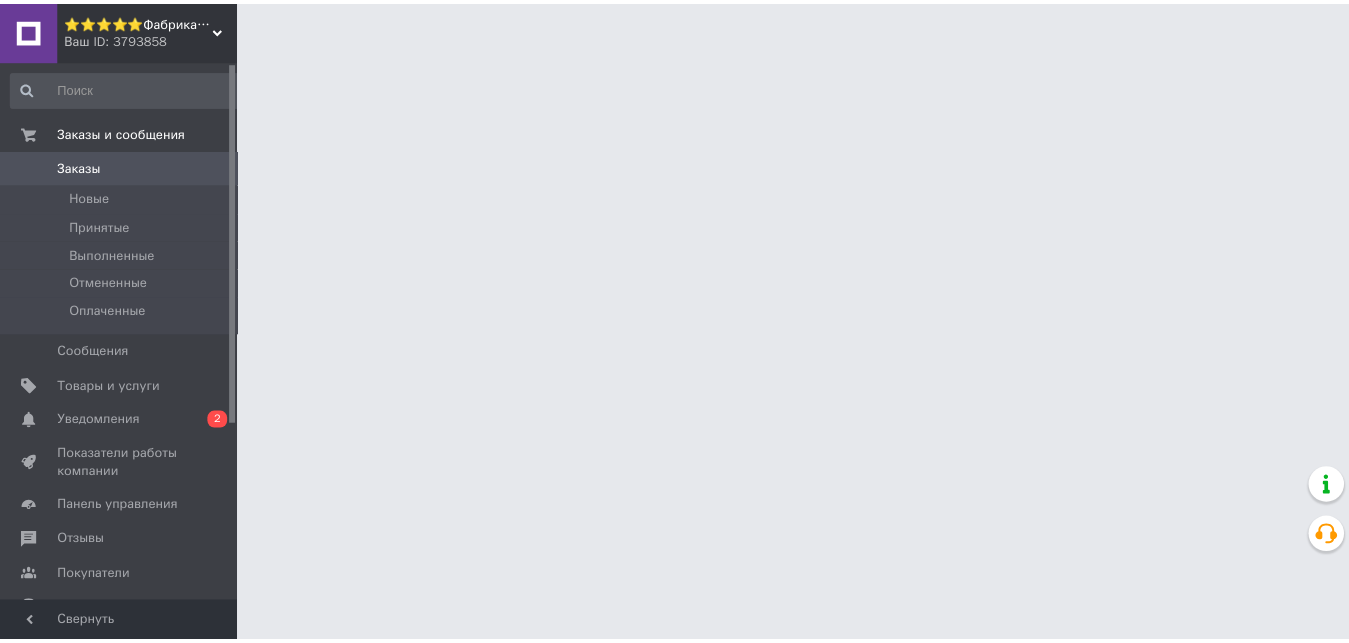 scroll, scrollTop: 0, scrollLeft: 0, axis: both 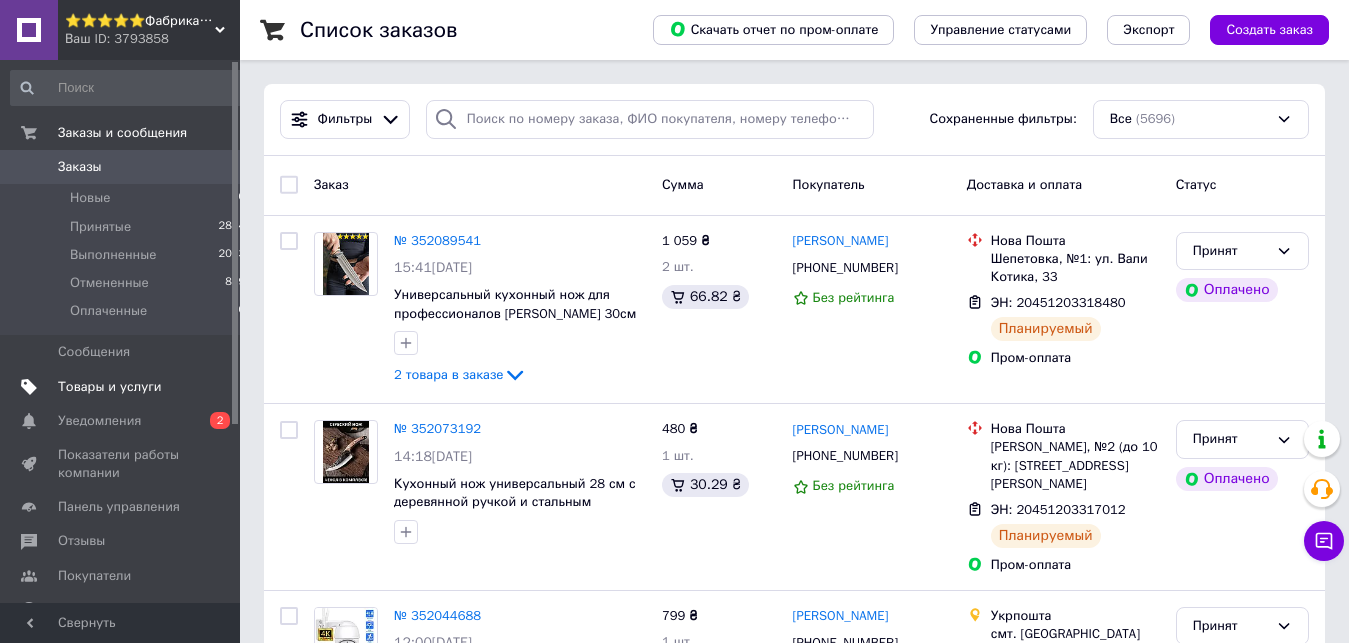 click on "Товары и услуги" at bounding box center (121, 387) 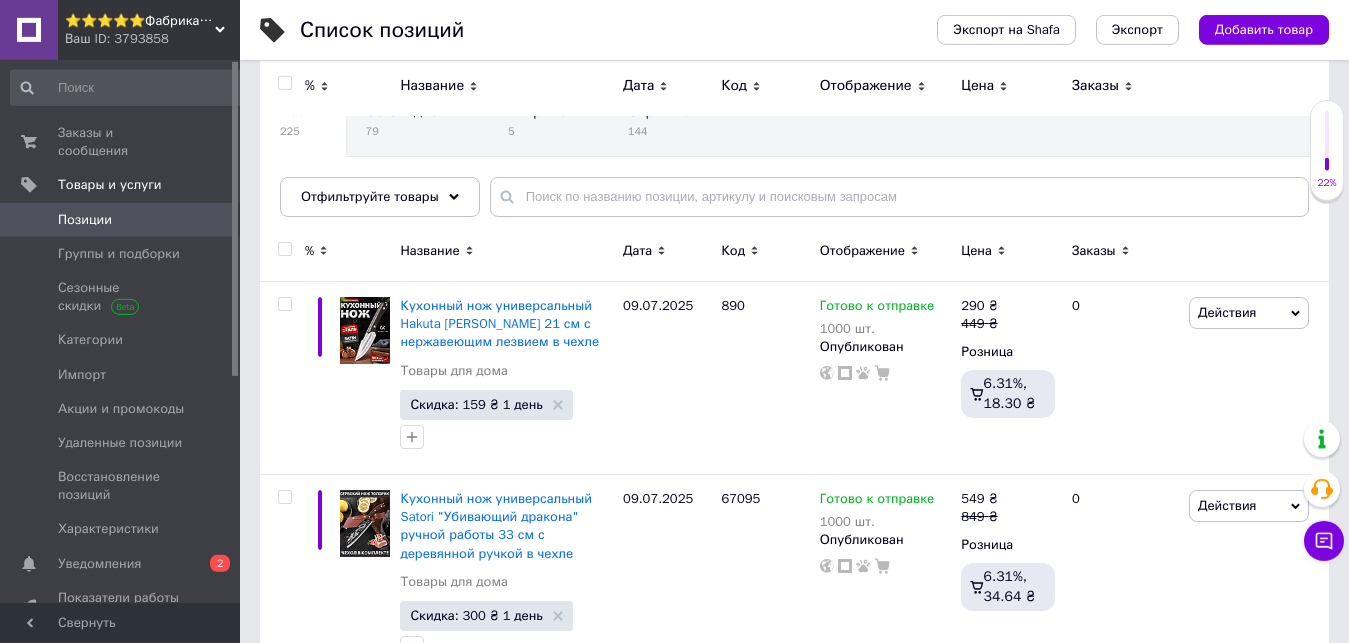 scroll, scrollTop: 102, scrollLeft: 0, axis: vertical 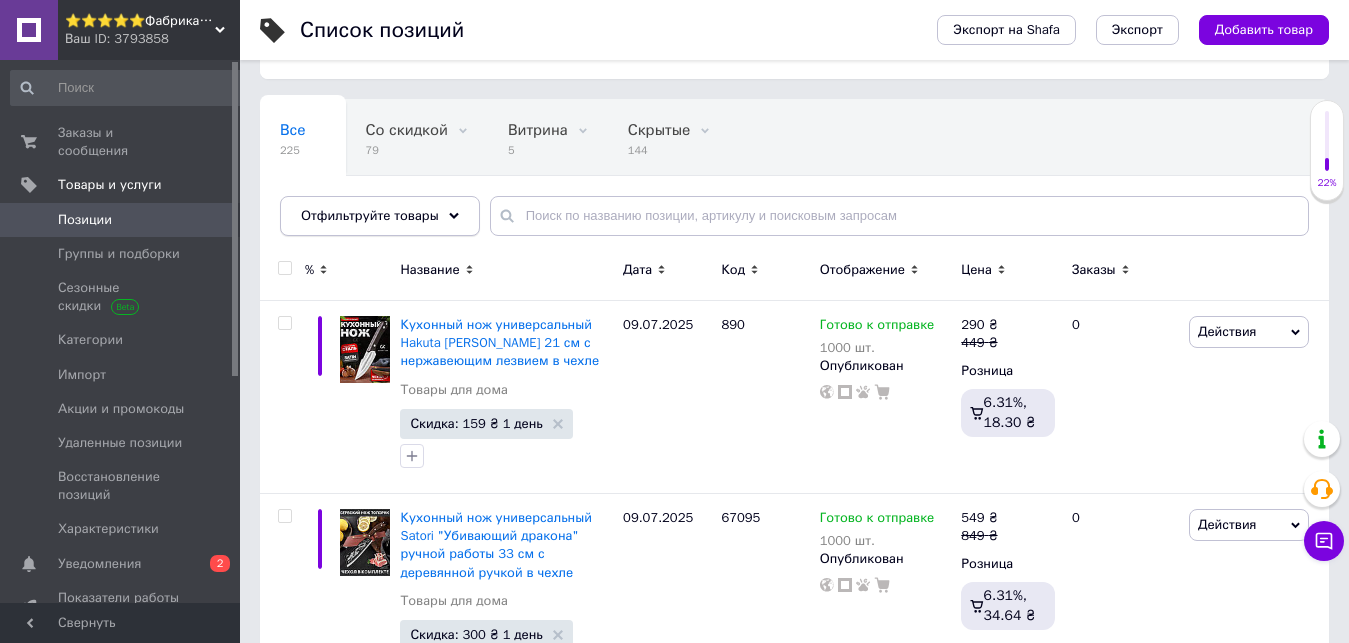 click on "Отфильтруйте товары" at bounding box center (380, 216) 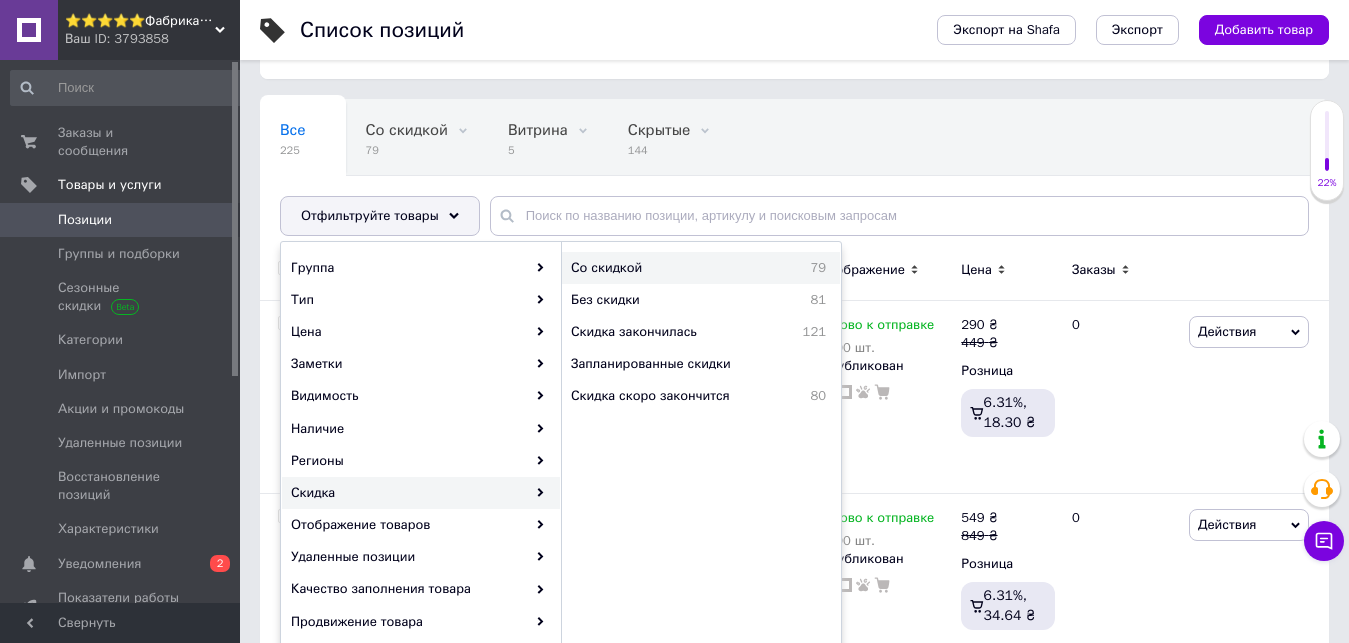 click on "Со скидкой  79" at bounding box center (701, 268) 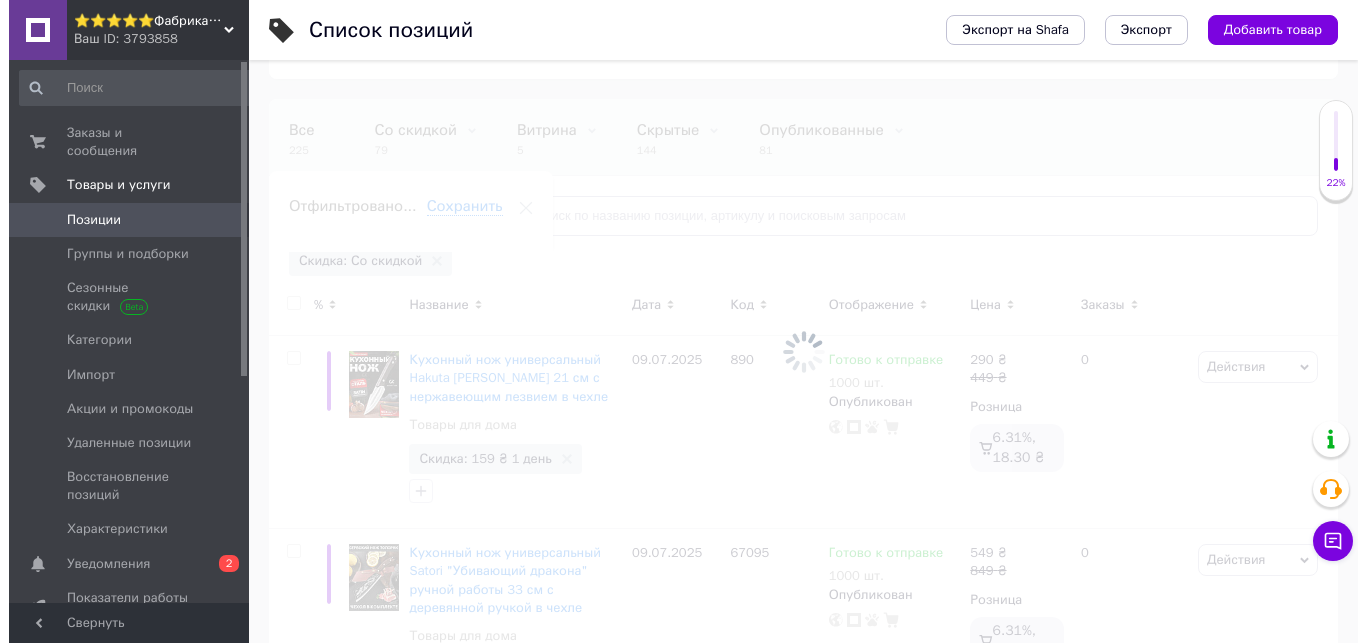 scroll, scrollTop: 0, scrollLeft: 25, axis: horizontal 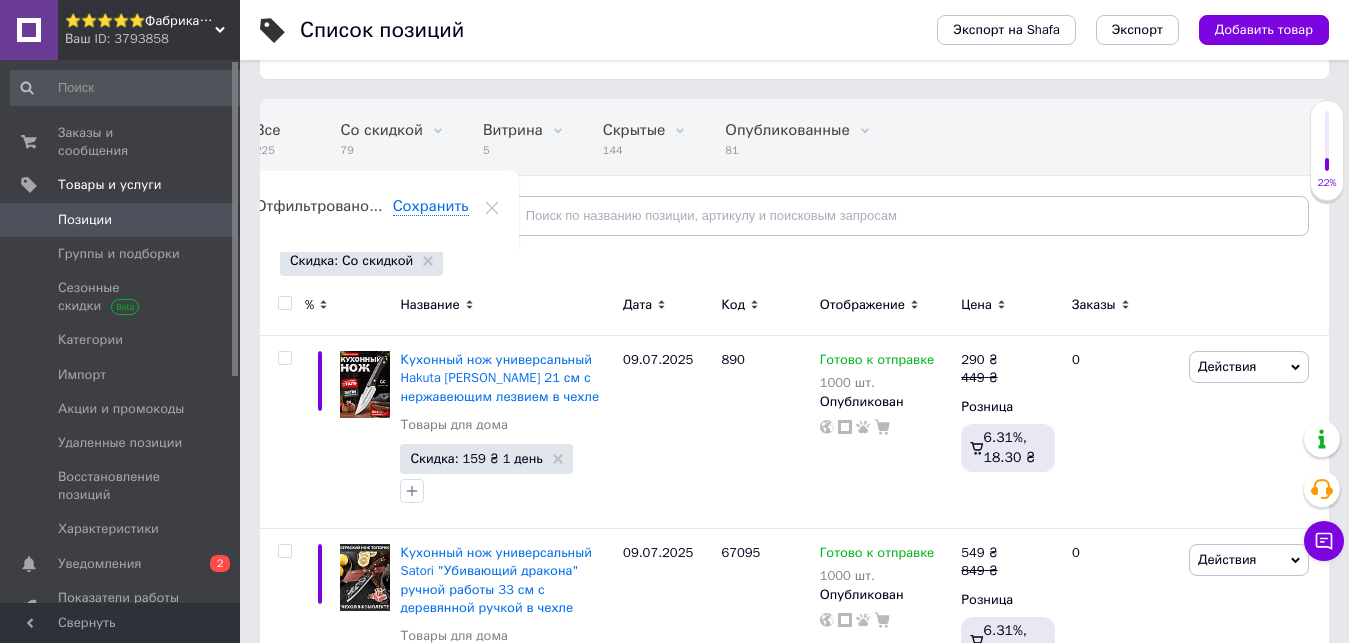 click at bounding box center (284, 303) 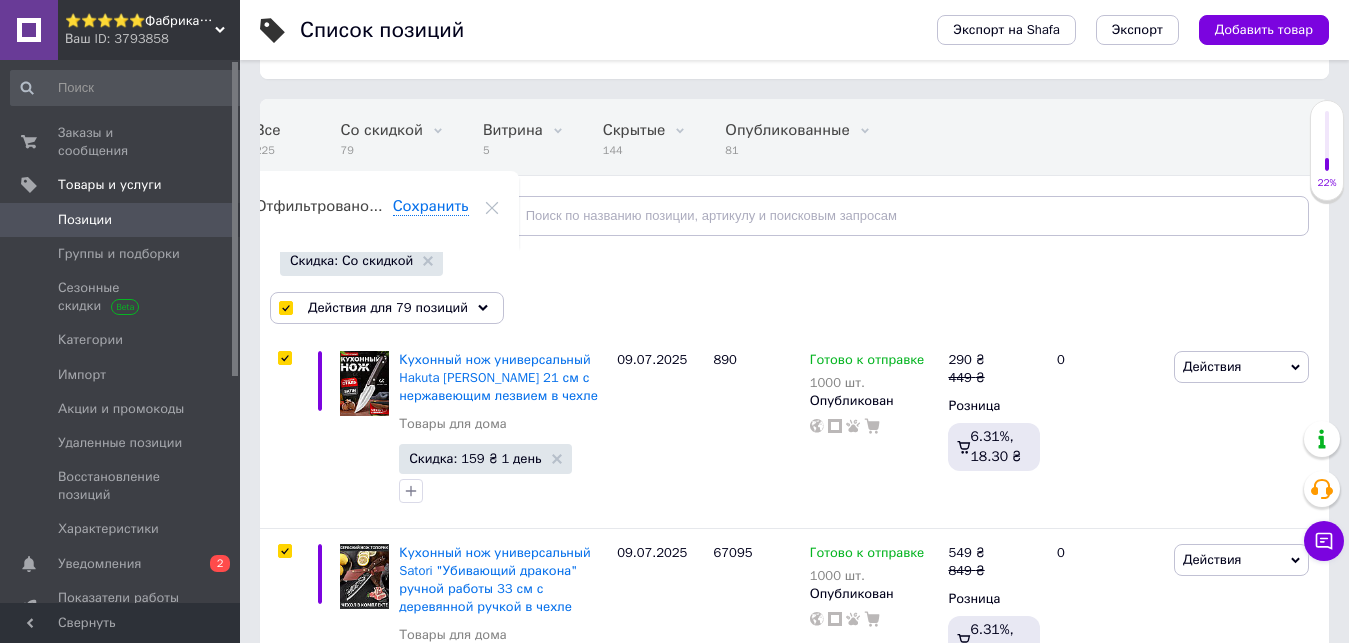 checkbox on "true" 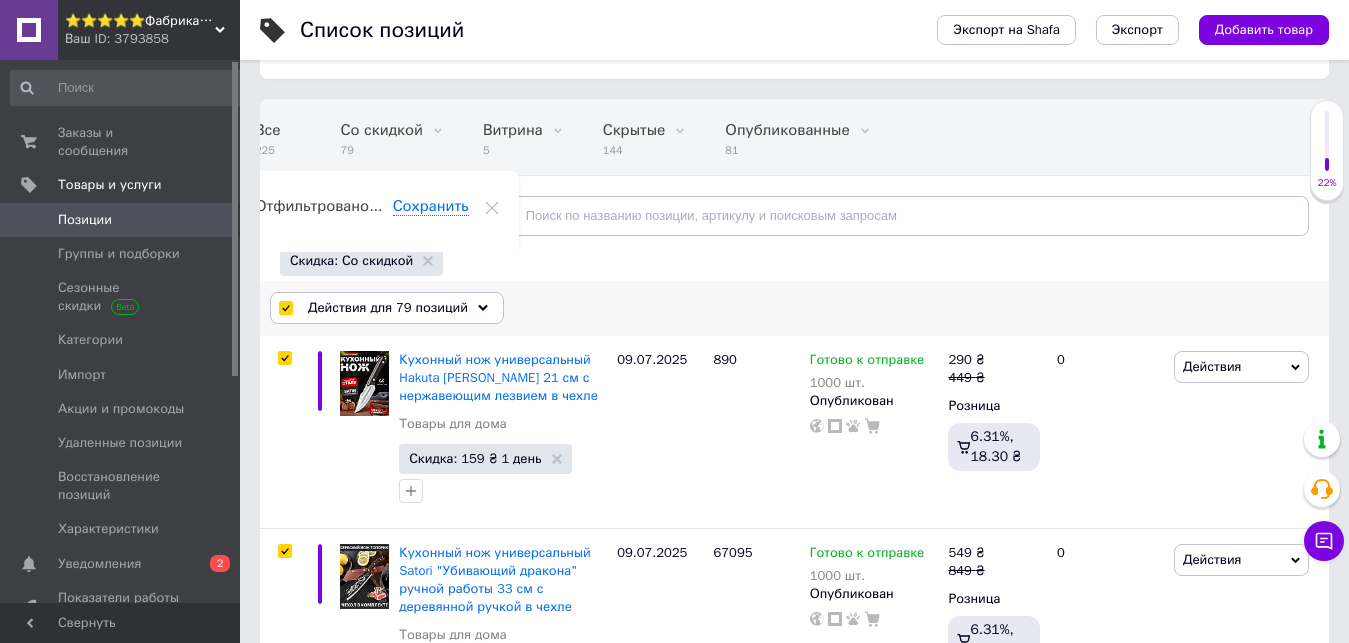 click on "Действия для 79 позиций" at bounding box center (388, 308) 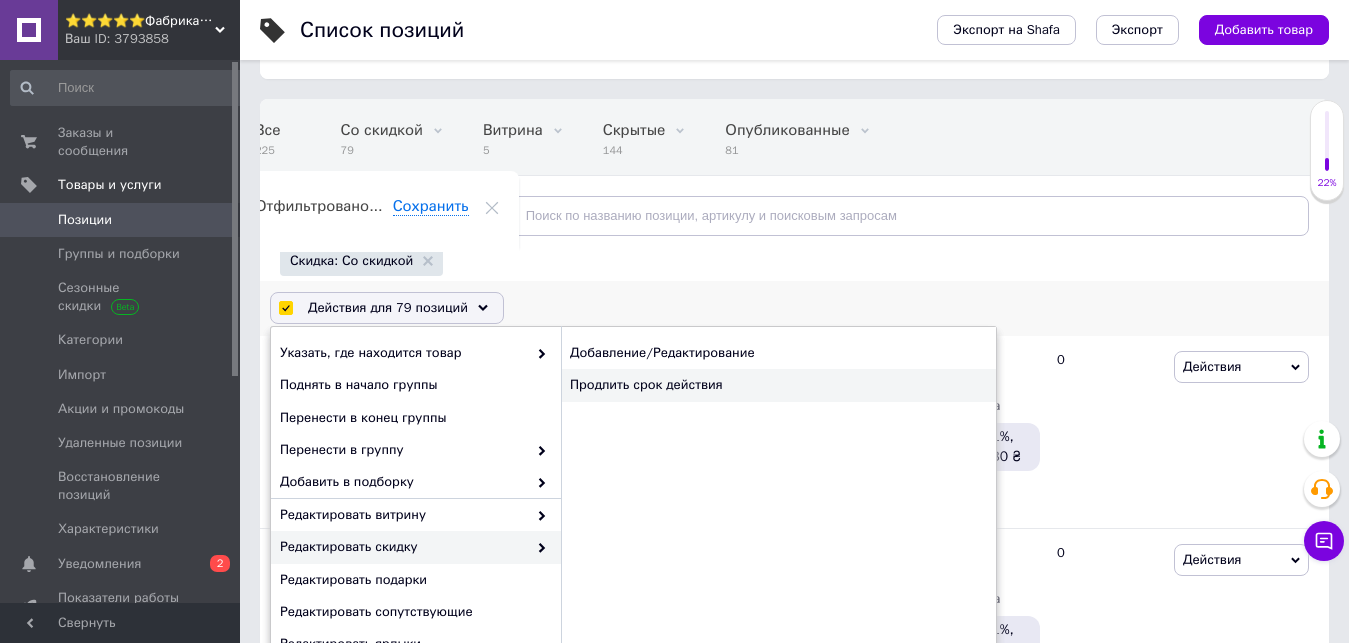 click on "Продлить срок действия" at bounding box center (778, 385) 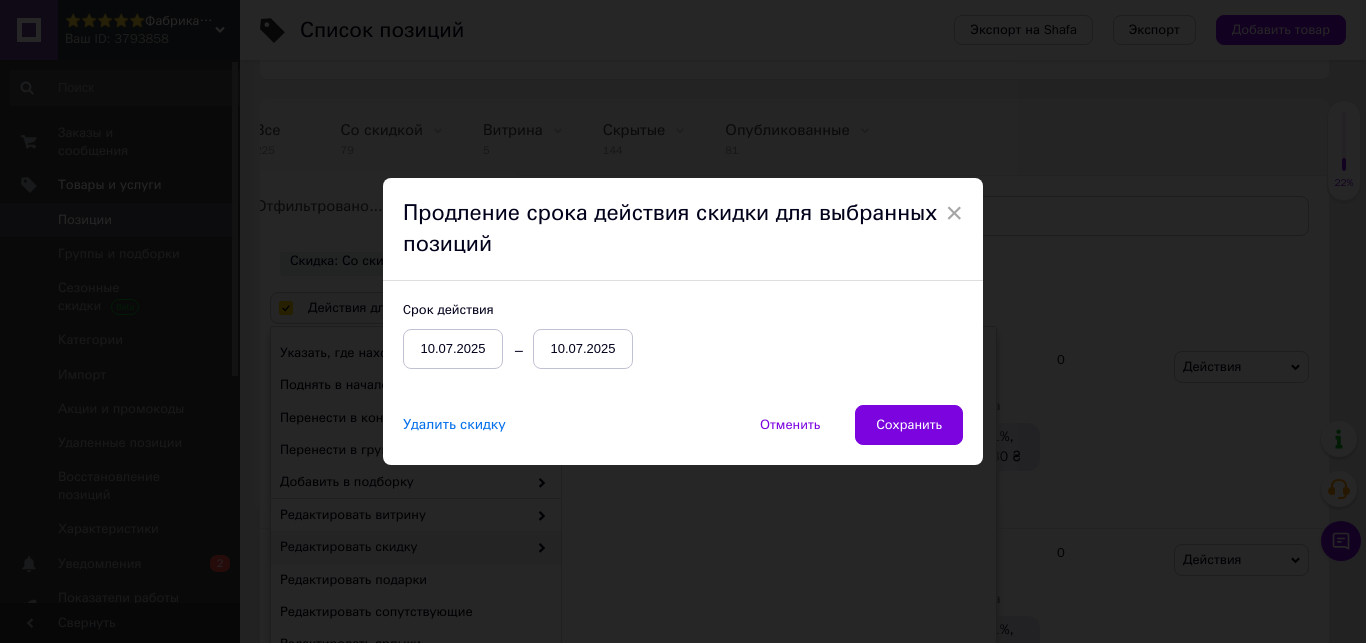 click on "10.07.2025" at bounding box center [583, 349] 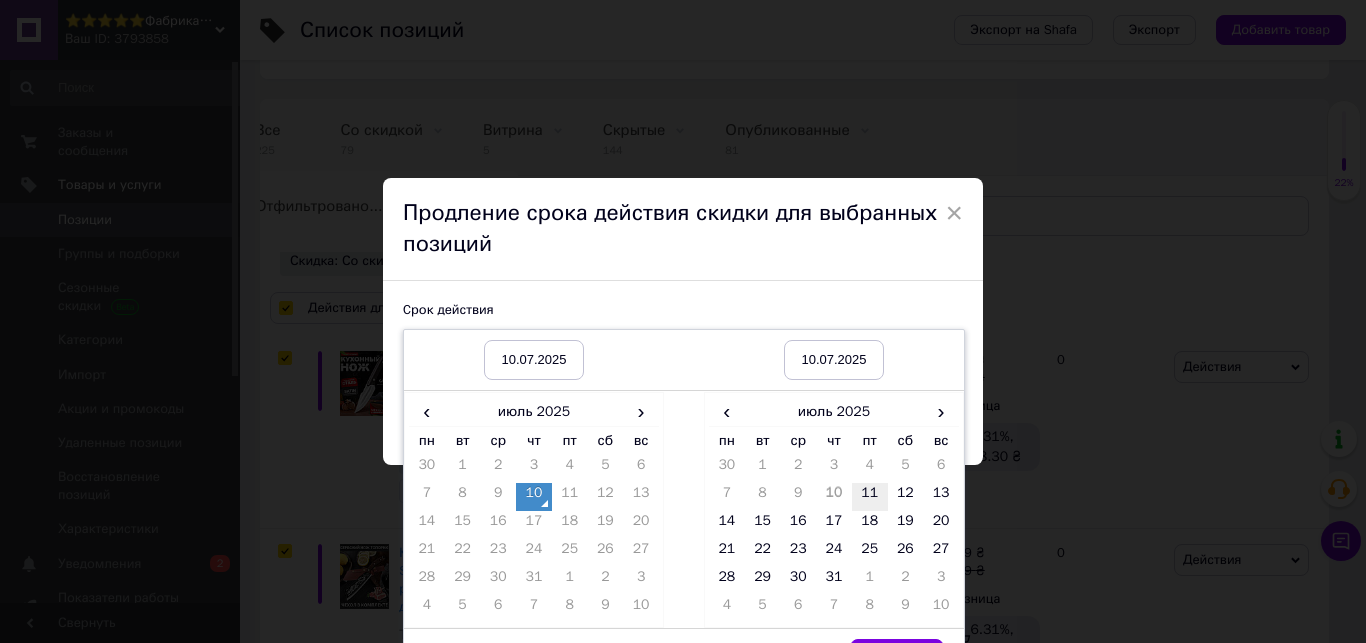 click on "11" at bounding box center [870, 497] 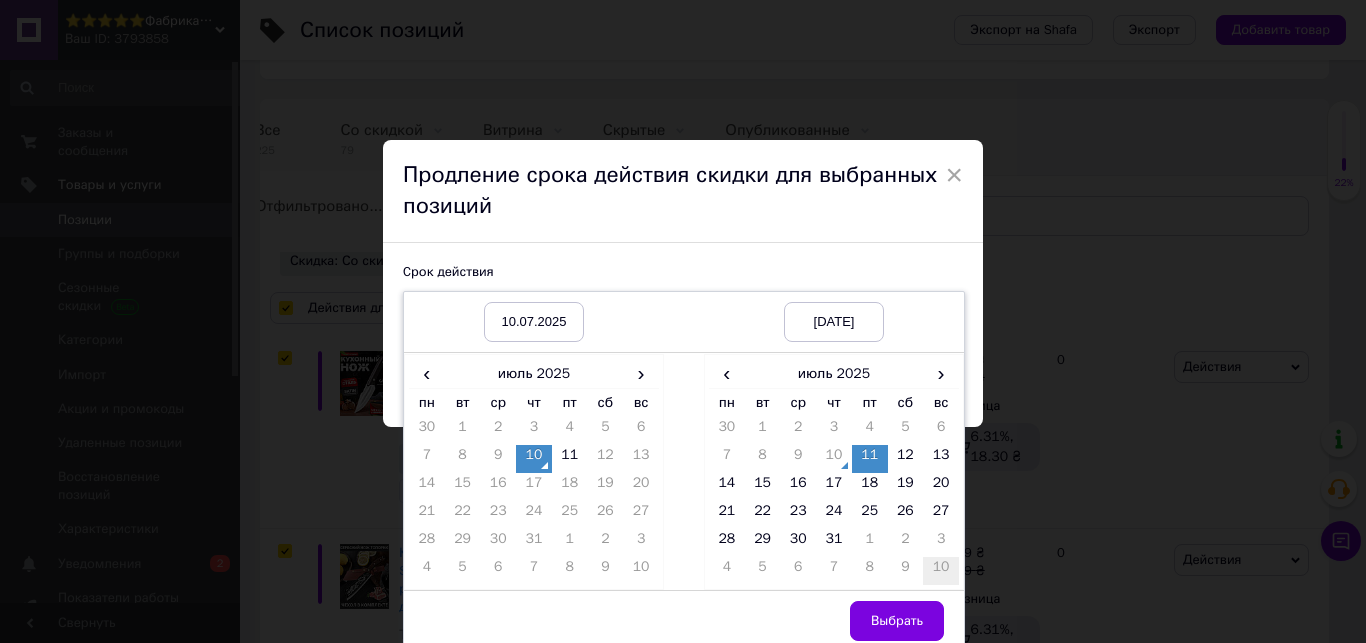 scroll, scrollTop: 47, scrollLeft: 0, axis: vertical 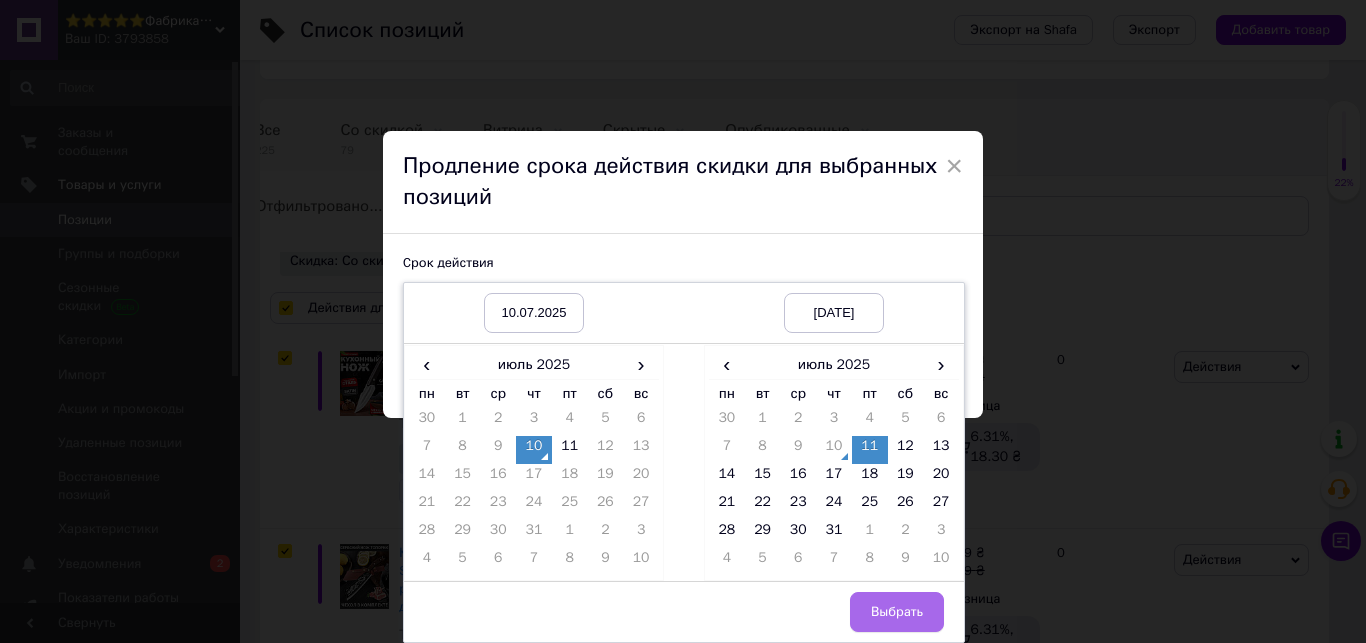 click on "Выбрать" at bounding box center (897, 612) 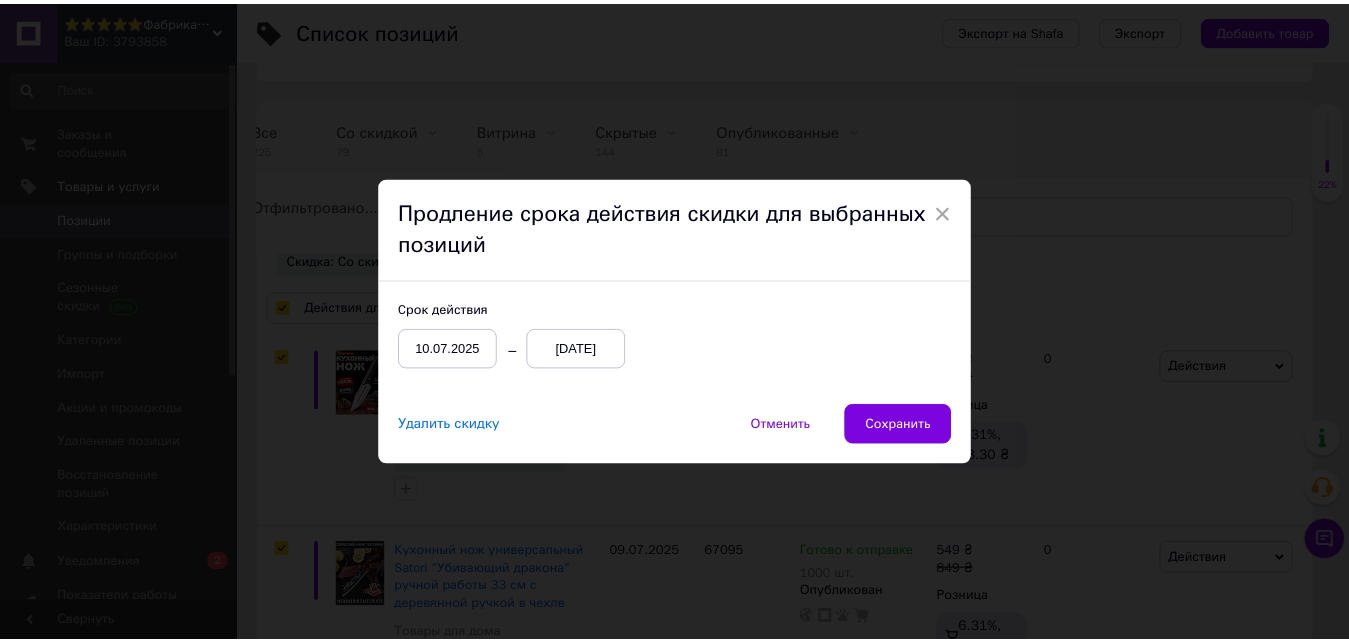 scroll, scrollTop: 0, scrollLeft: 0, axis: both 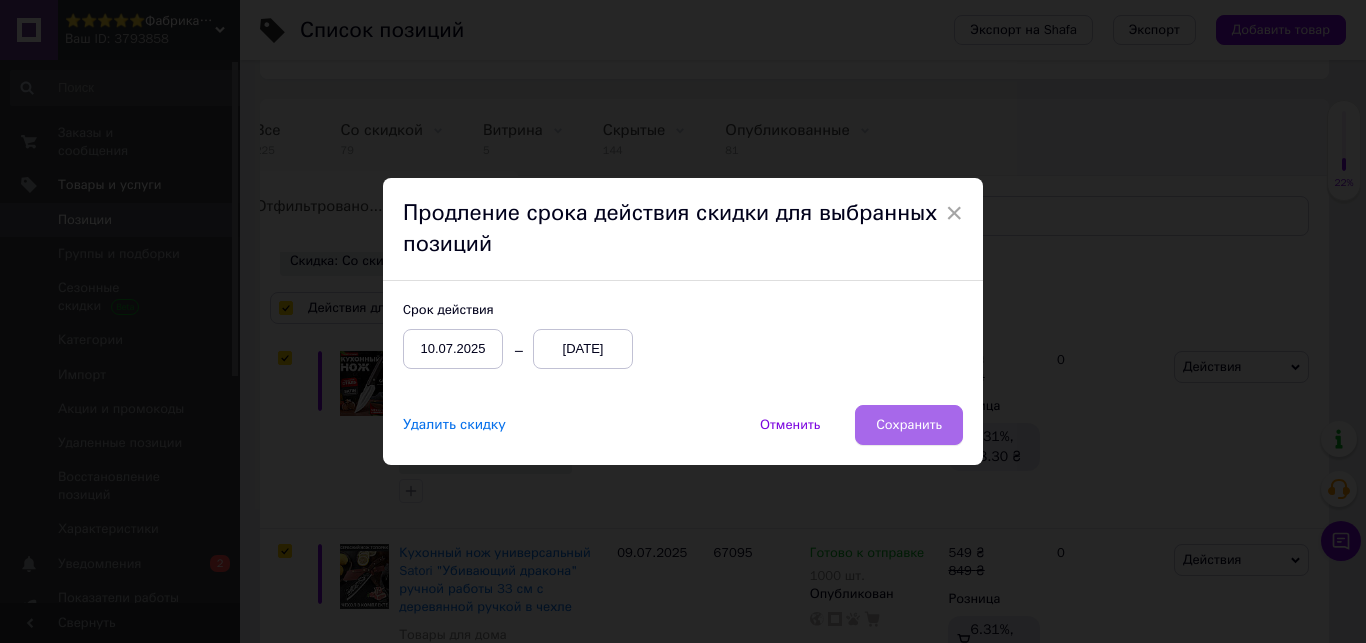 click on "Сохранить" at bounding box center [909, 425] 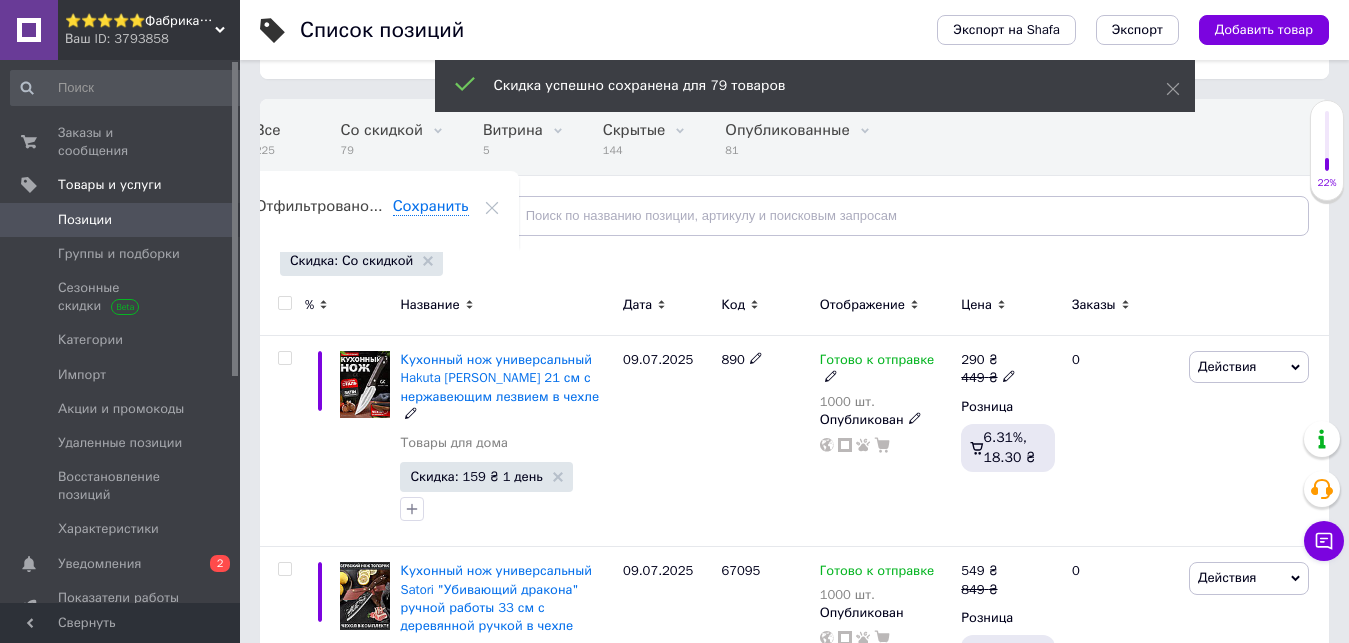 checkbox on "false" 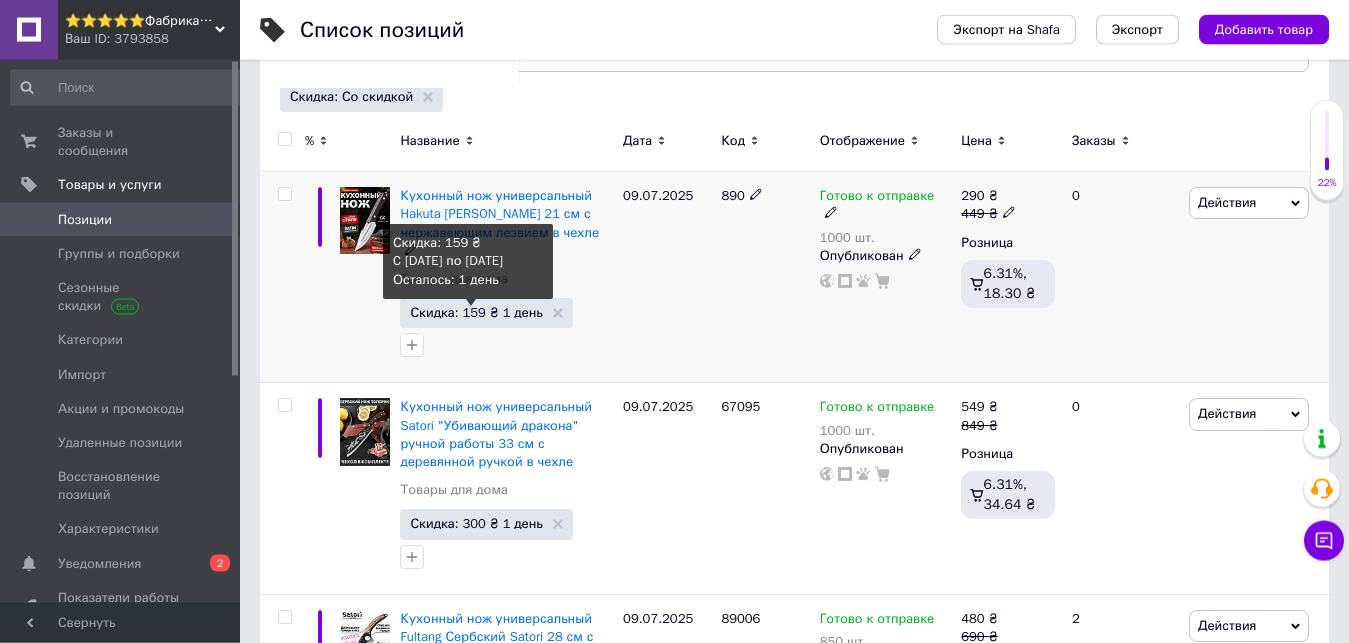 scroll, scrollTop: 306, scrollLeft: 0, axis: vertical 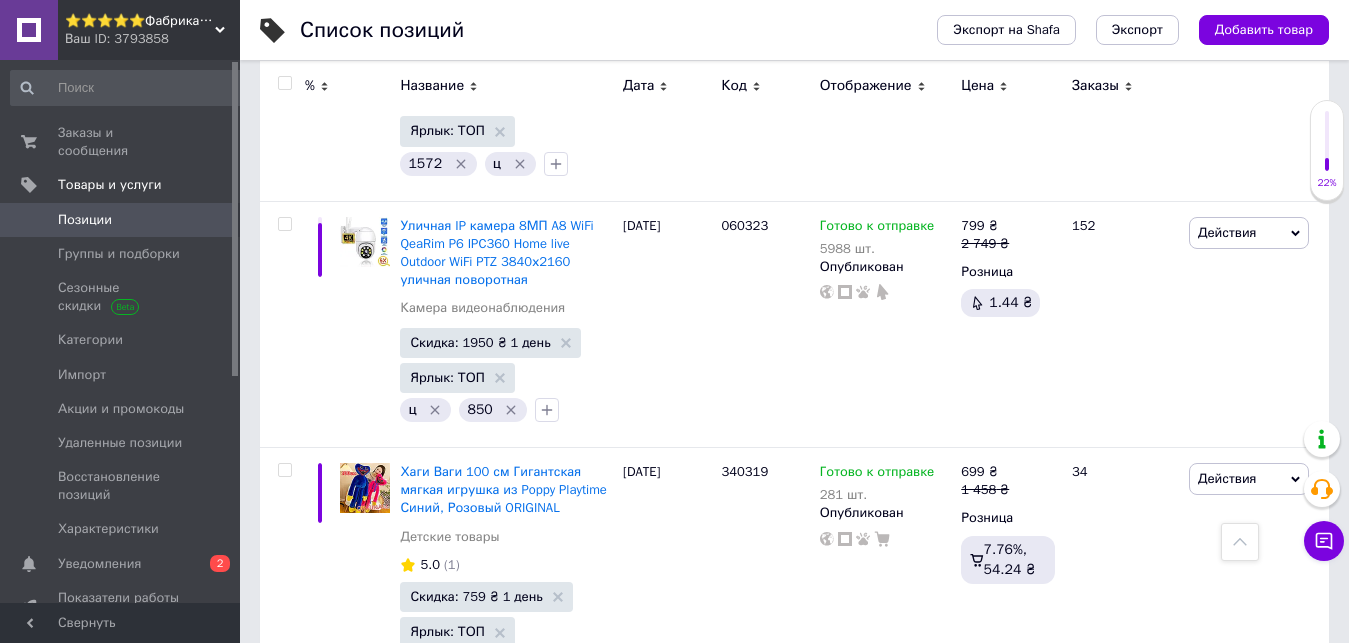 click on "Позиции" at bounding box center [121, 220] 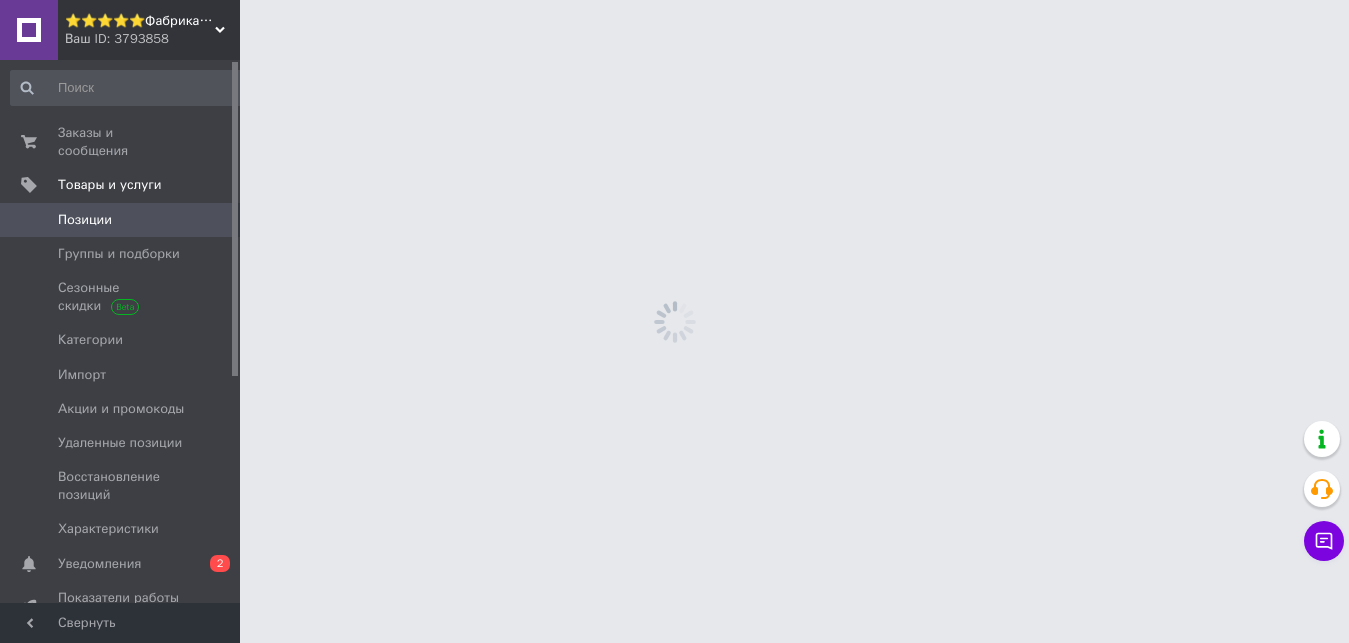 scroll, scrollTop: 0, scrollLeft: 0, axis: both 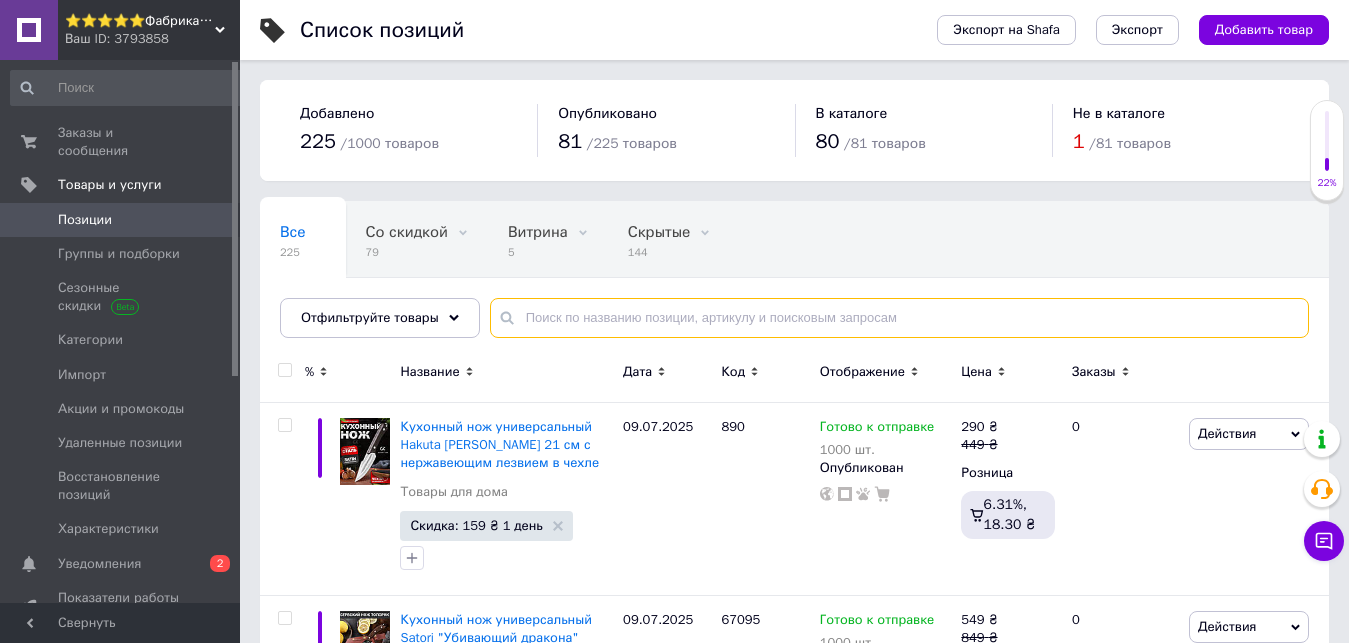 click at bounding box center (899, 318) 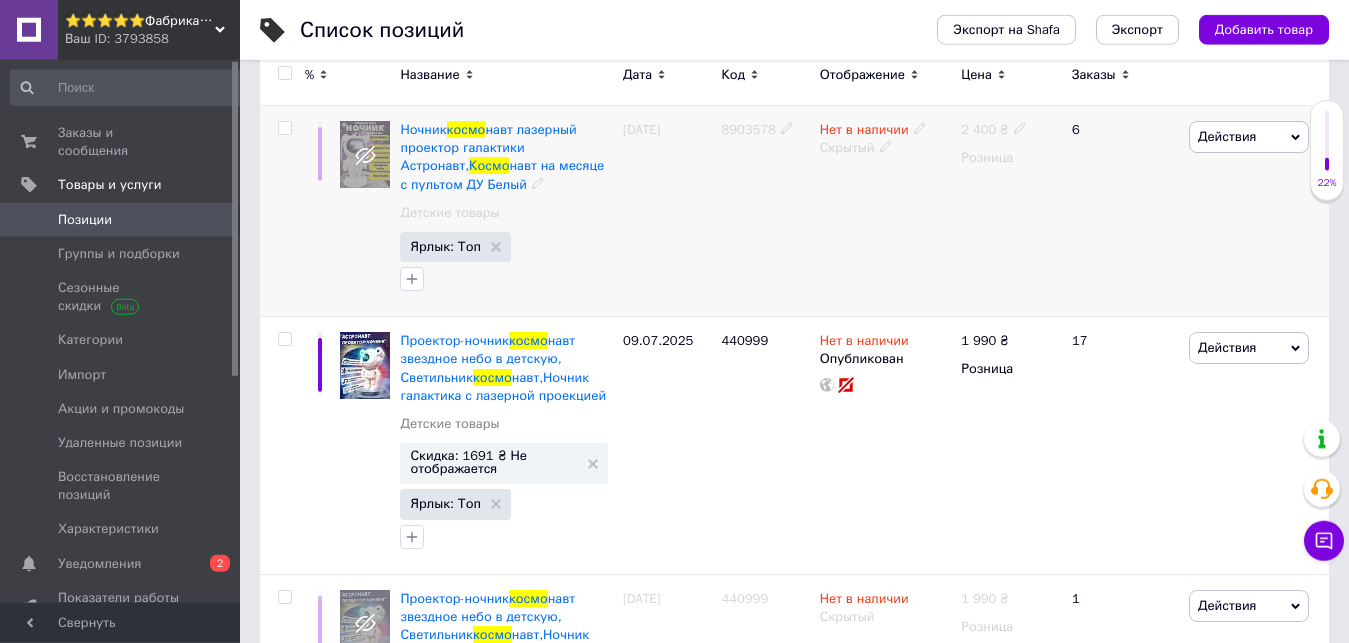 scroll, scrollTop: 306, scrollLeft: 0, axis: vertical 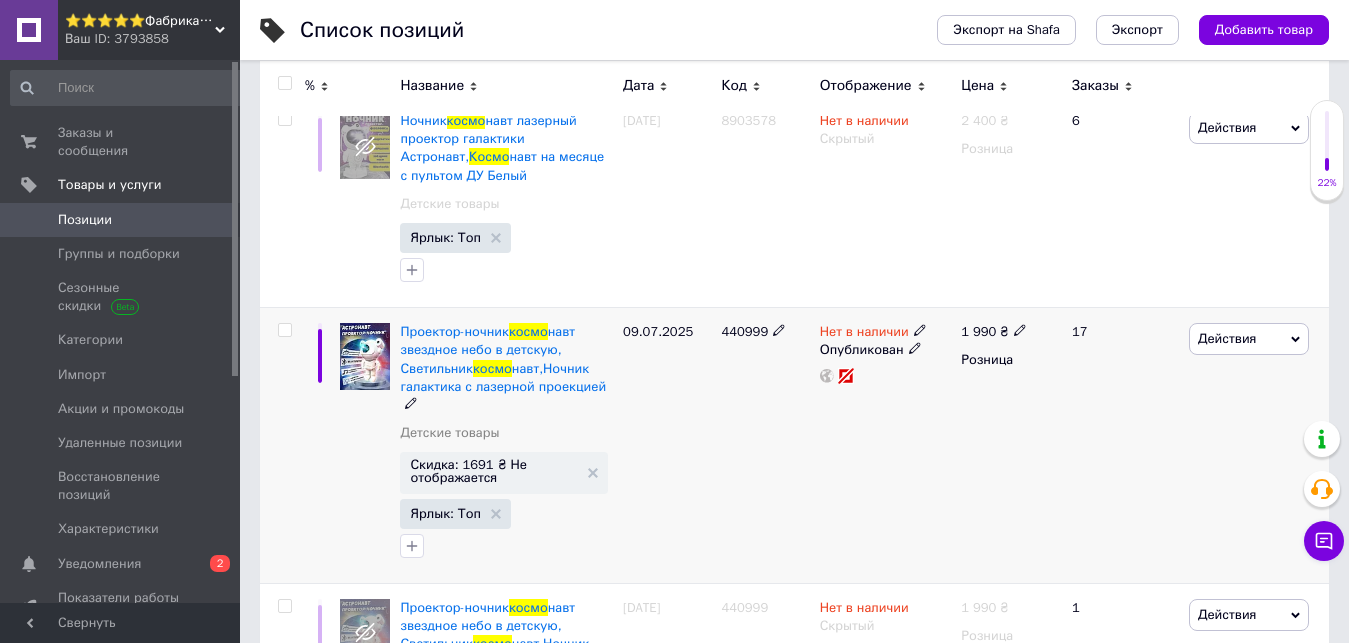 type on "Космо" 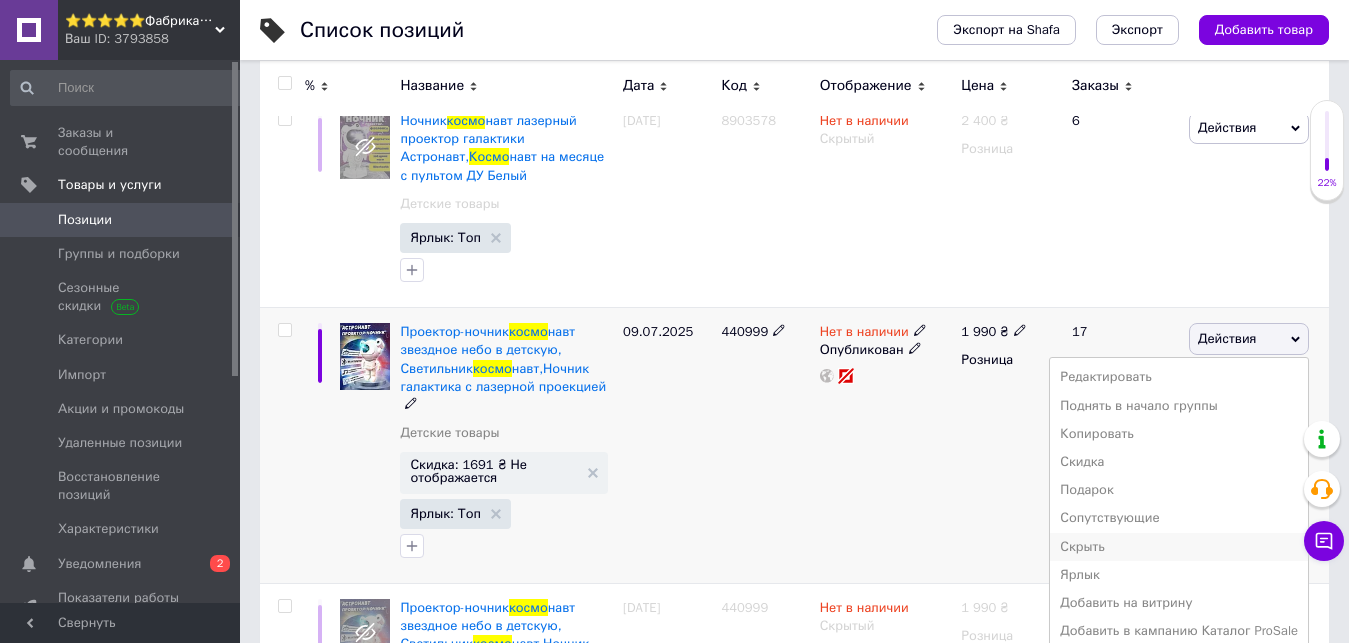 click on "Скрыть" at bounding box center (1179, 547) 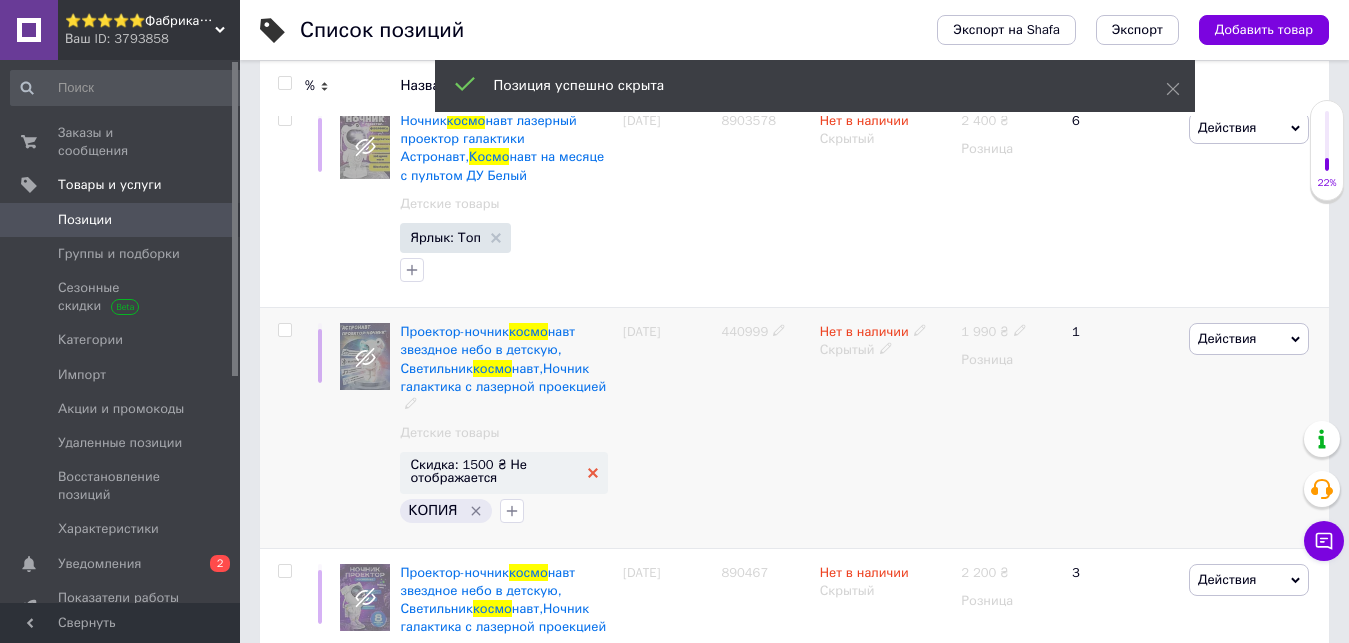 click 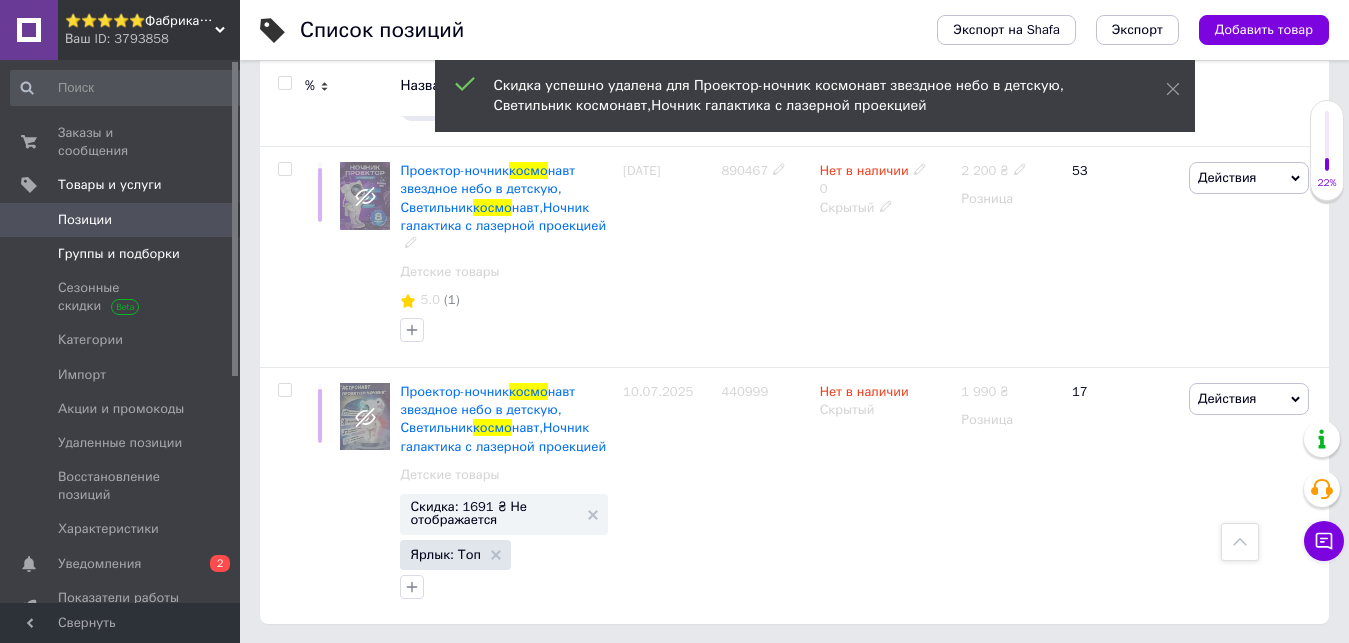 scroll, scrollTop: 847, scrollLeft: 0, axis: vertical 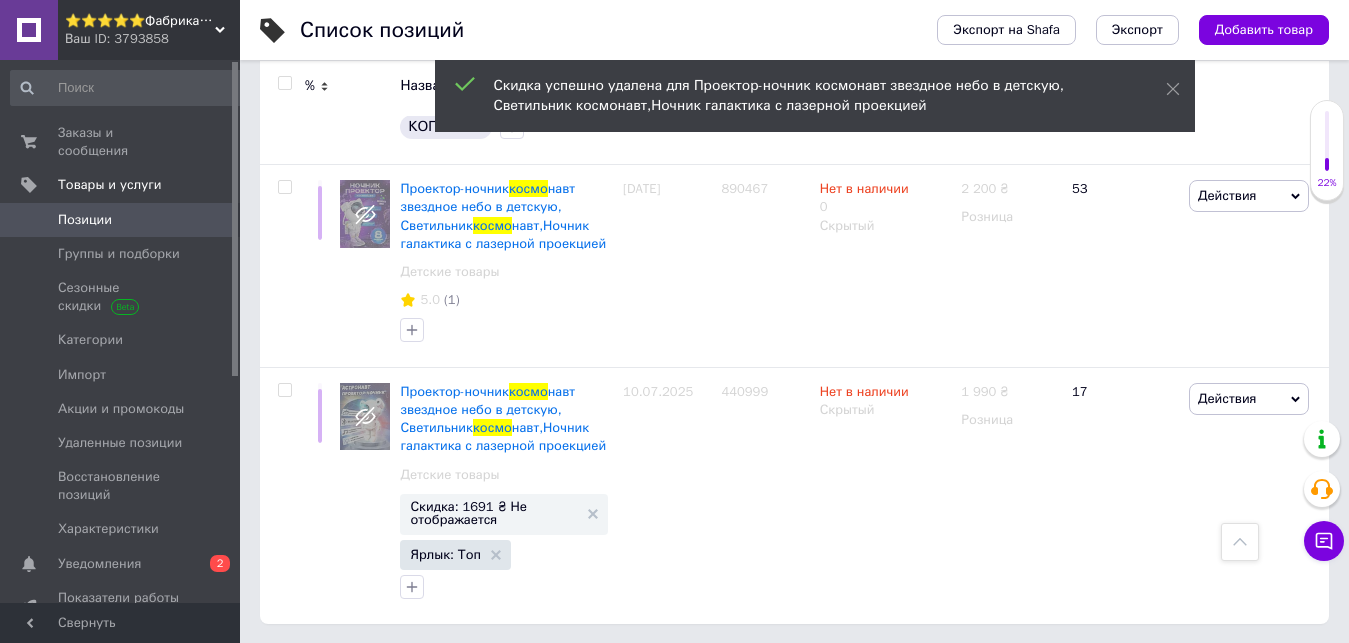click on "Позиции" at bounding box center (121, 220) 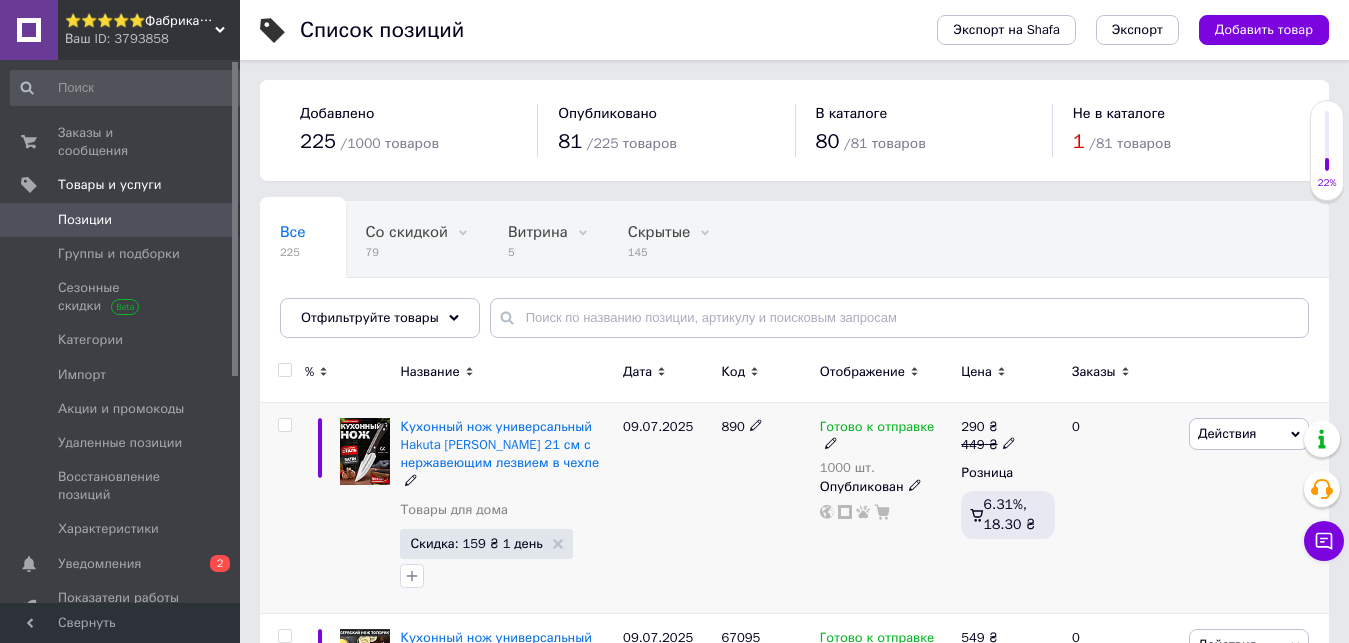 scroll, scrollTop: 204, scrollLeft: 0, axis: vertical 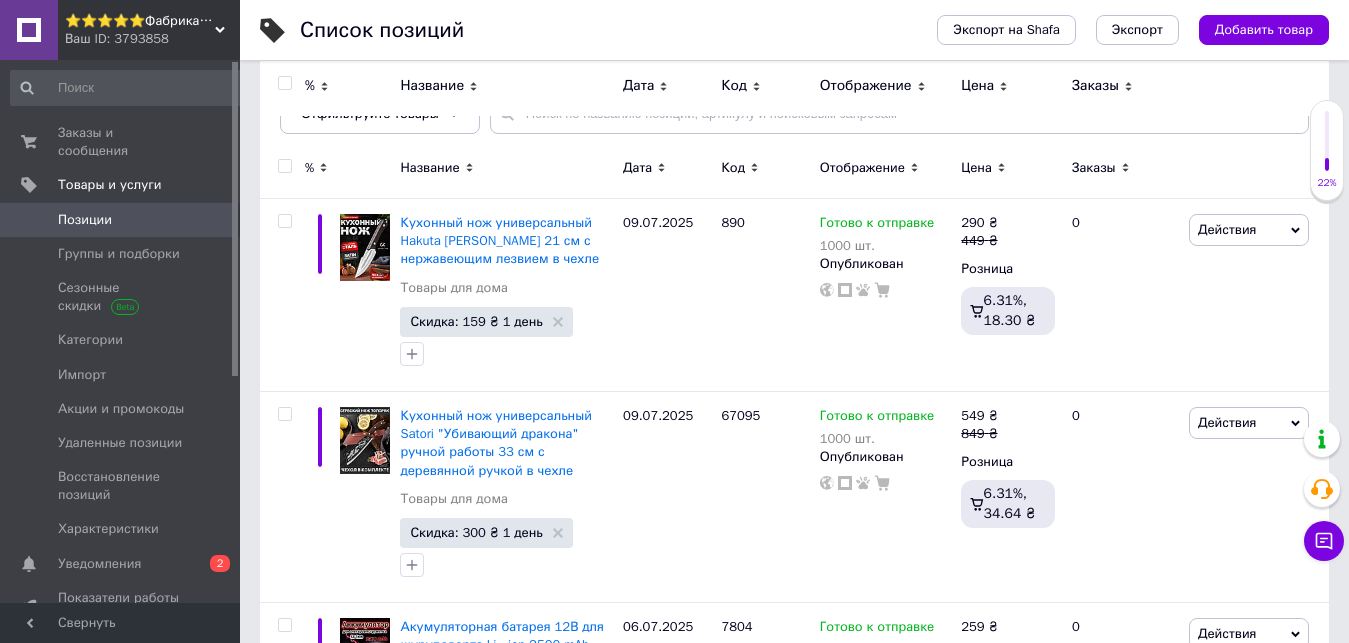 click on "Ваш ID: 3793858" at bounding box center [152, 39] 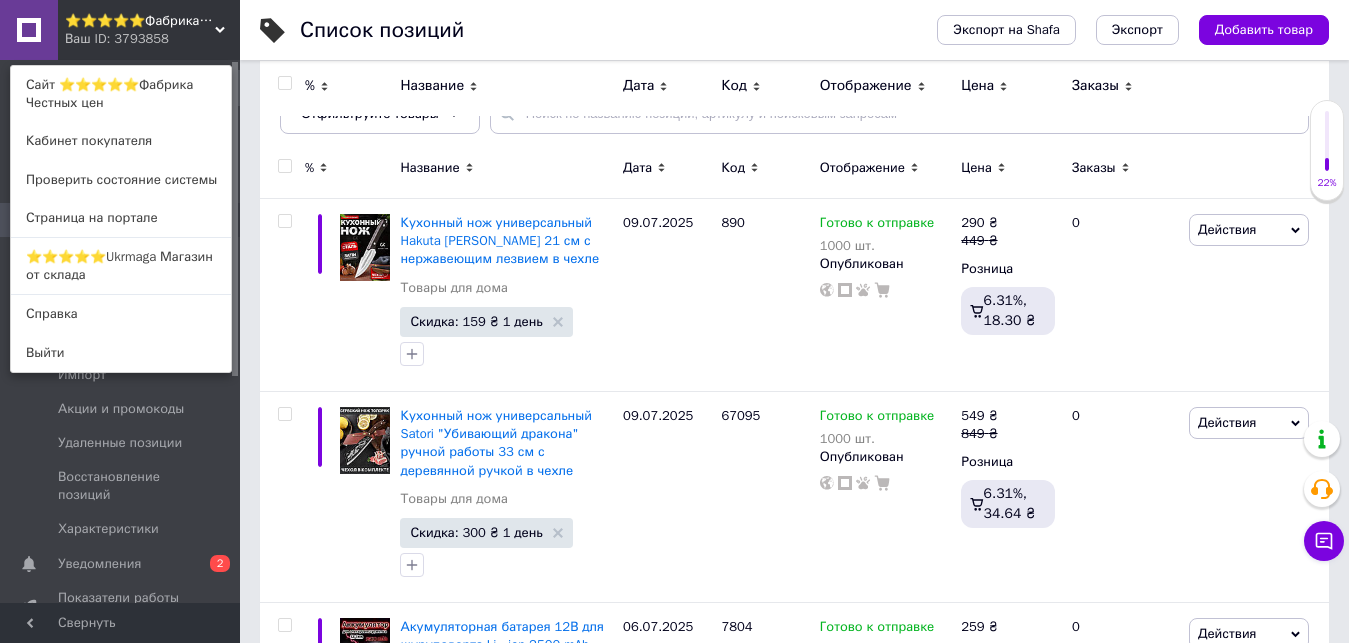 click on "⭐️⭐️⭐️⭐️⭐️Фабрика Честных цен Ваш ID: 3793858 Сайт ⭐️⭐️⭐️⭐️⭐️Фабрика Честных цен Кабинет покупателя Проверить состояние системы Страница на портале ⭐️⭐️⭐️⭐️⭐️Ukrmaga Магазин от склада Справка Выйти" at bounding box center [120, 30] 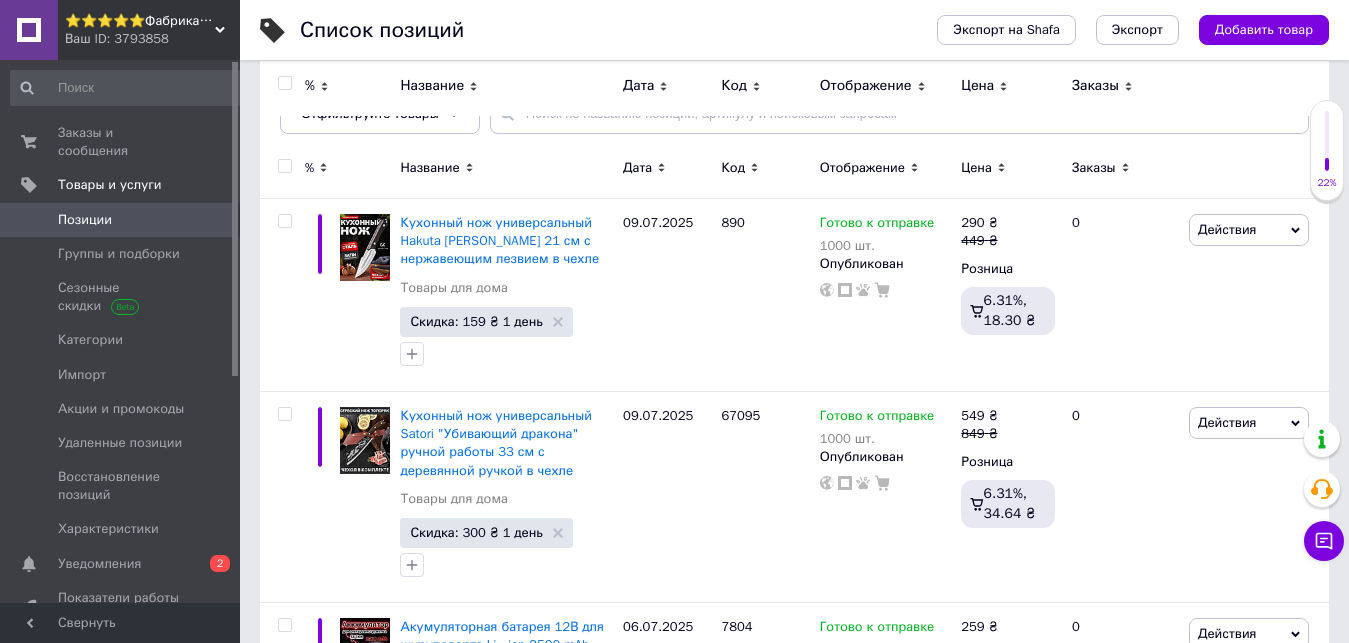 scroll, scrollTop: 0, scrollLeft: 0, axis: both 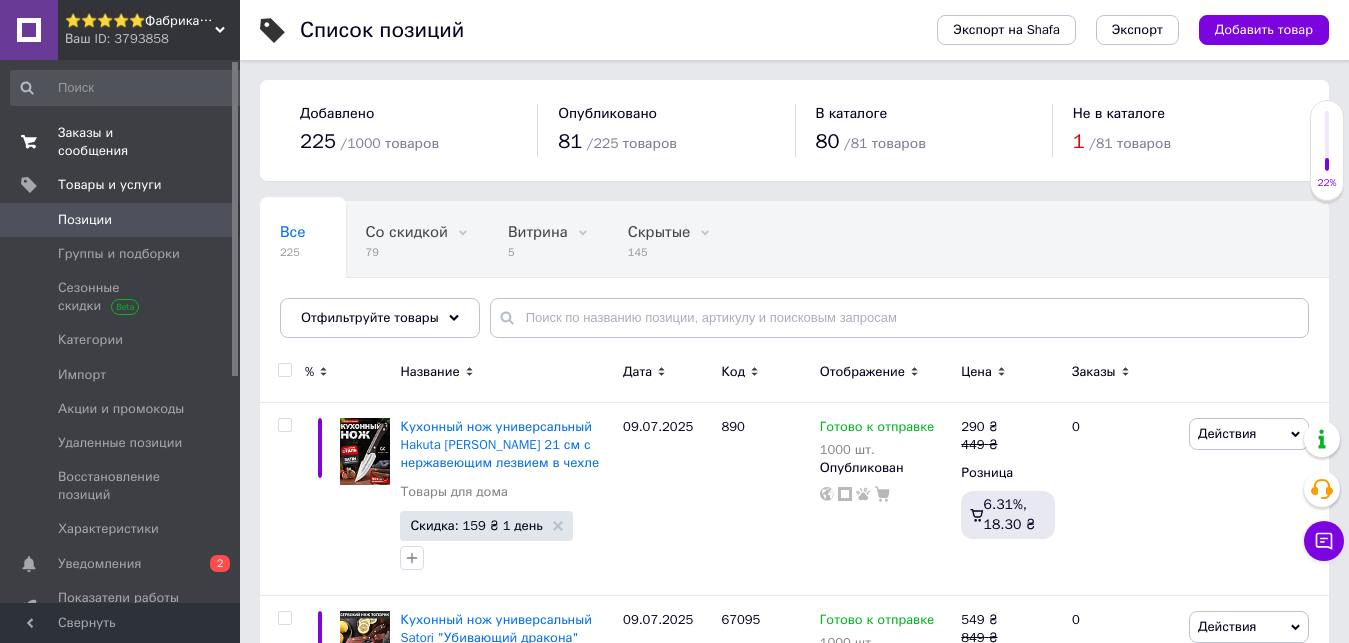 click on "Заказы и сообщения 0 0" at bounding box center (128, 142) 